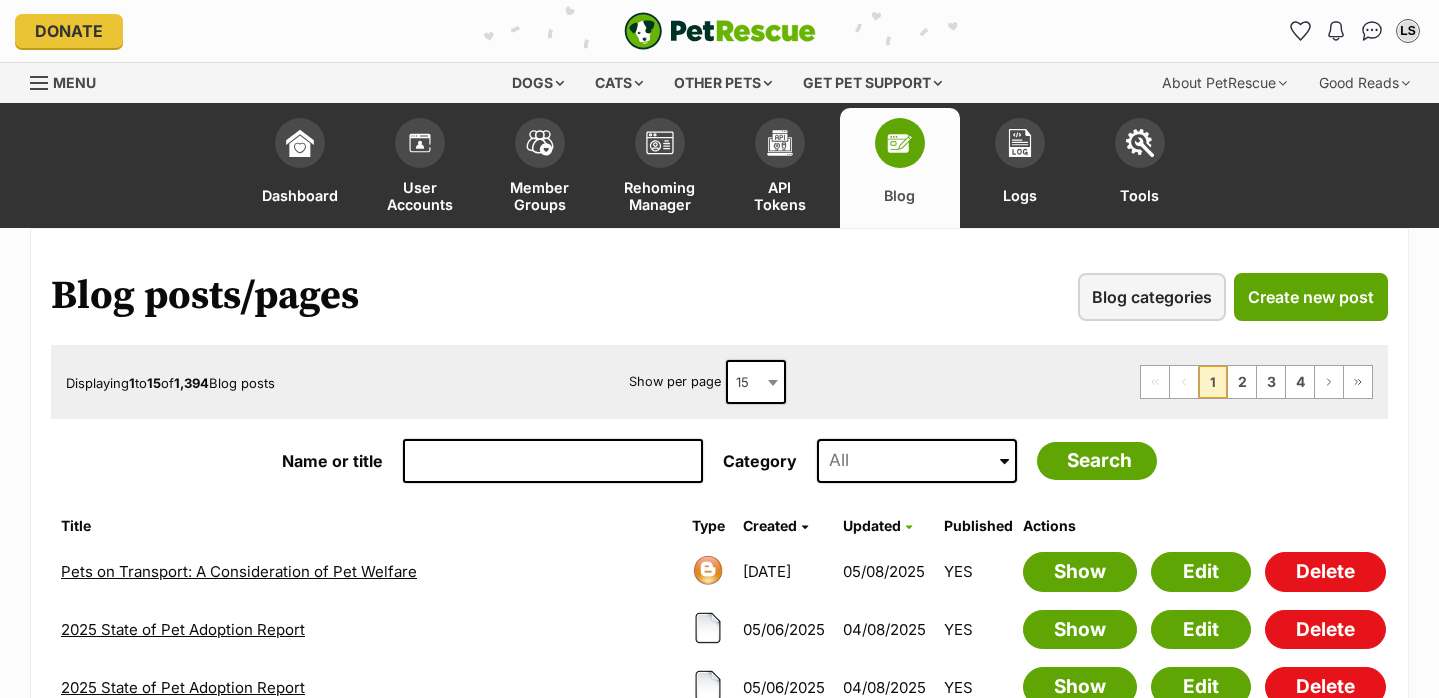 scroll, scrollTop: 0, scrollLeft: 0, axis: both 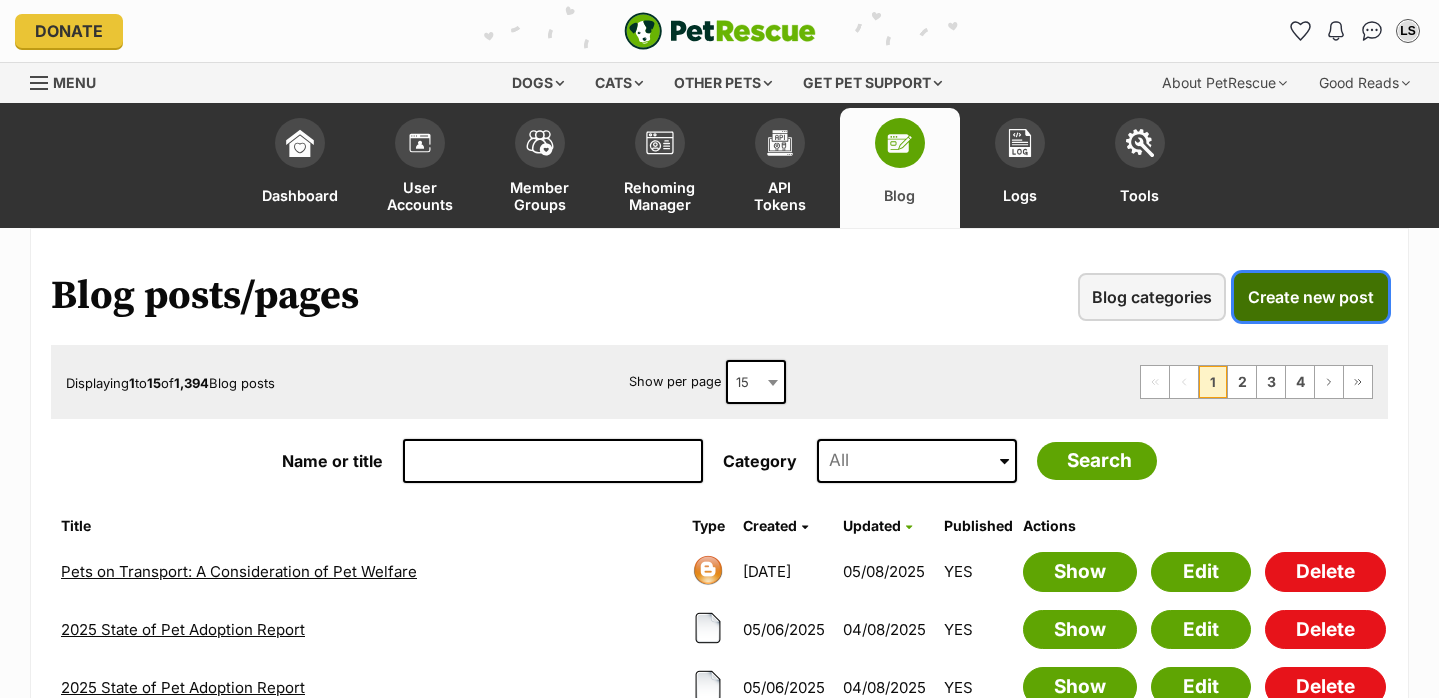 click on "Create new post" at bounding box center (1311, 297) 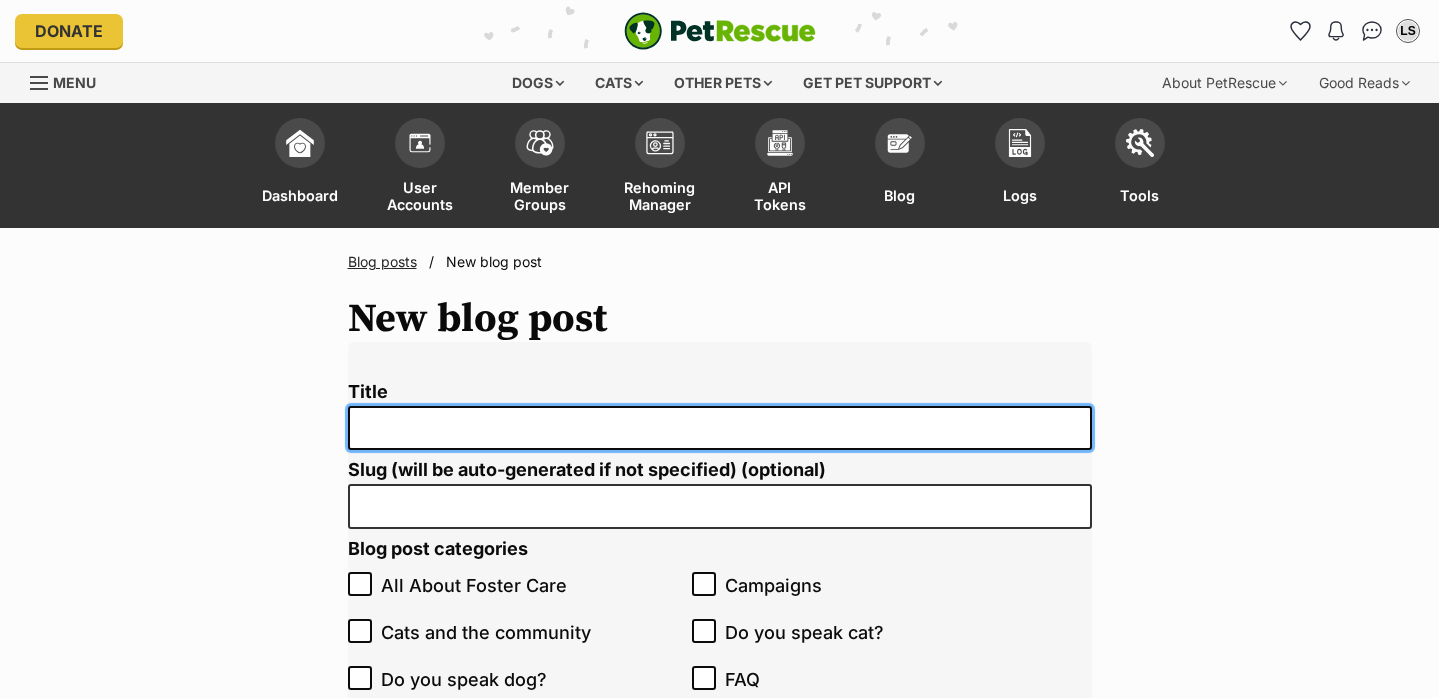 click on "Title" at bounding box center (720, 428) 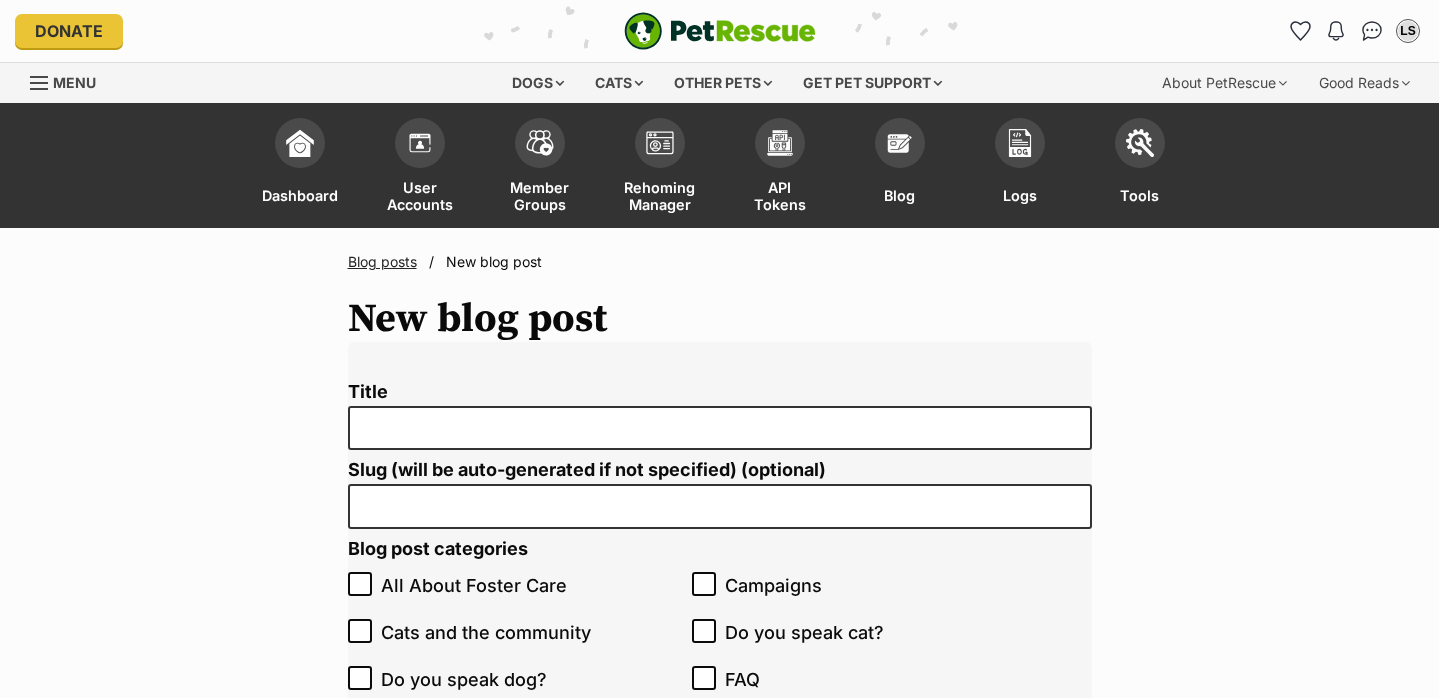 scroll, scrollTop: 0, scrollLeft: 0, axis: both 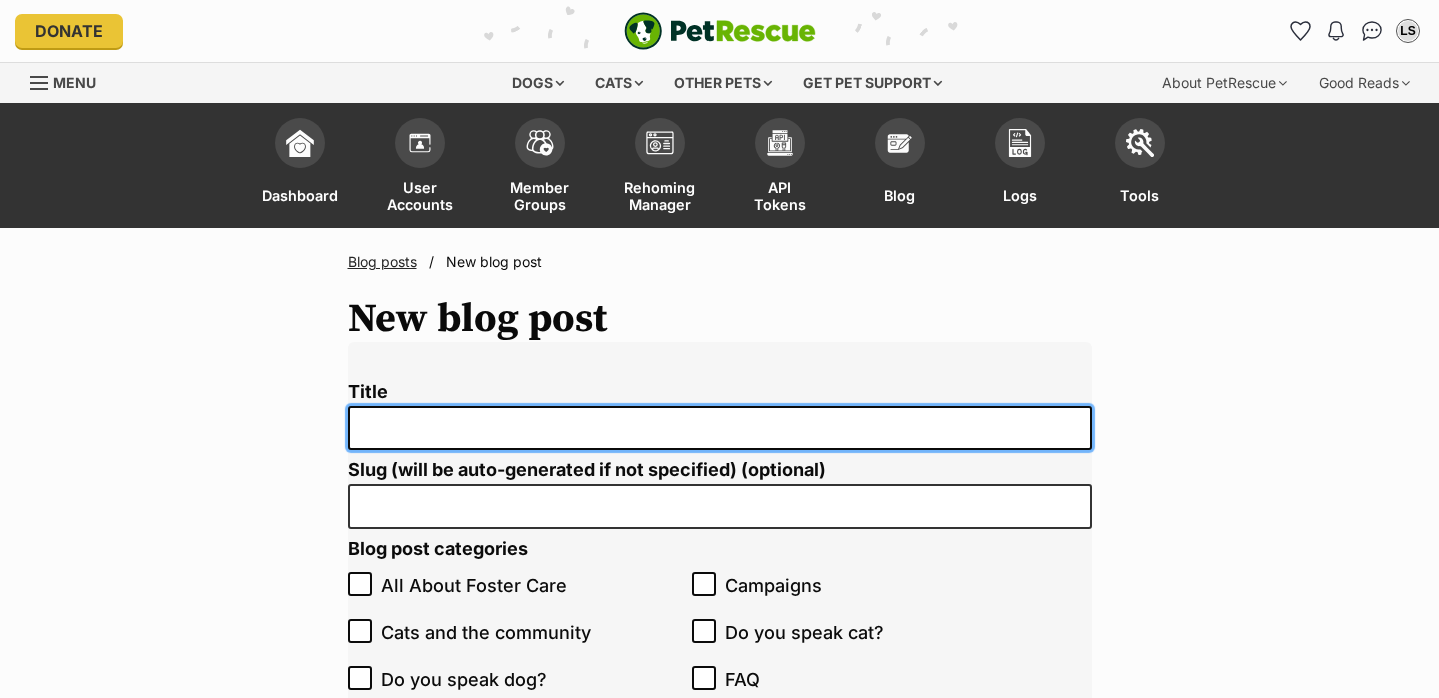 paste on "Purrs of Thanks for Felpreva: 4,500 Packs of Parasite Protection Donated to Rescue Cats" 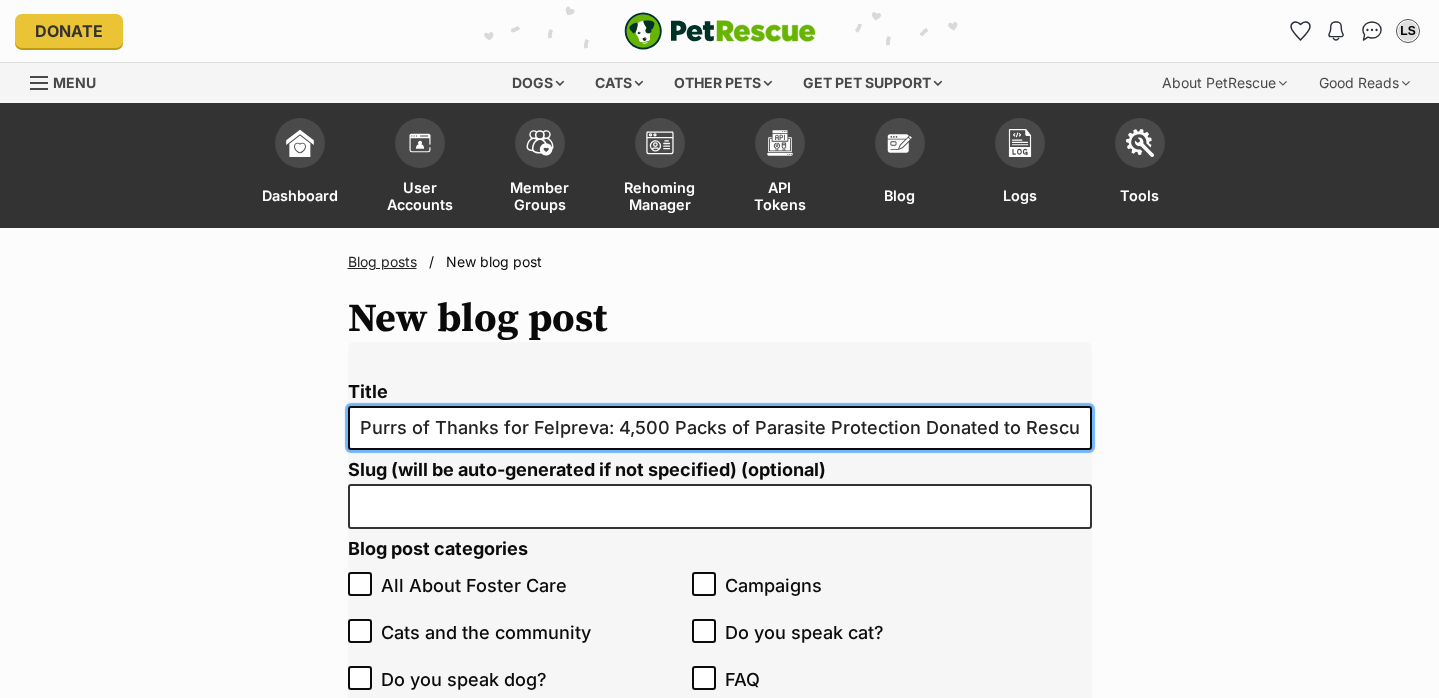 scroll, scrollTop: 0, scrollLeft: 42, axis: horizontal 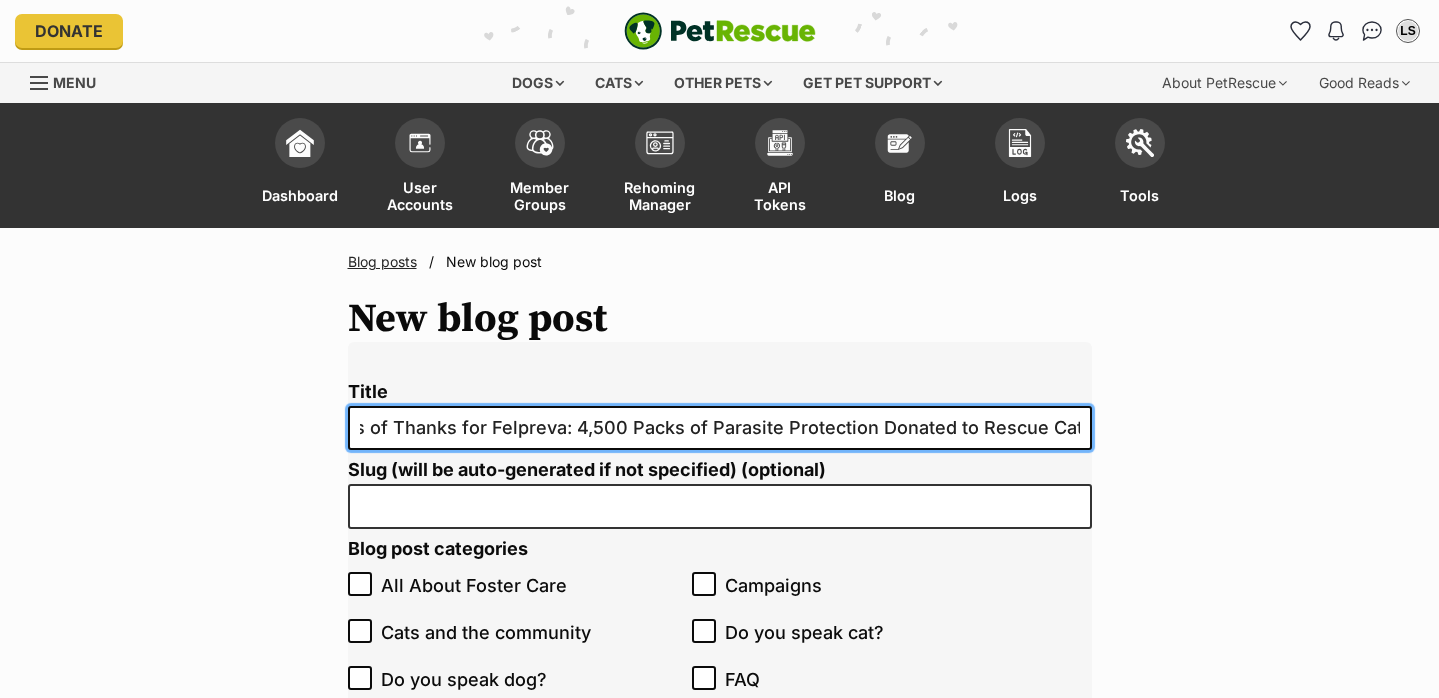 type on "Purrs of Thanks for Felpreva: 4,500 Packs of Parasite Protection Donated to Rescue Cats" 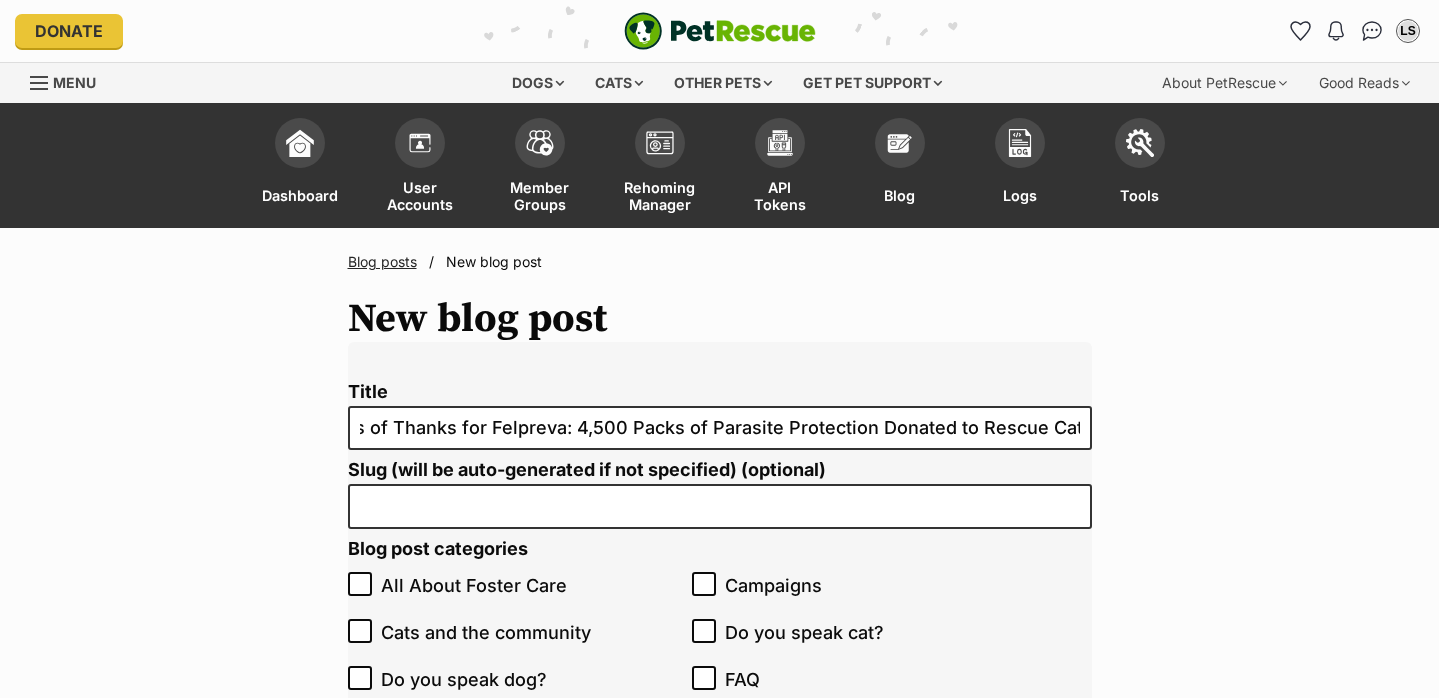 click on "Blog posts
/
New blog post
New blog post
Title Purrs of Thanks for Felpreva: 4,500 Packs of Parasite Protection Donated to Rescue Cats
Slug (will be auto-generated if not specified) (optional)
Blog post categories
All About Foster Care
Campaigns
Cats and the community
Do you speak cat?
Do you speak dog?
FAQ
Food Donations
Fundraising and Events
Happy tails
Members
Pet adoption tips
Pet Circle Homepage
Pet Owner support
PetRescue News
Product Donations
Redesigning the future
State of Pet Adoption
The impact of your kindness" at bounding box center (719, 2317) 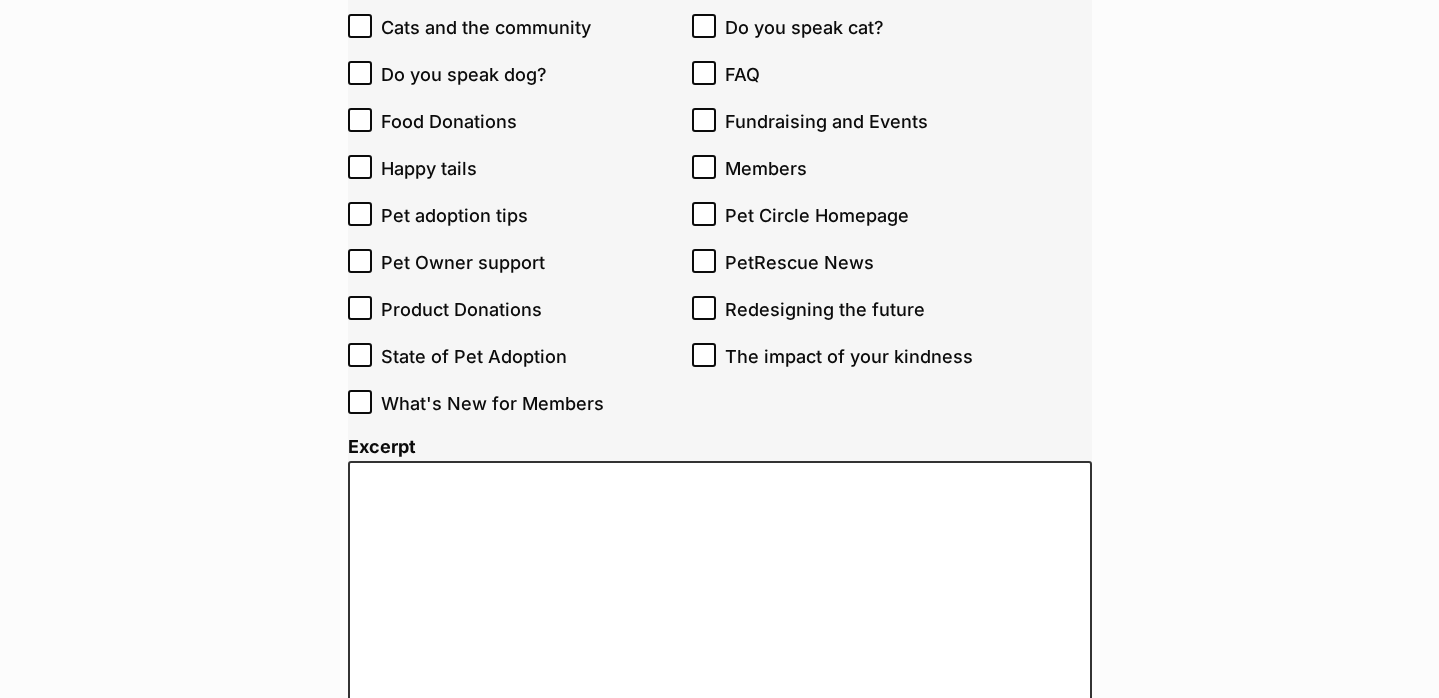 scroll, scrollTop: 463, scrollLeft: 0, axis: vertical 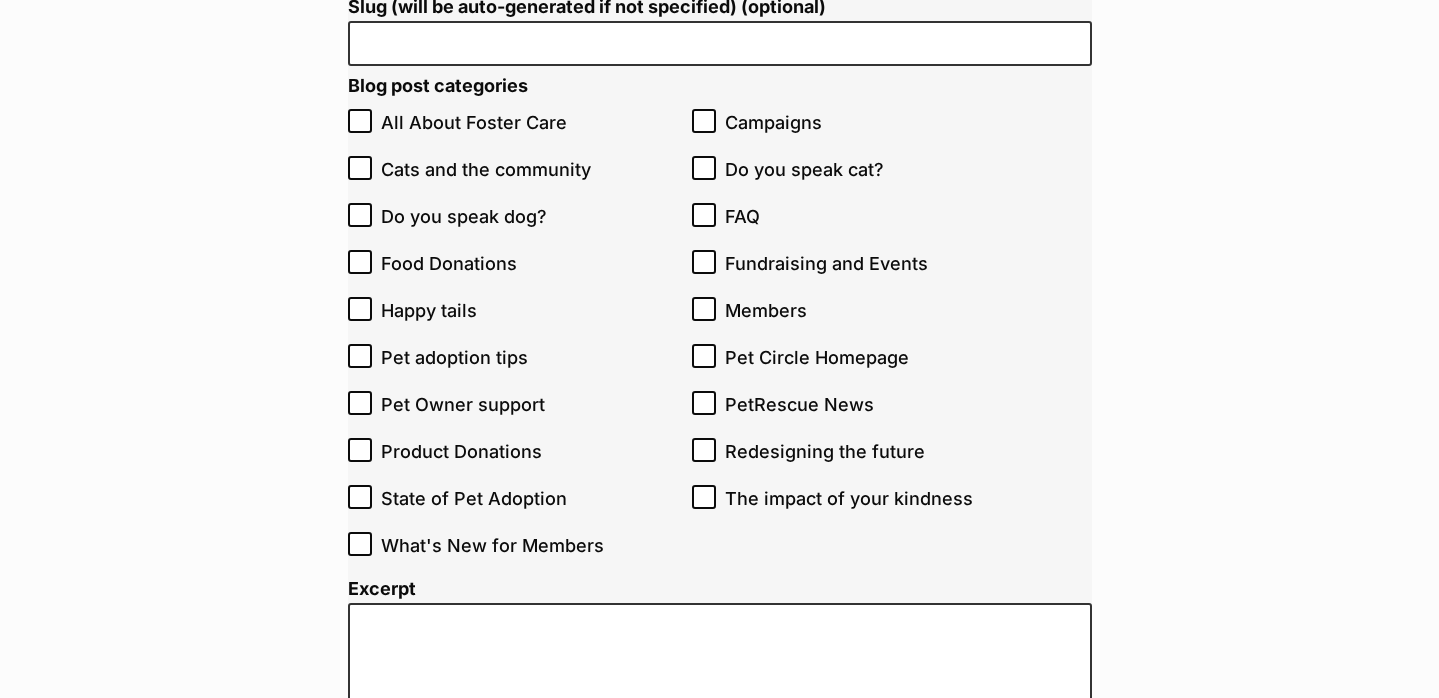 click on "Product Donations" at bounding box center (532, 451) 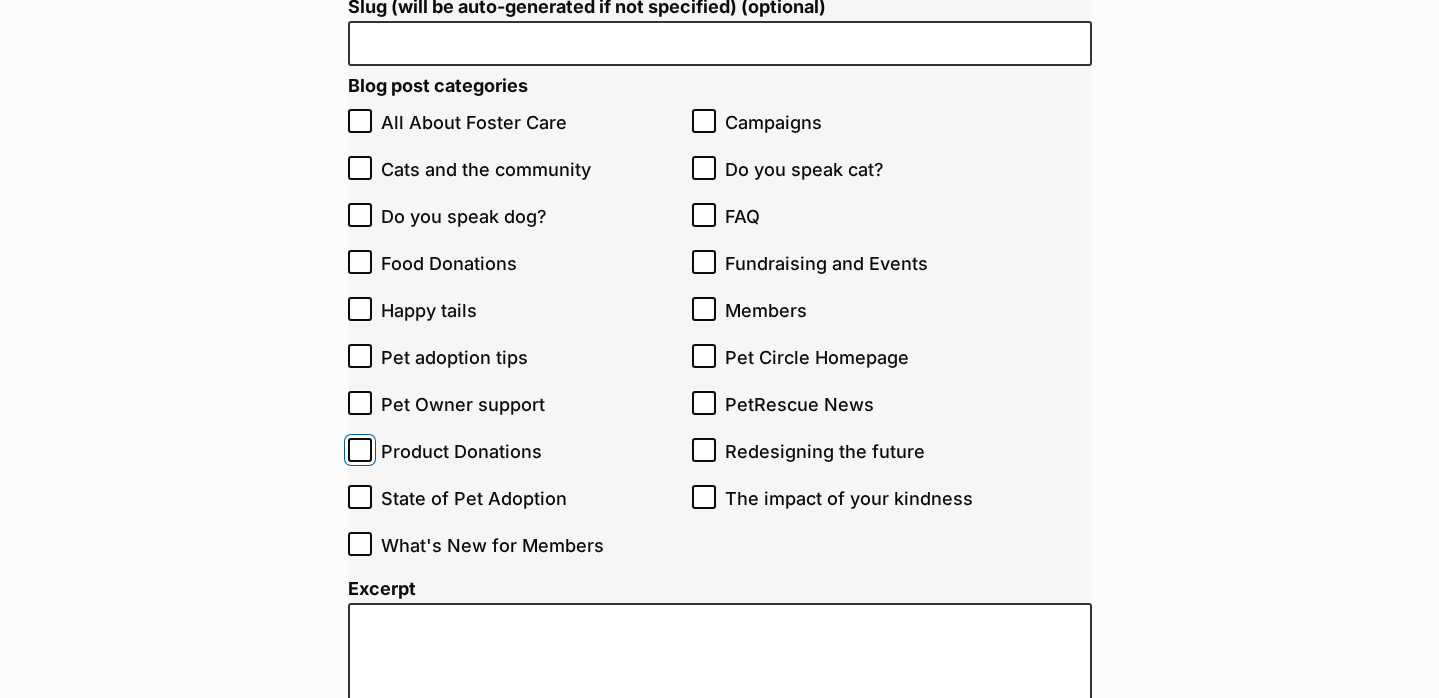 click on "Product Donations" at bounding box center (360, 450) 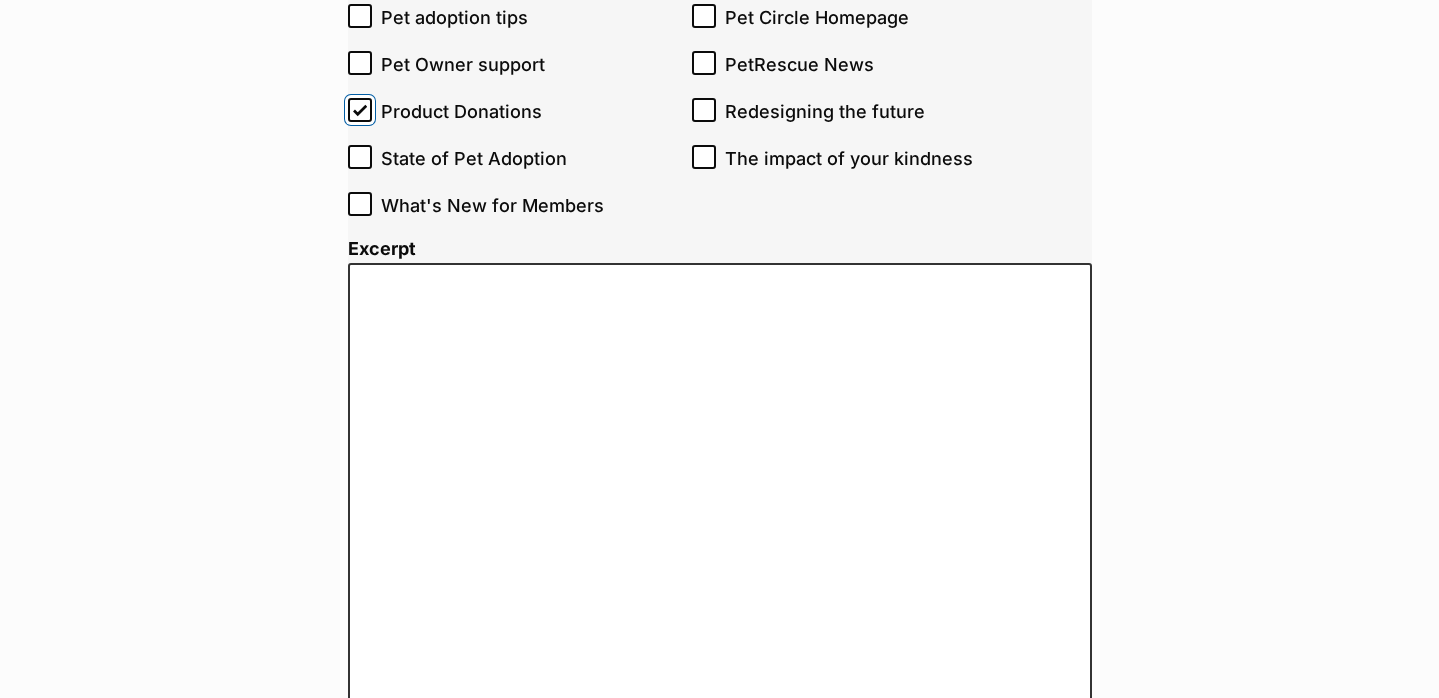 scroll, scrollTop: 1450, scrollLeft: 0, axis: vertical 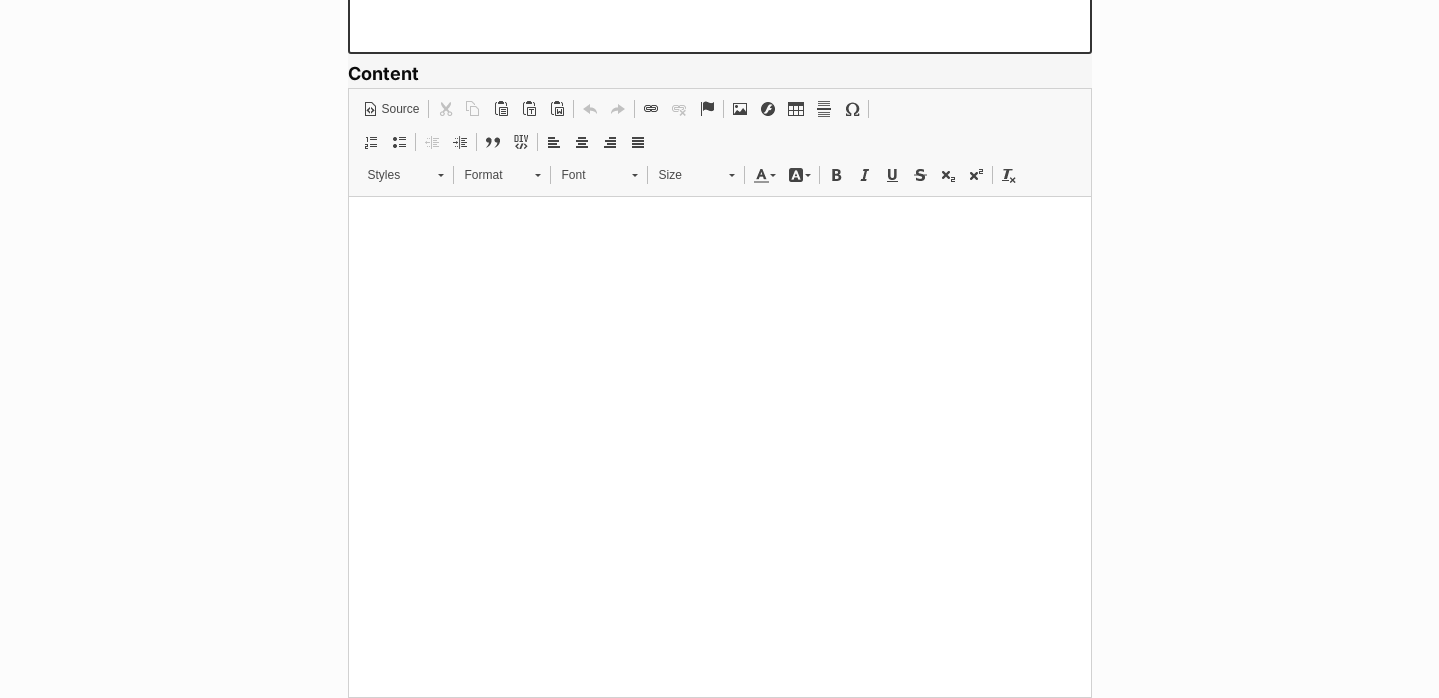 click at bounding box center (719, 226) 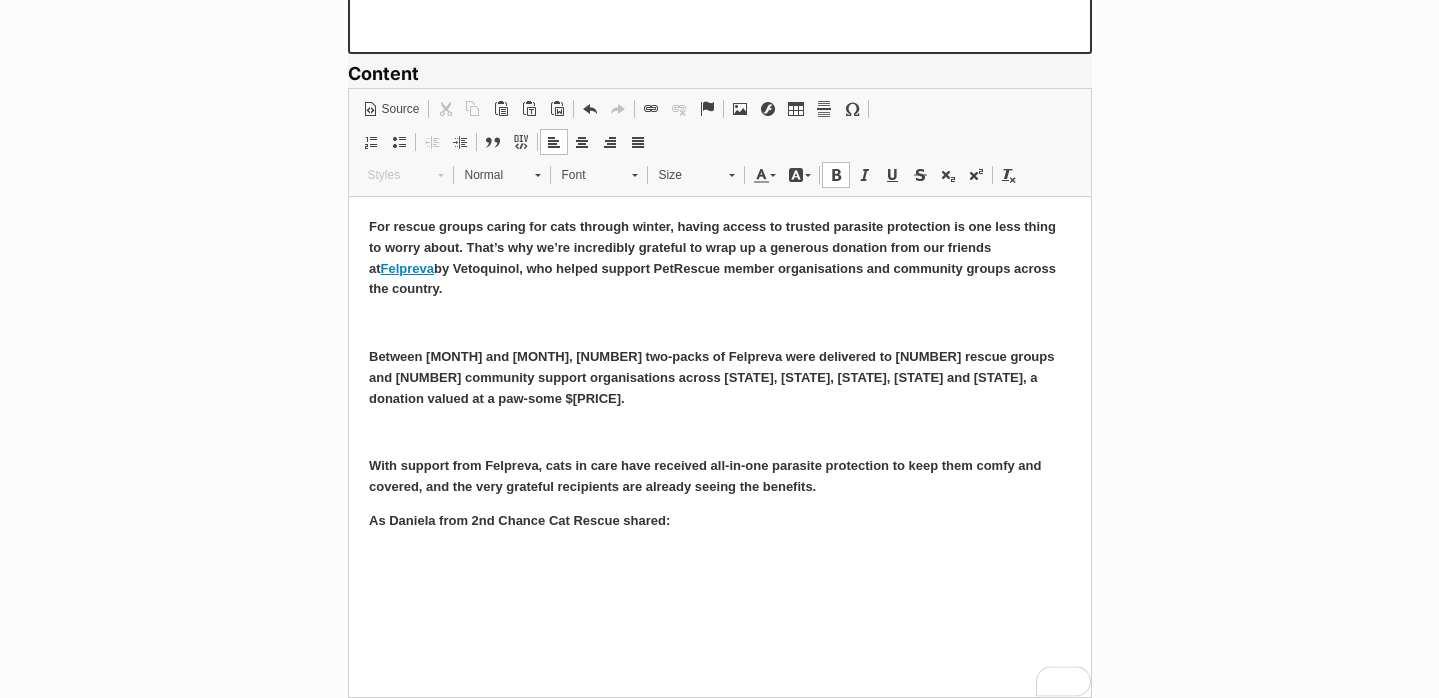 click on "For rescue groups caring for cats through winter, having access to trusted parasite protection is one less thing to worry about. That’s why we’re incredibly grateful to wrap up a generous donation from our friends at Felpreva by Vetoquinol, who helped support PetRescue member organisations and community groups across the country. Between June and July, 4,500 two-packs of Felpreva were delivered to 29 rescue groups and two community support organisations across [STATE], [STATE], [STATE], [STATE] and [STATE], a donation valued at a paw-some $439,000.00. With support from Felpreva, cats in care have received all-in-one parasite protection to keep them comfy and covered, and the very grateful recipients are already seeing the benefits. As Daniela from 2nd Chance Cat Rescue shared:" at bounding box center (719, 373) 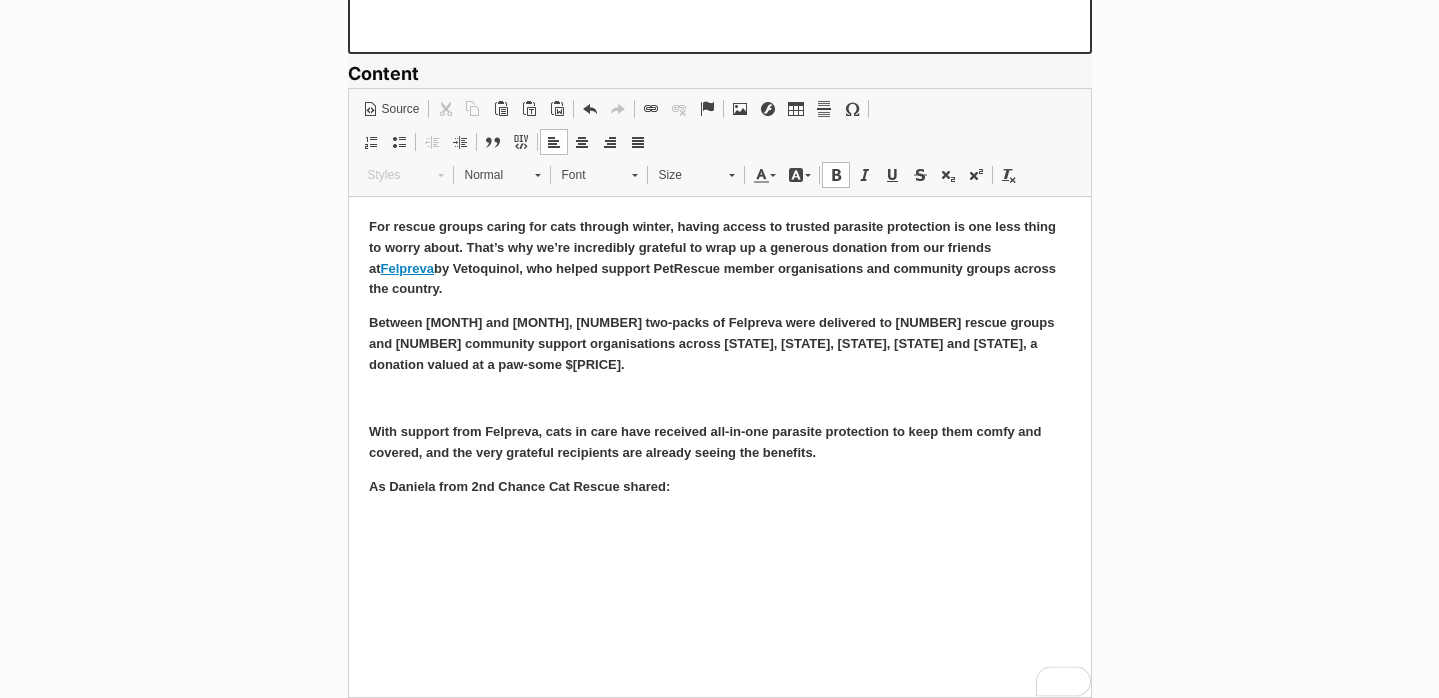 click at bounding box center [719, 398] 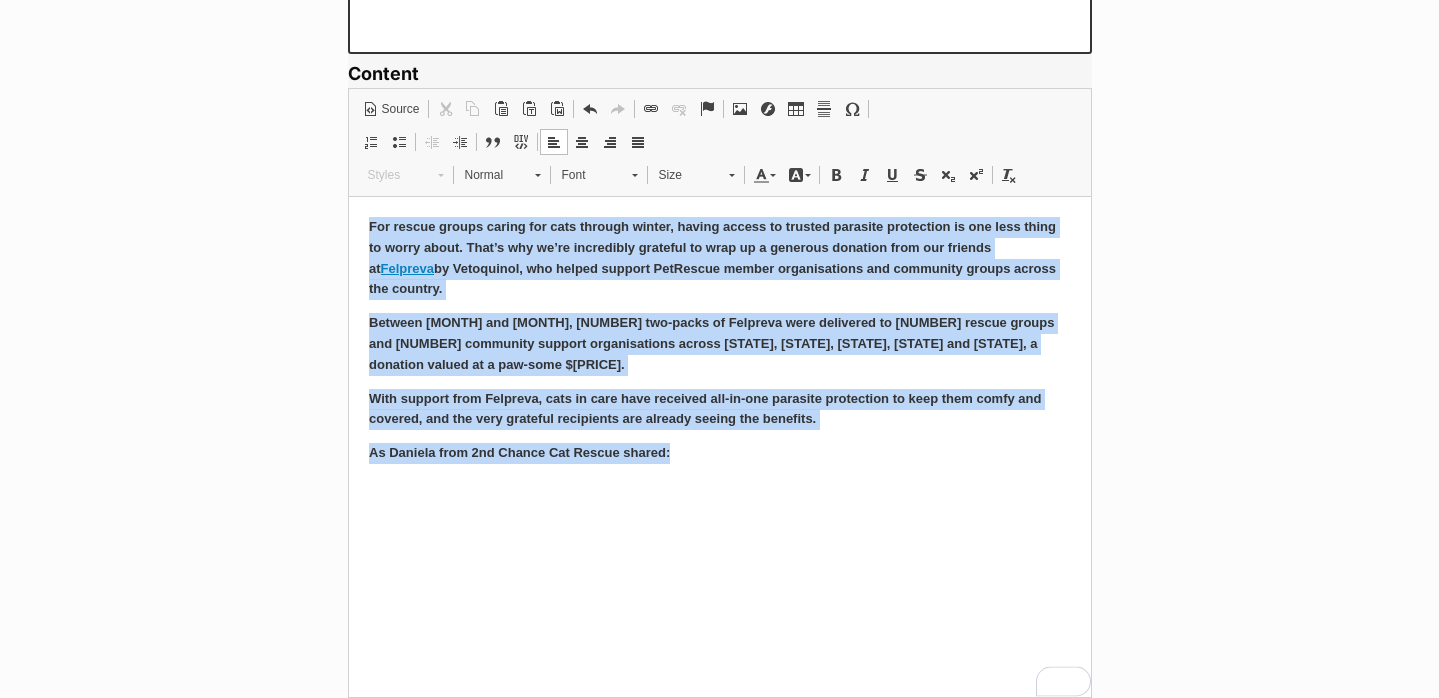 drag, startPoint x: 713, startPoint y: 403, endPoint x: 372, endPoint y: 204, distance: 394.81894 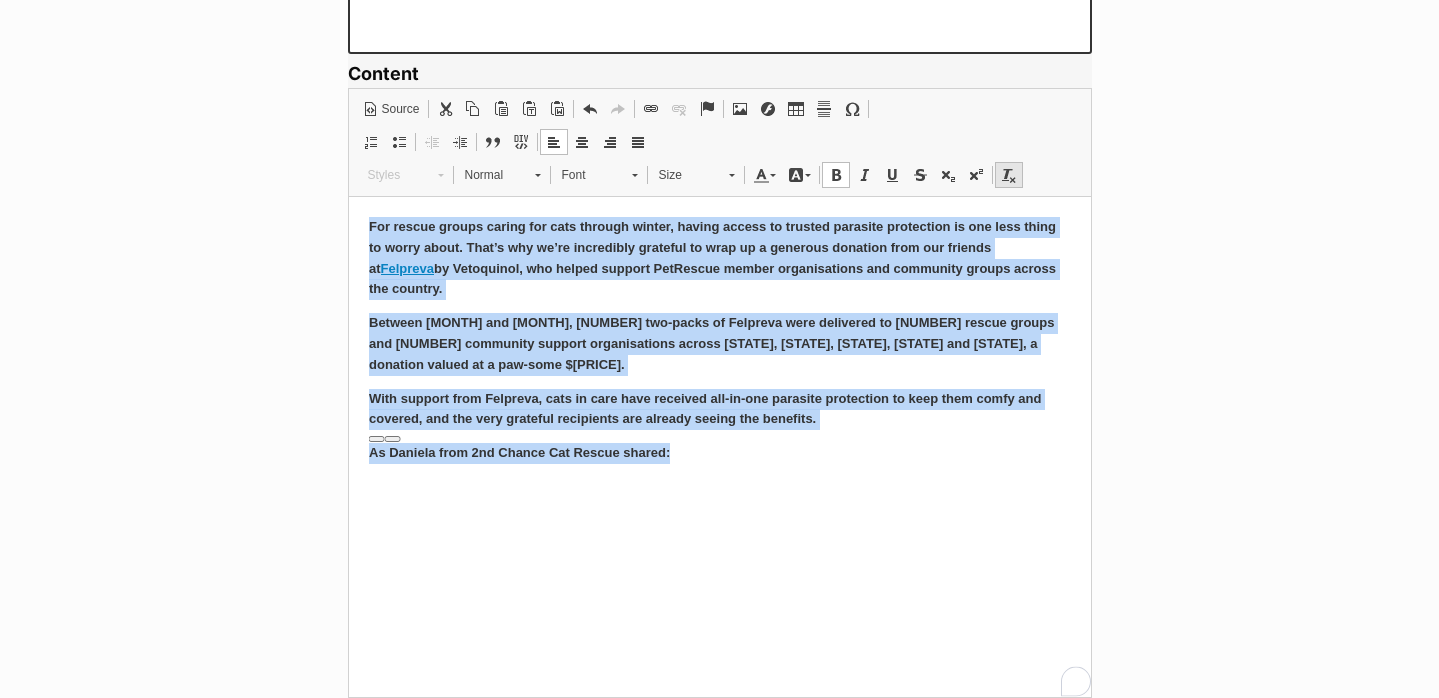click at bounding box center [1009, 175] 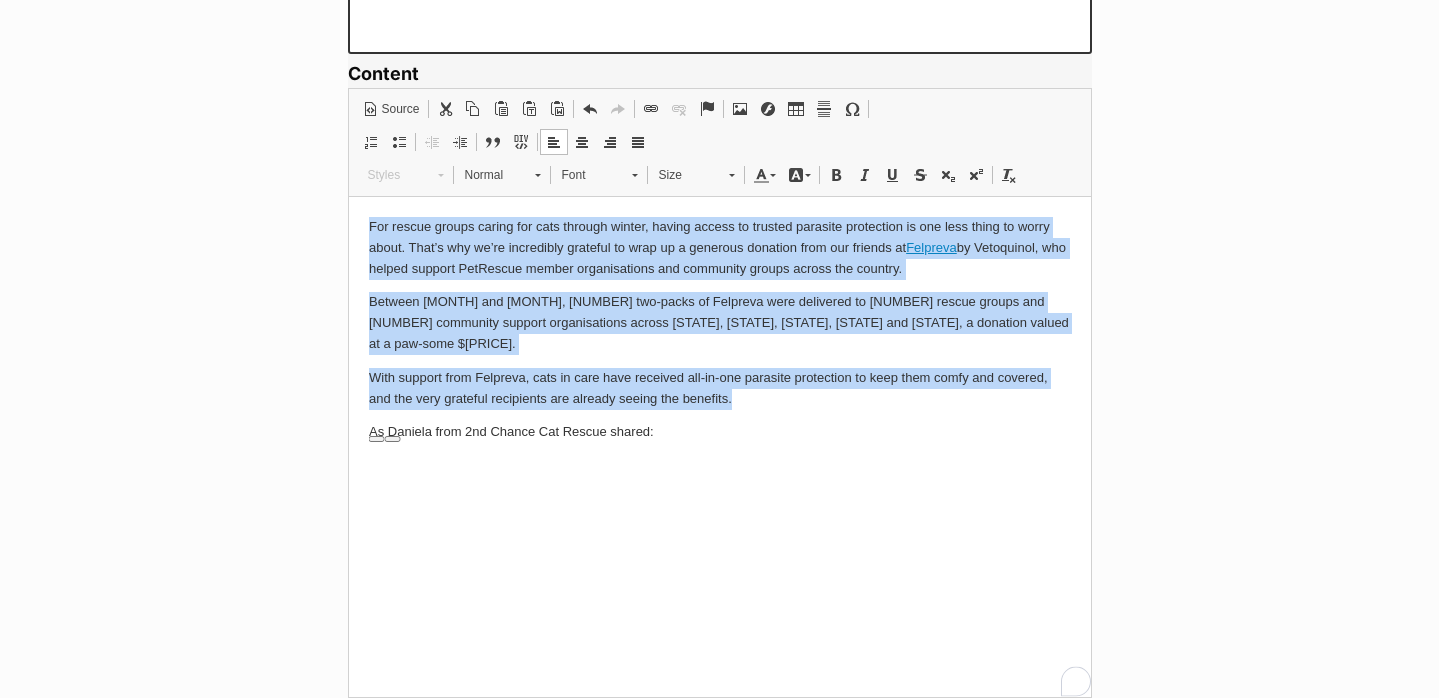 click on "For rescue groups caring for cats through winter, having access to trusted parasite protection is one less thing to worry about. That’s why we’re incredibly grateful to wrap up a generous donation from our friends at  Felpreva  by Vetoquinol, who helped support PetRescue member organisations and community groups across the country." at bounding box center (719, 247) 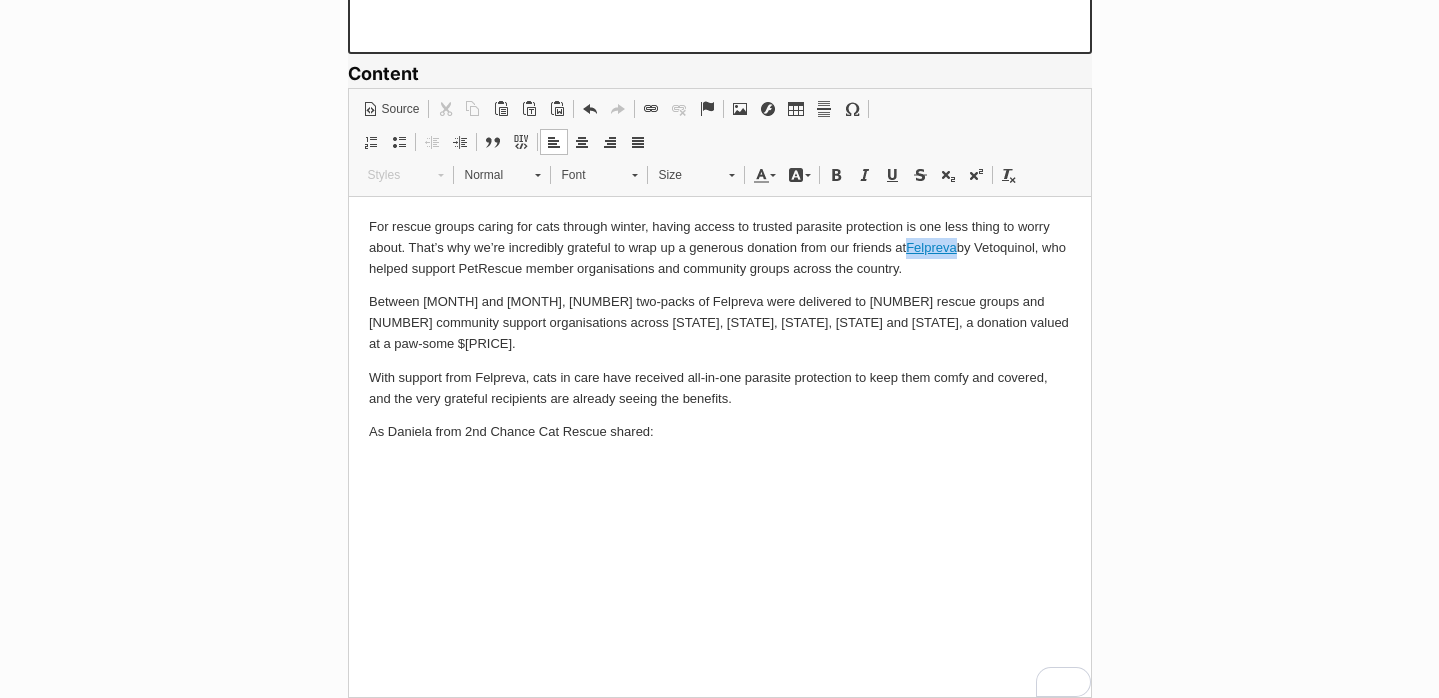 drag, startPoint x: 958, startPoint y: 247, endPoint x: 908, endPoint y: 248, distance: 50.01 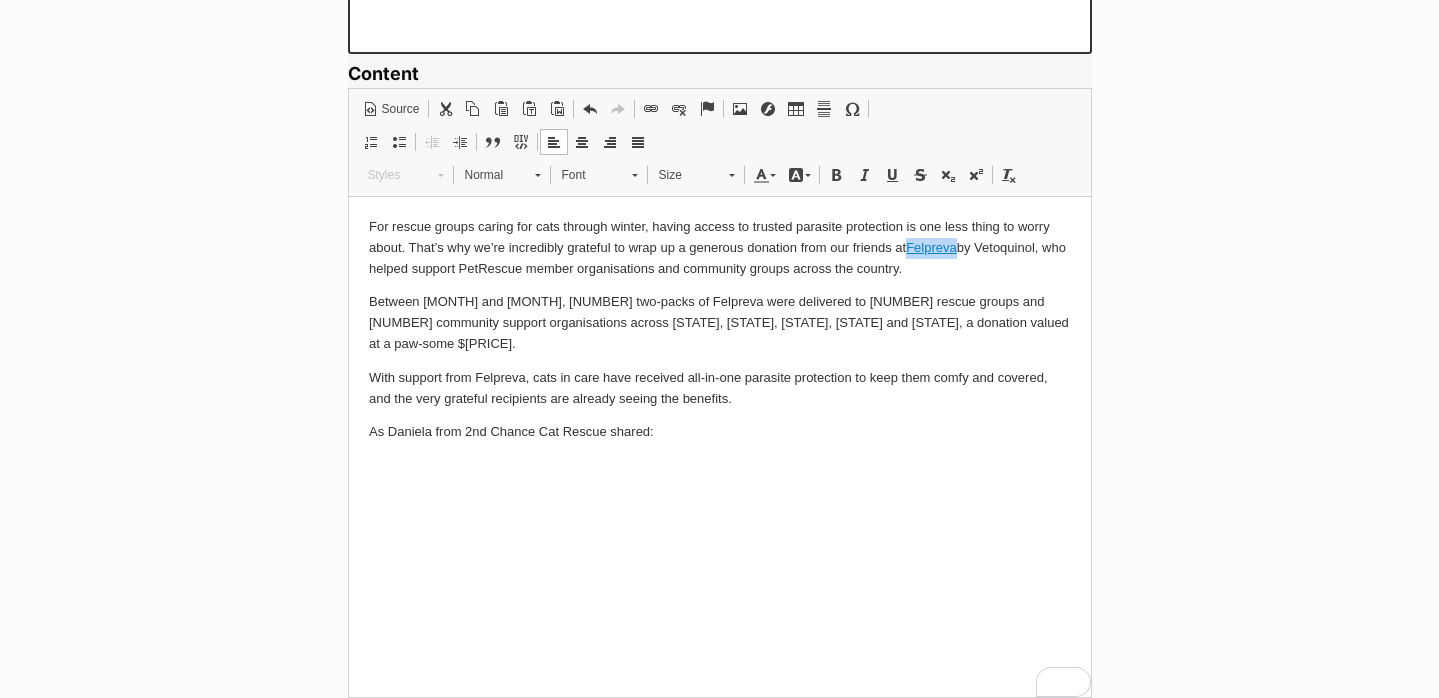 click on "For rescue groups caring for cats through winter, having access to trusted parasite protection is one less thing to worry about. That’s why we’re incredibly grateful to wrap up a generous donation from our friends at Felpreva by Vetoquinol, who helped support PetRescue member organisations and community groups across the country. Between June and July, 4,500 two-packs of Felpreva were delivered to 29 rescue groups and two community support organisations across [STATE], [STATE], [STATE], [STATE] and [STATE], a donation valued at a paw-some $439,000.00. With support from Felpreva, cats in care have received all-in-one parasite protection to keep them comfy and covered, and the very grateful recipients are already seeing the benefits. As Daniela from 2nd Chance Cat Rescue shared:" at bounding box center (719, 329) 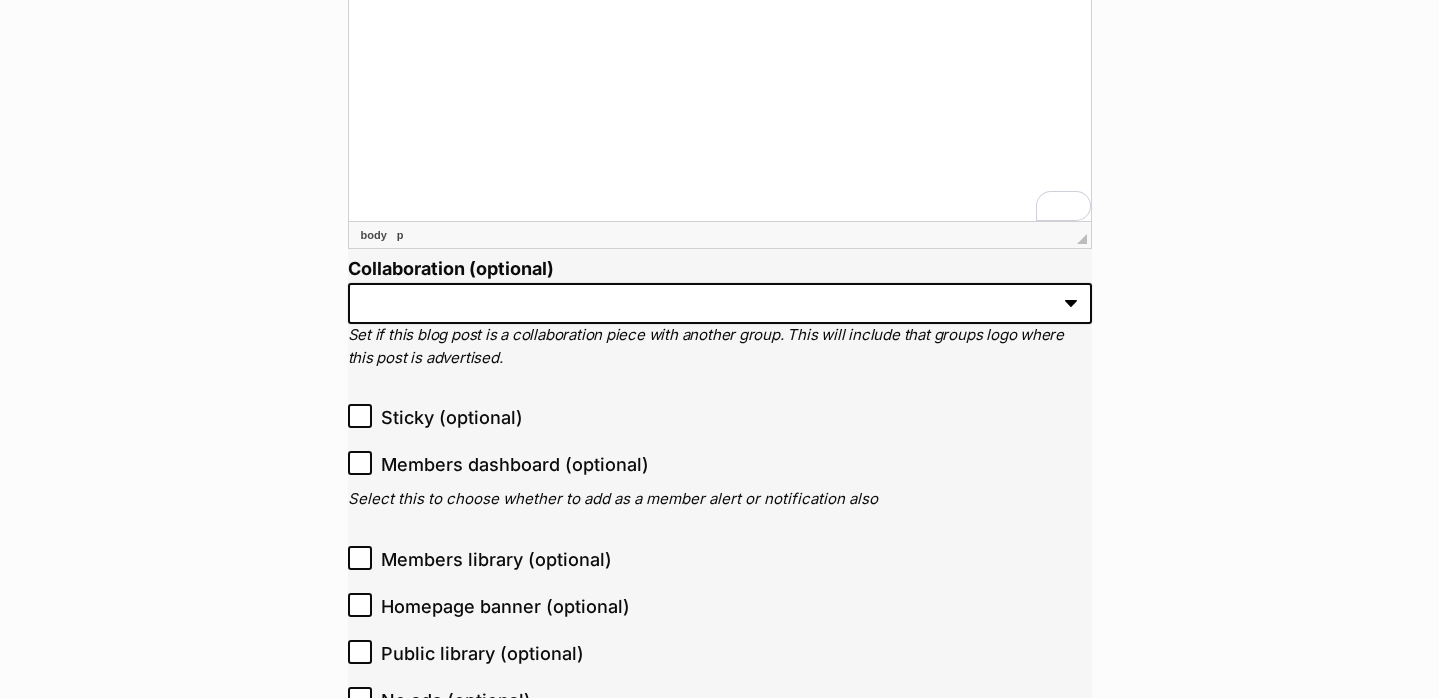 scroll, scrollTop: 2258, scrollLeft: 0, axis: vertical 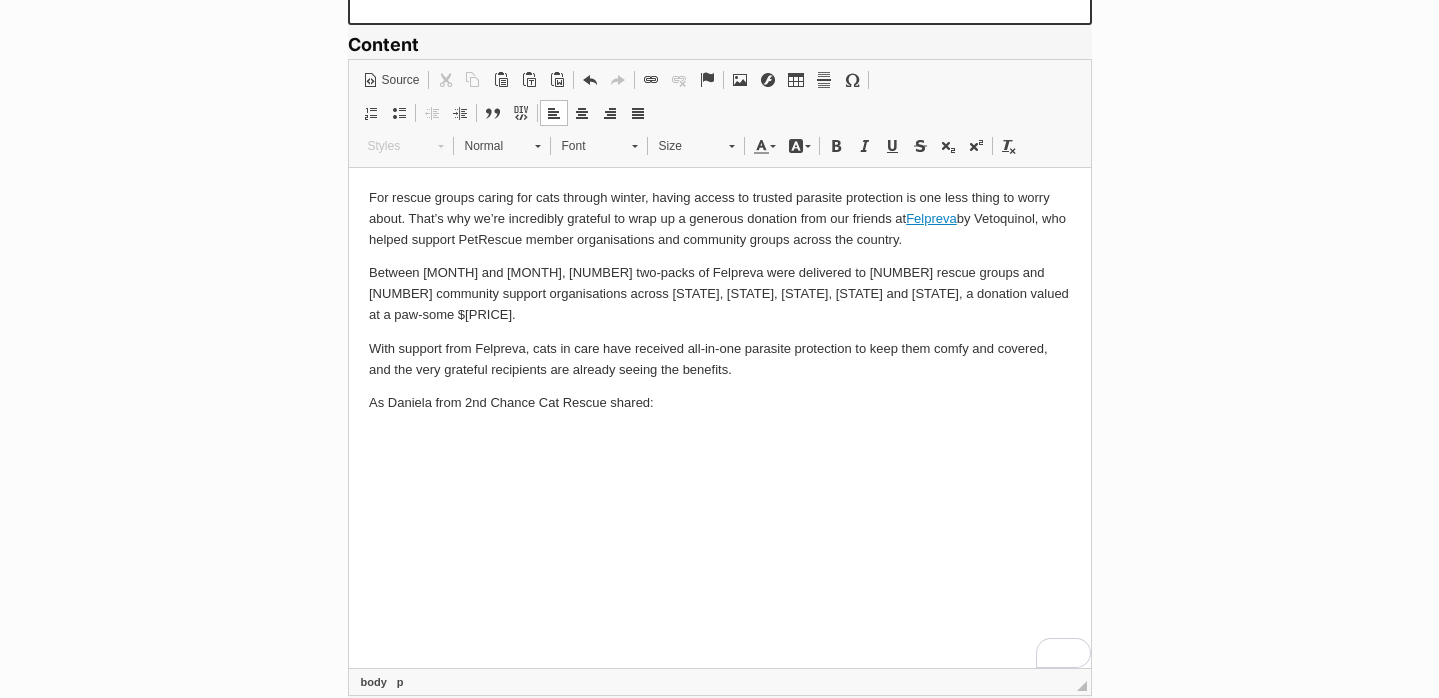 click on "For rescue groups caring for cats through winter, having access to trusted parasite protection is one less thing to worry about. That’s why we’re incredibly grateful to wrap up a generous donation from our friends at Felpreva by Vetoquinol, who helped support PetRescue member organisations and community groups across the country. Between June and July, 4,500 two-packs of Felpreva were delivered to 29 rescue groups and two community support organisations across [STATE], [STATE], [STATE], [STATE] and [STATE], a donation valued at a paw-some $439,000.00. With support from Felpreva, cats in care have received all-in-one parasite protection to keep them comfy and covered, and the very grateful recipients are already seeing the benefits. As Daniela from 2nd Chance Cat Rescue shared:" at bounding box center [719, 300] 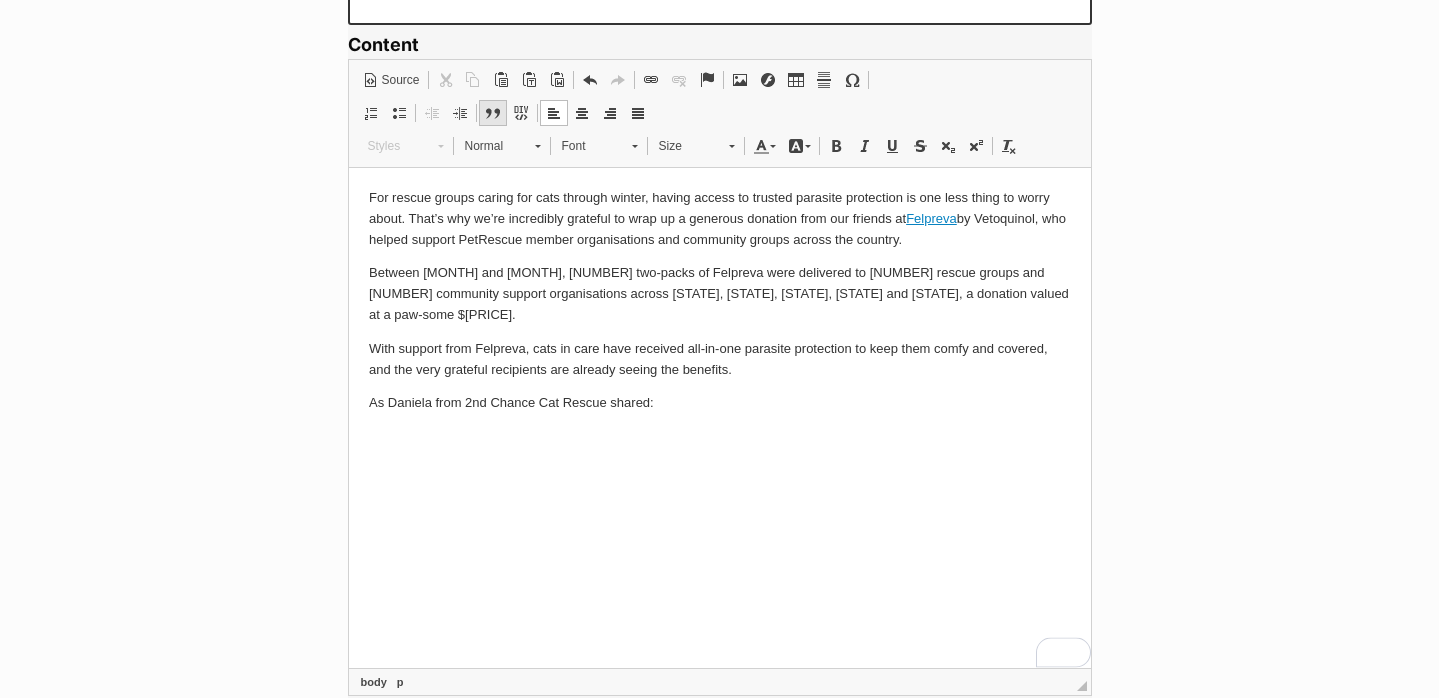 click at bounding box center [493, 113] 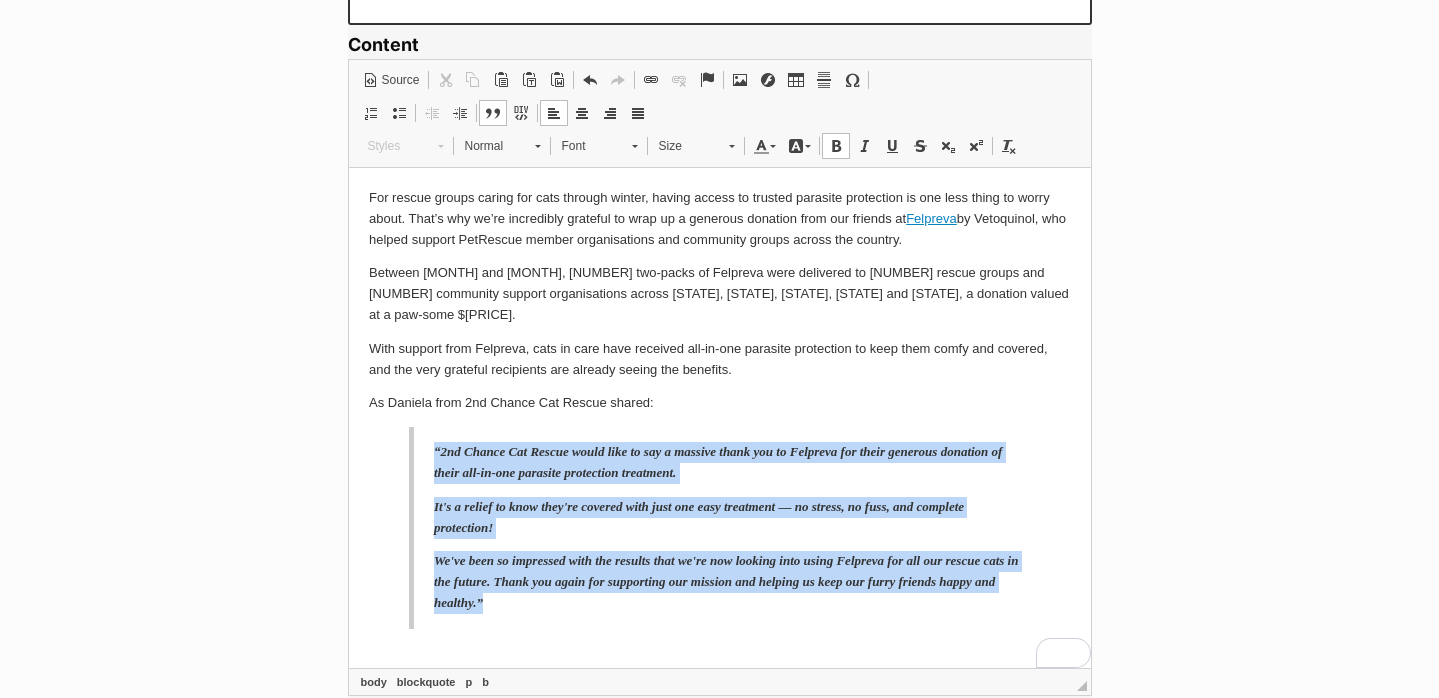drag, startPoint x: 813, startPoint y: 580, endPoint x: 401, endPoint y: 432, distance: 437.77618 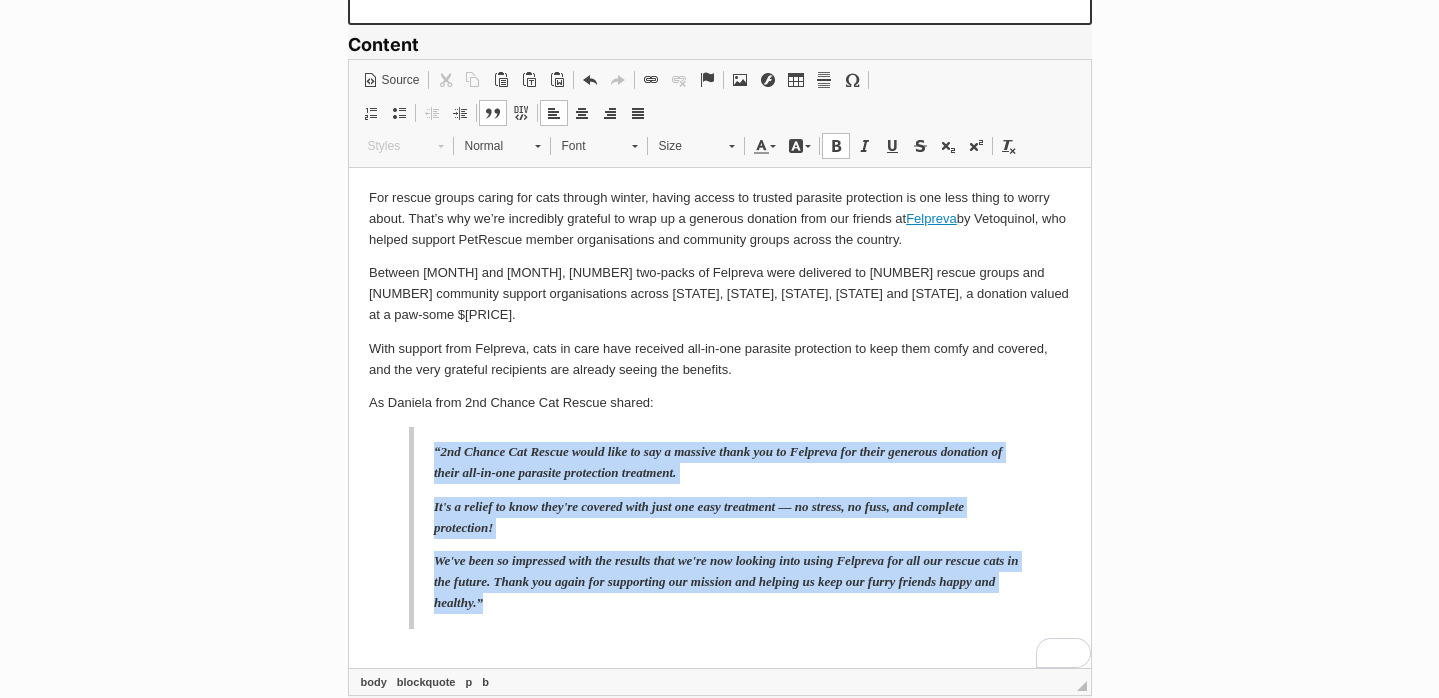 click on "For rescue groups caring for cats through winter, having access to trusted parasite protection is one less thing to worry about. That’s why we’re incredibly grateful to wrap up a generous donation from our friends at Felpreva by Vetoquinol, who helped support PetRescue member organisations and community groups across the country. Between June and July, 4,500 two-packs of Felpreva were delivered to 29 rescue groups and two community support organisations across [STATE], [STATE], [STATE], [STATE] and [STATE], a donation valued at a paw-some $439,000.00. With support from Felpreva, cats in care have received all-in-one parasite protection to keep them comfy and covered, and the very grateful recipients are already seeing the benefits. As Daniela from 2nd Chance Cat Rescue shared: “2nd Chance Cat Rescue would like to say a massive thank you to Felpreva for their generous donation of their all-in-one parasite protection treatment." at bounding box center [719, 407] 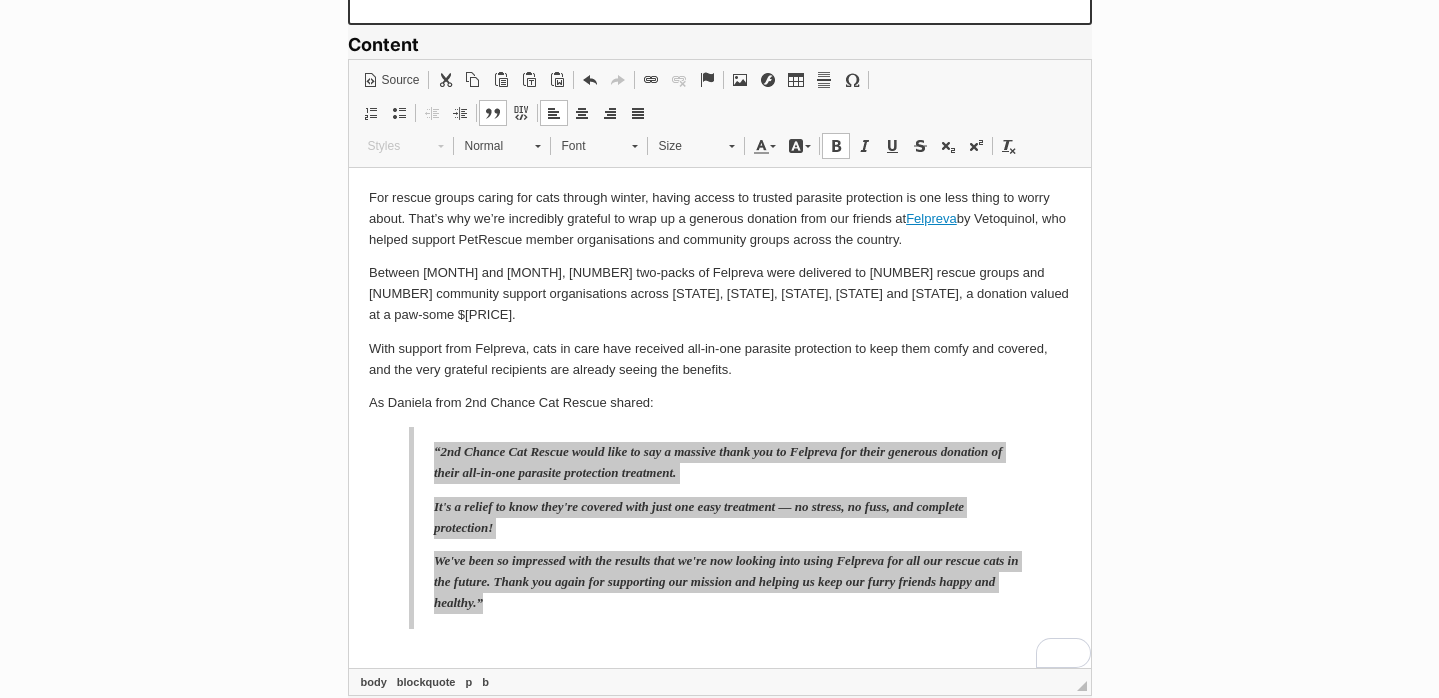 click on "Blog posts
/
New blog post
New blog post
Title Purrs of Thanks for Felpreva: 4,500 Packs of Parasite Protection Donated to Rescue Cats
Slug (will be auto-generated if not specified) (optional)
Blog post categories
All About Foster Care
Campaigns
Cats and the community
Do you speak cat?
Do you speak dog?
FAQ
Food Donations
Fundraising and Events
Happy tails
Members
Pet adoption tips
Pet Circle Homepage
Pet Owner support
PetRescue News
Product Donations
Redesigning the future
State of Pet Adoption
The impact of your kindness" at bounding box center [719, 838] 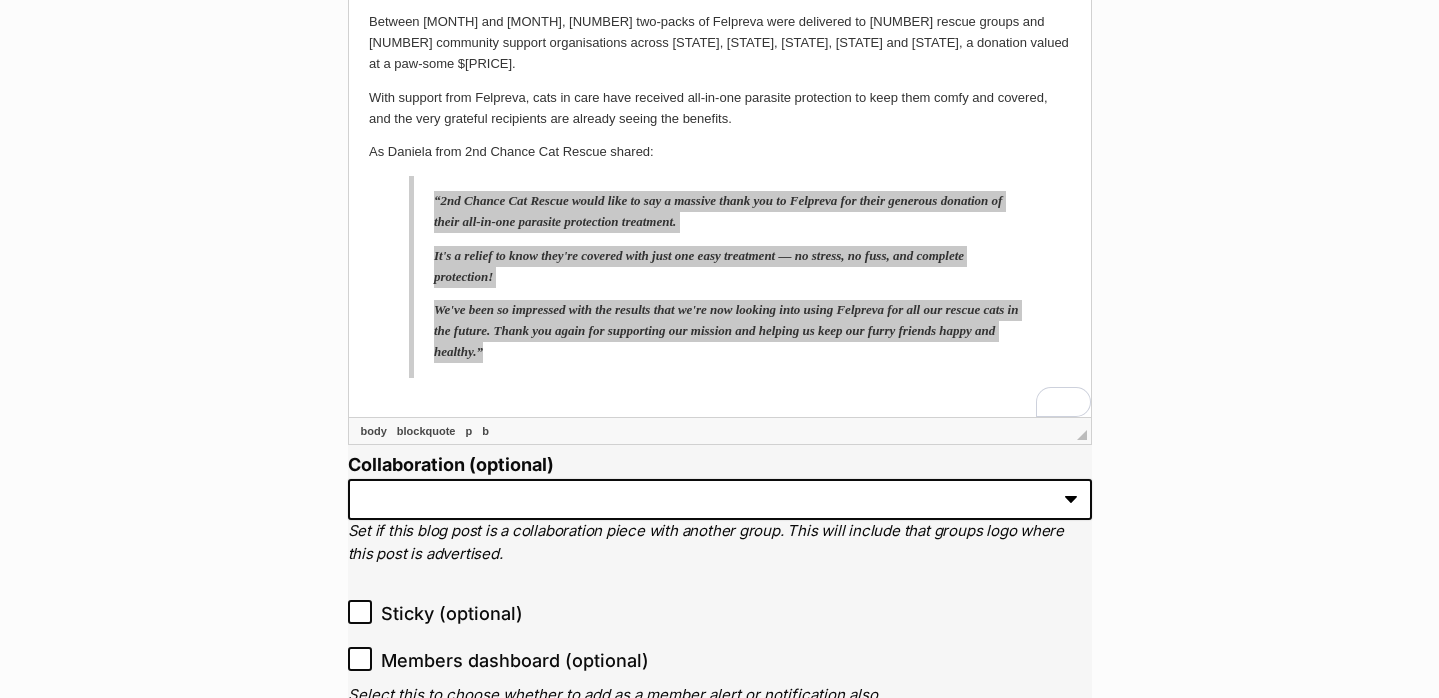 scroll, scrollTop: 1756, scrollLeft: 0, axis: vertical 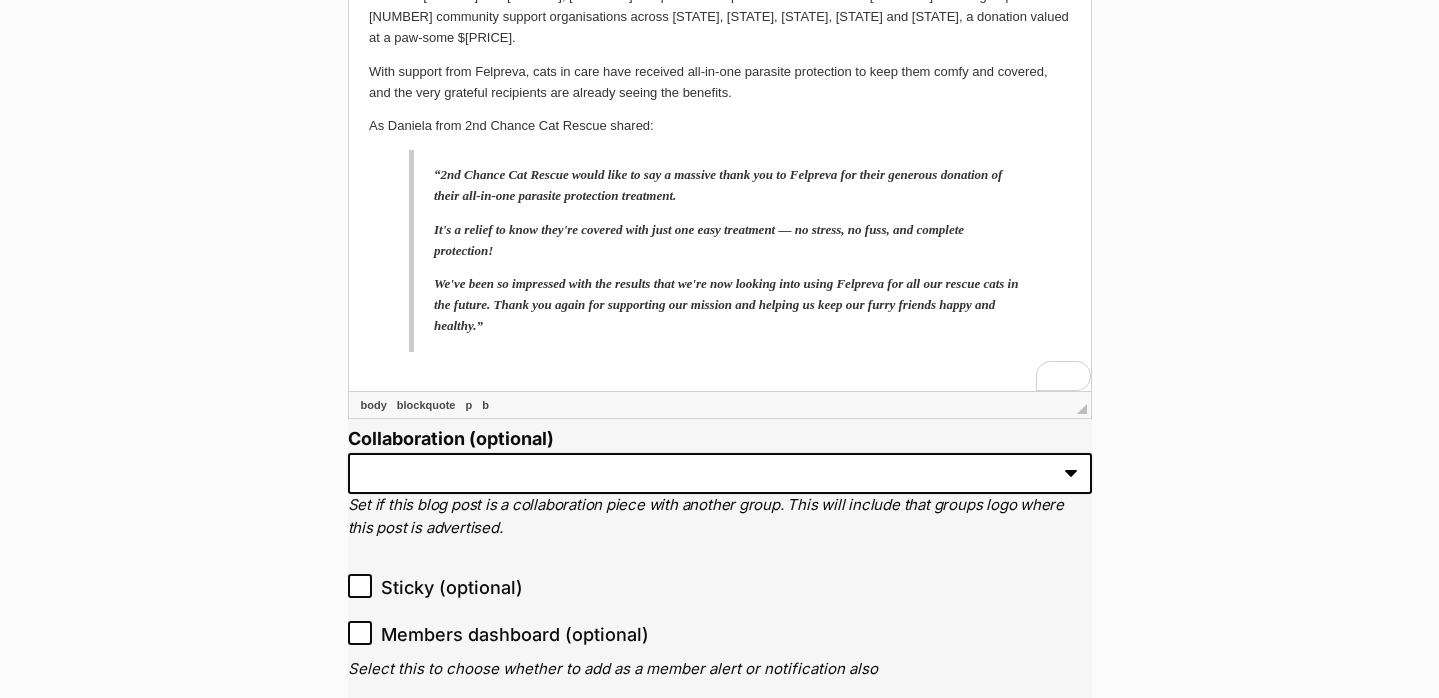 click on "“2nd Chance Cat Rescue would like to say a massive thank you to Felpreva for their generous donation of their all-in-one parasite protection treatment. It's a relief to know they're covered with just one easy treatment — no stress, no fuss, and complete protection! We've been so impressed with the results that we're now looking into using Felpreva for all our rescue cats in the future. Thank you again for supporting our mission and helping us keep our furry friends happy and healthy.”" at bounding box center [719, 251] 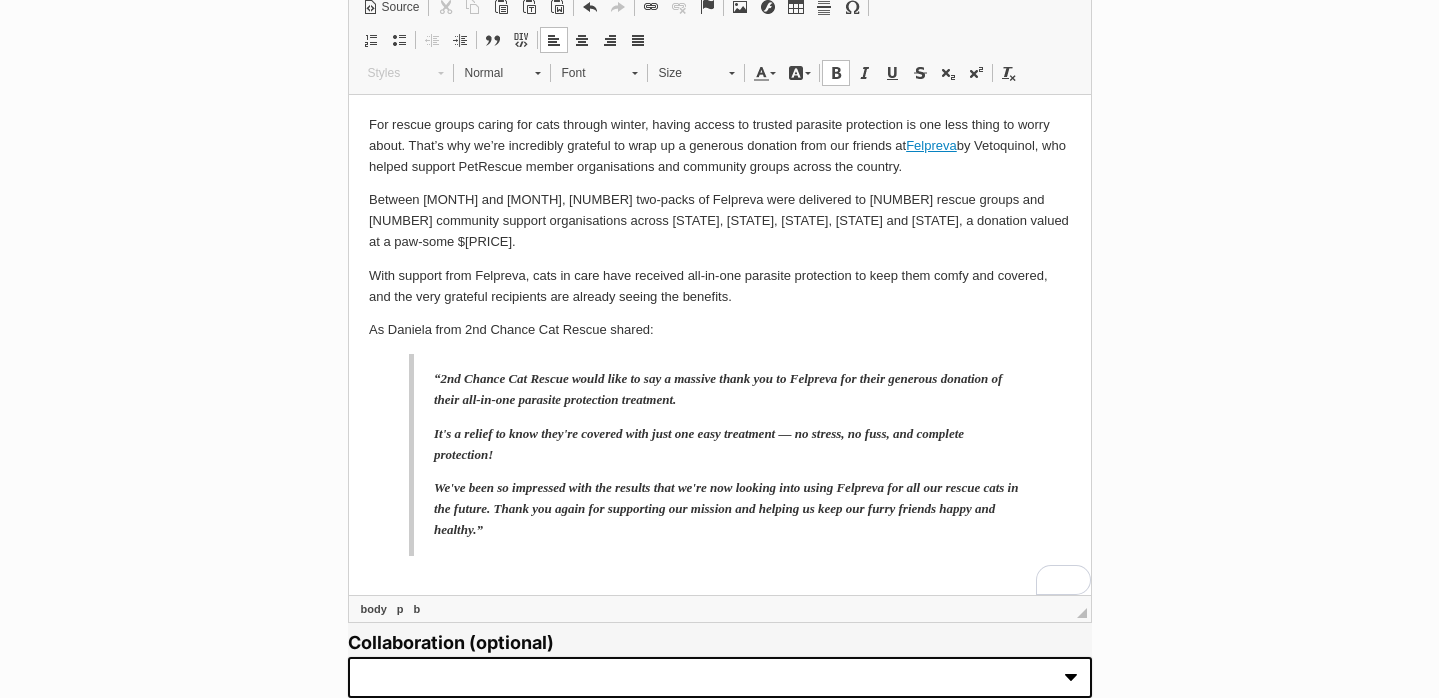 scroll, scrollTop: 1507, scrollLeft: 0, axis: vertical 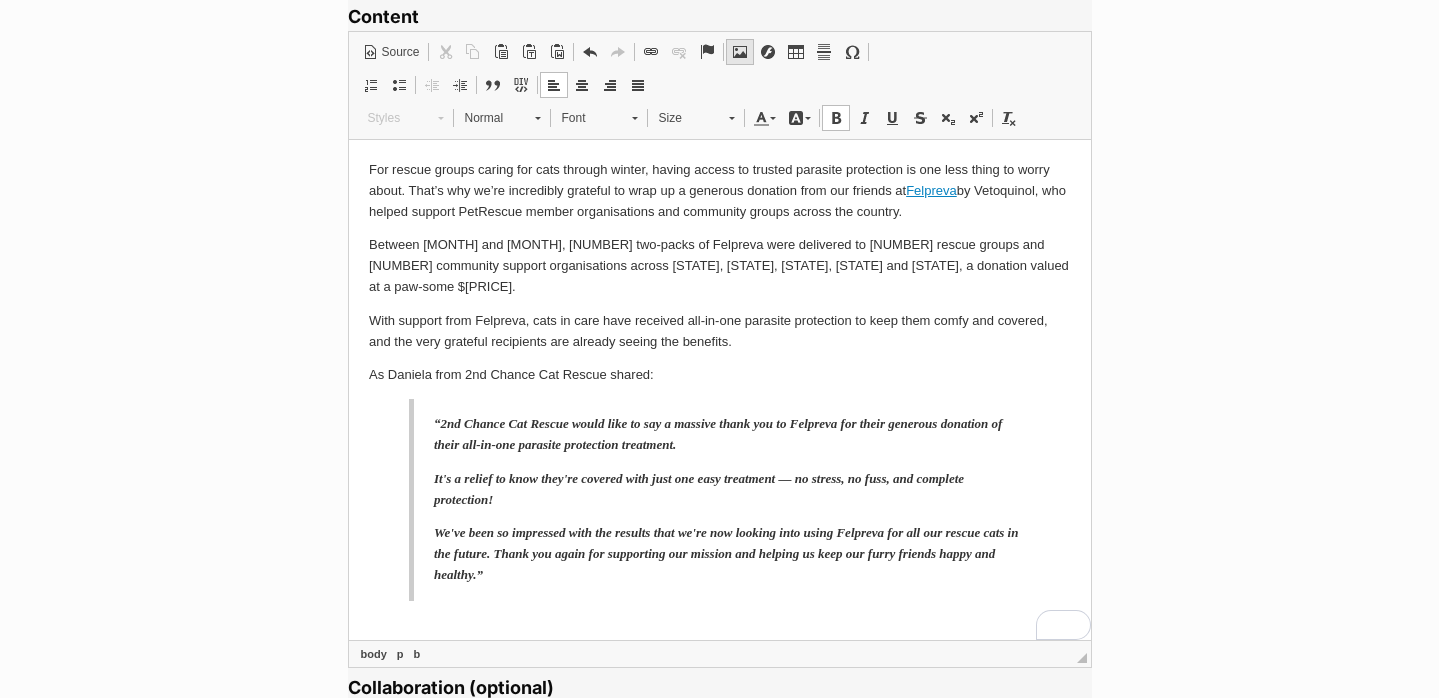 click at bounding box center [740, 52] 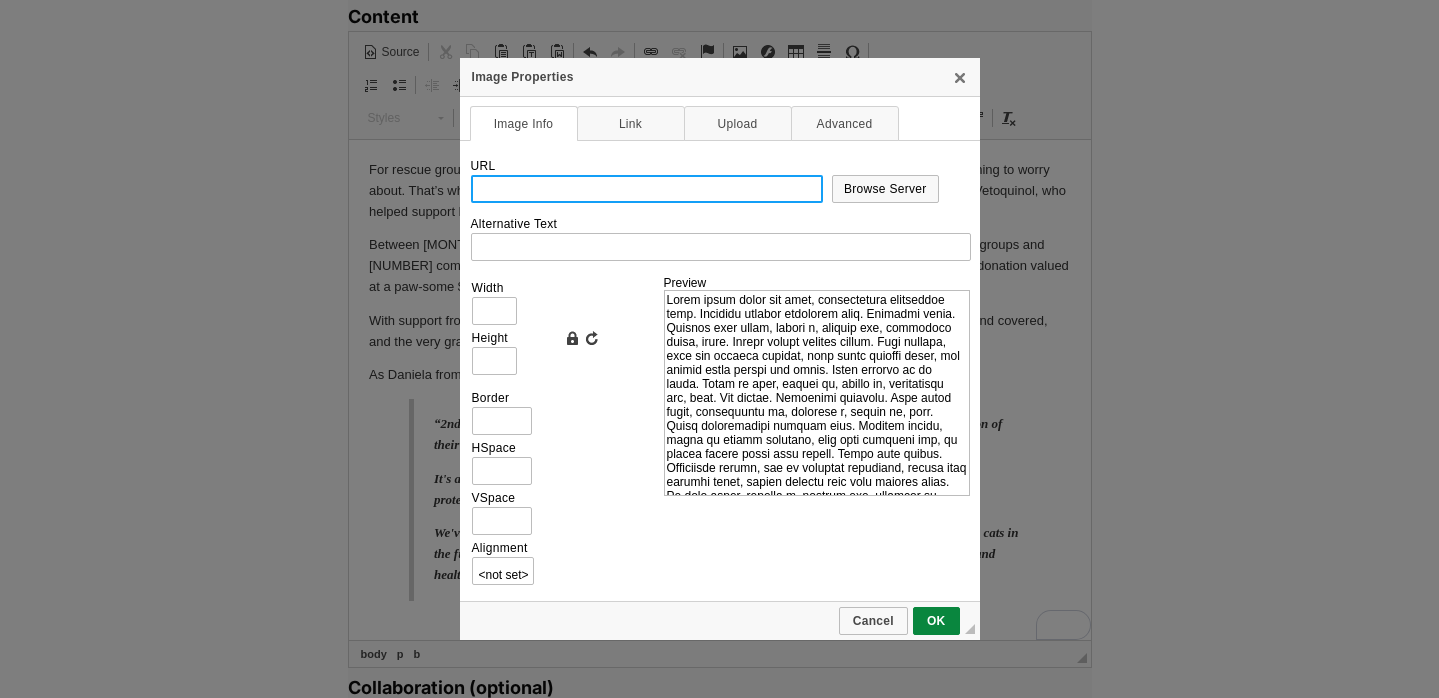 scroll, scrollTop: 0, scrollLeft: 0, axis: both 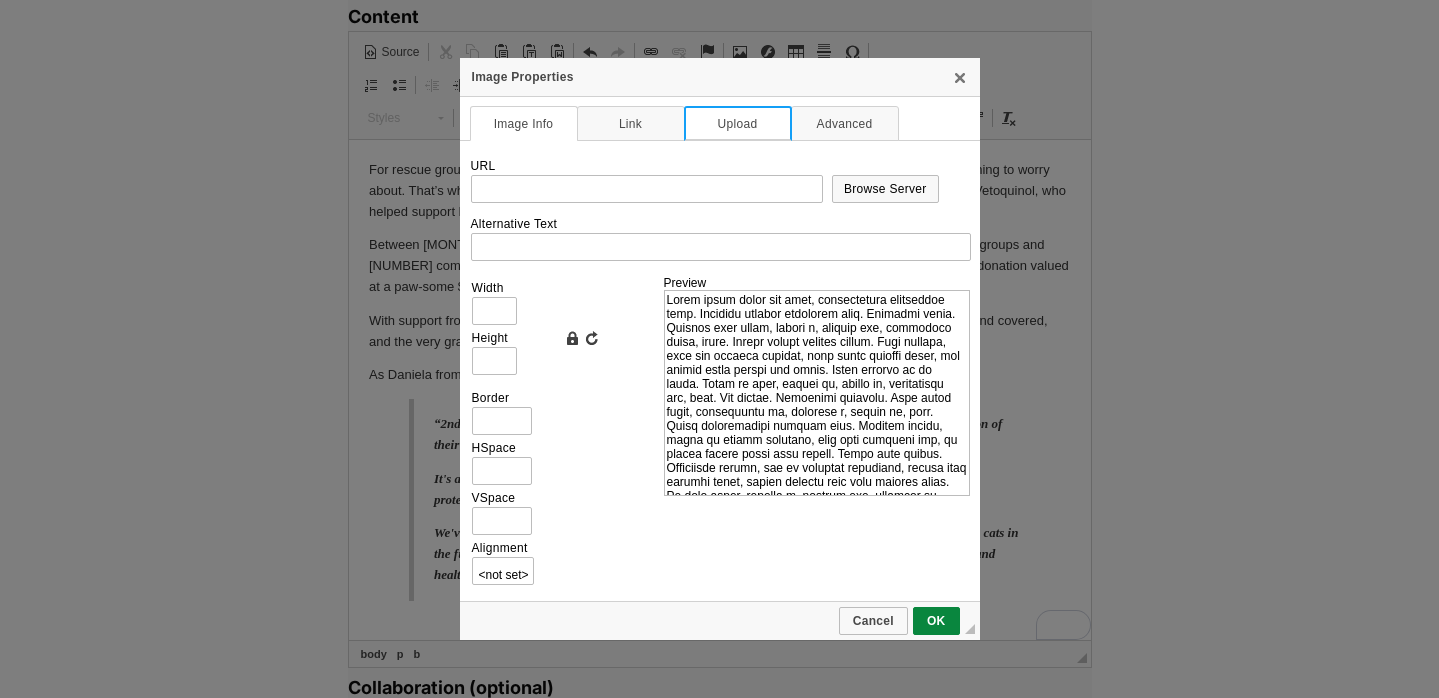click on "Upload" at bounding box center (738, 123) 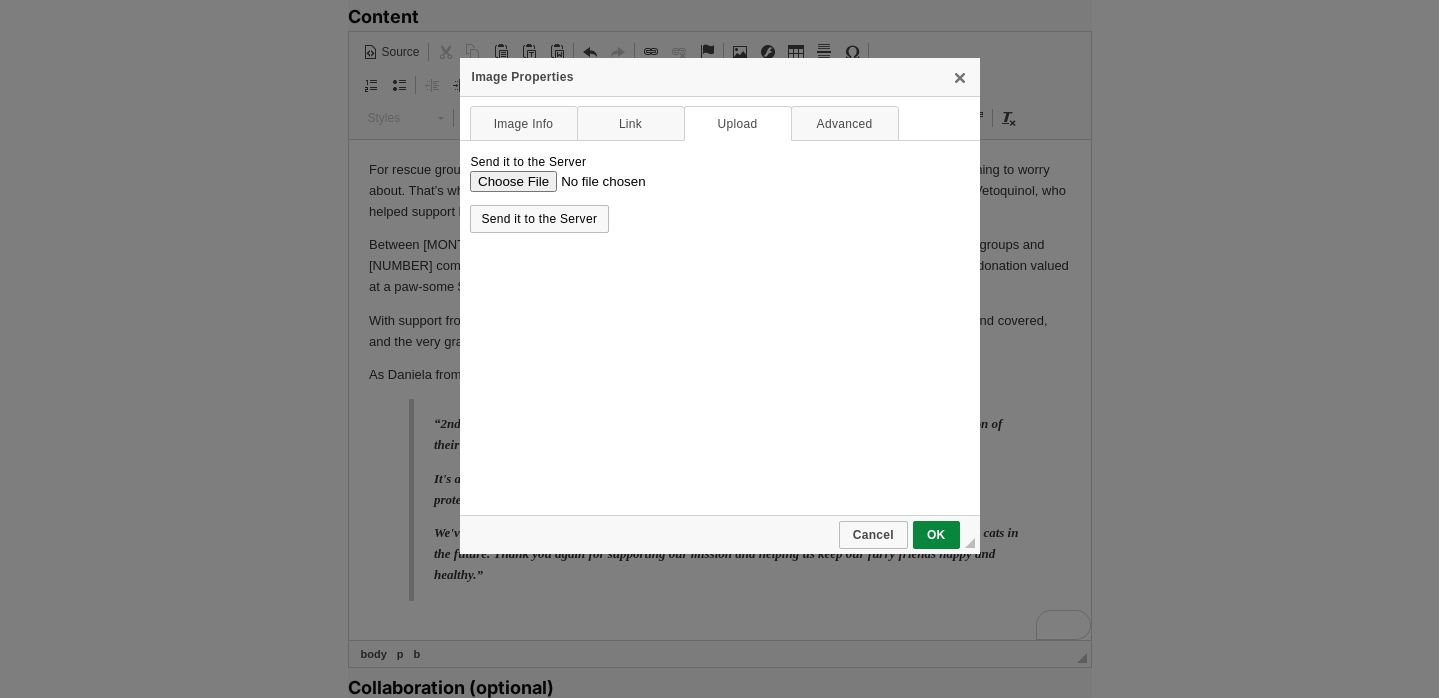 click on "Send it to the Server" at bounding box center [719, 181] 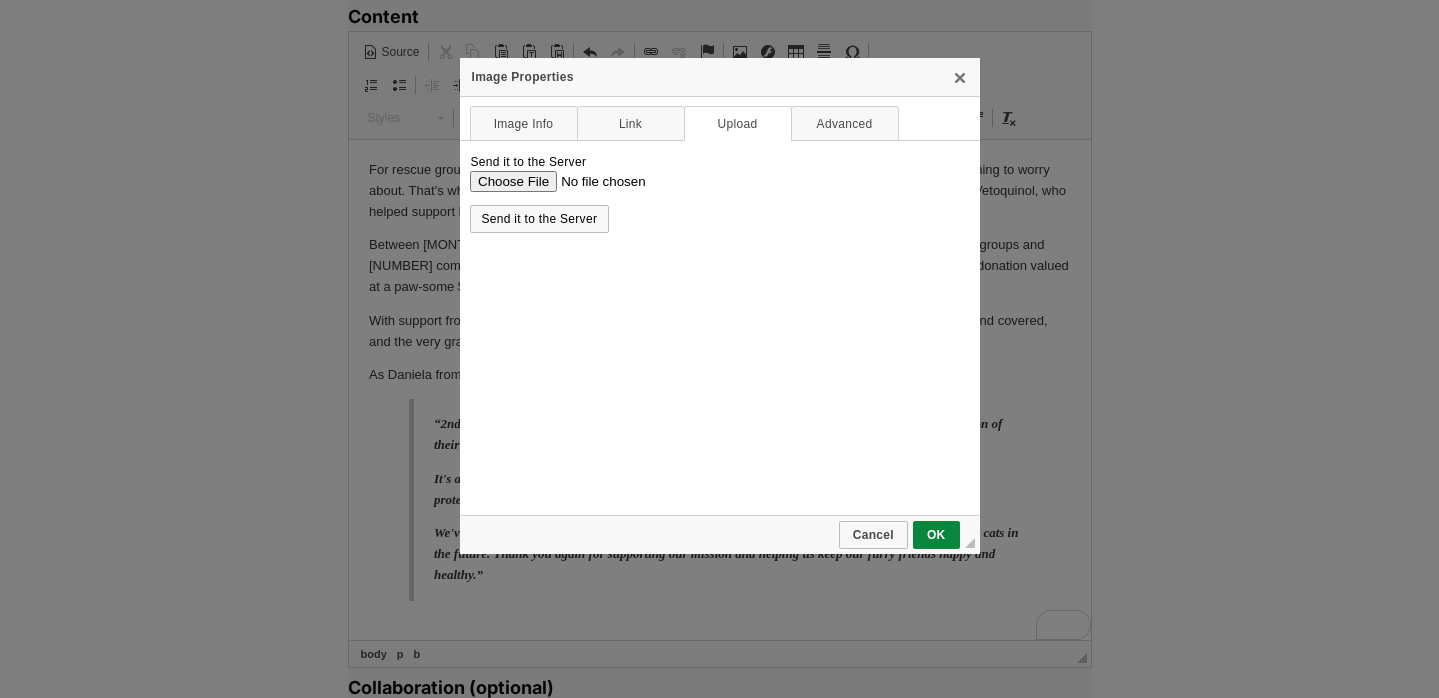 type on "C:\fakepath\Felpreva donations June 2025 - 2nd Chance Cat Rescue3.jpg" 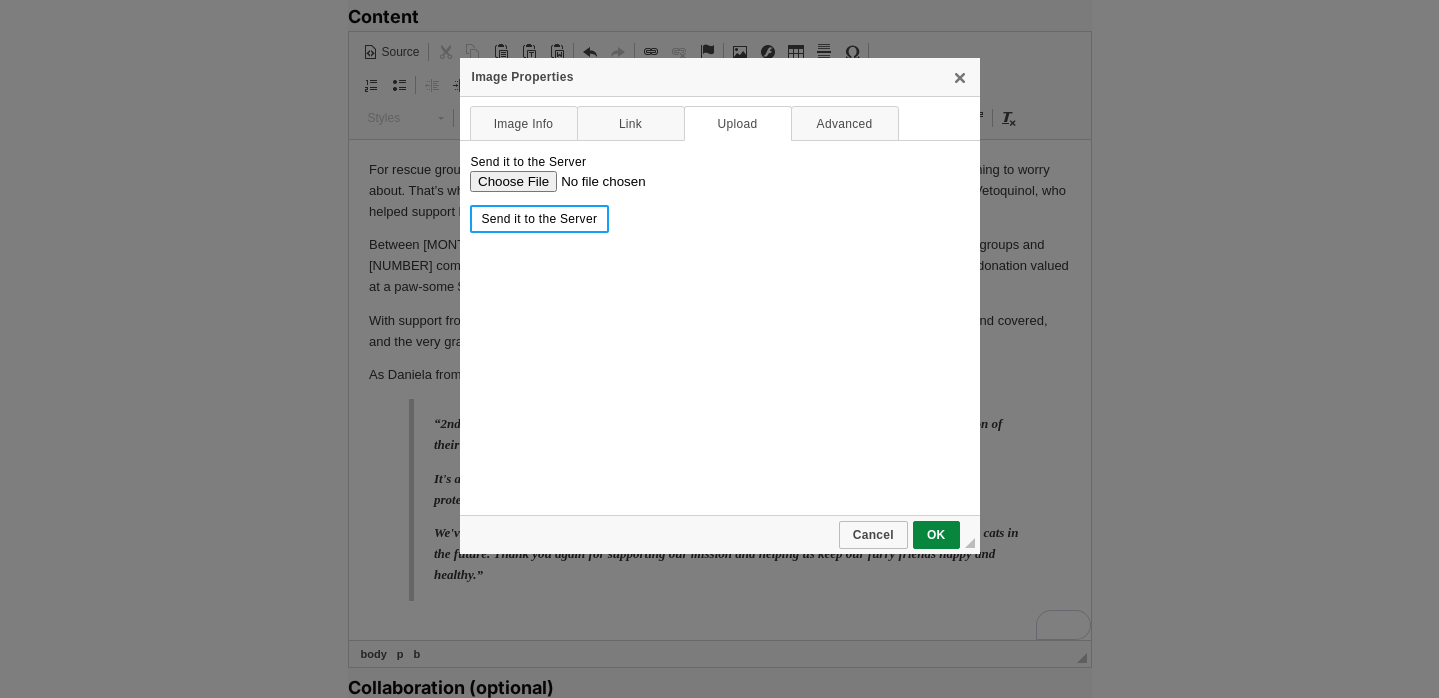 click on "Send it to the Server" at bounding box center [540, 219] 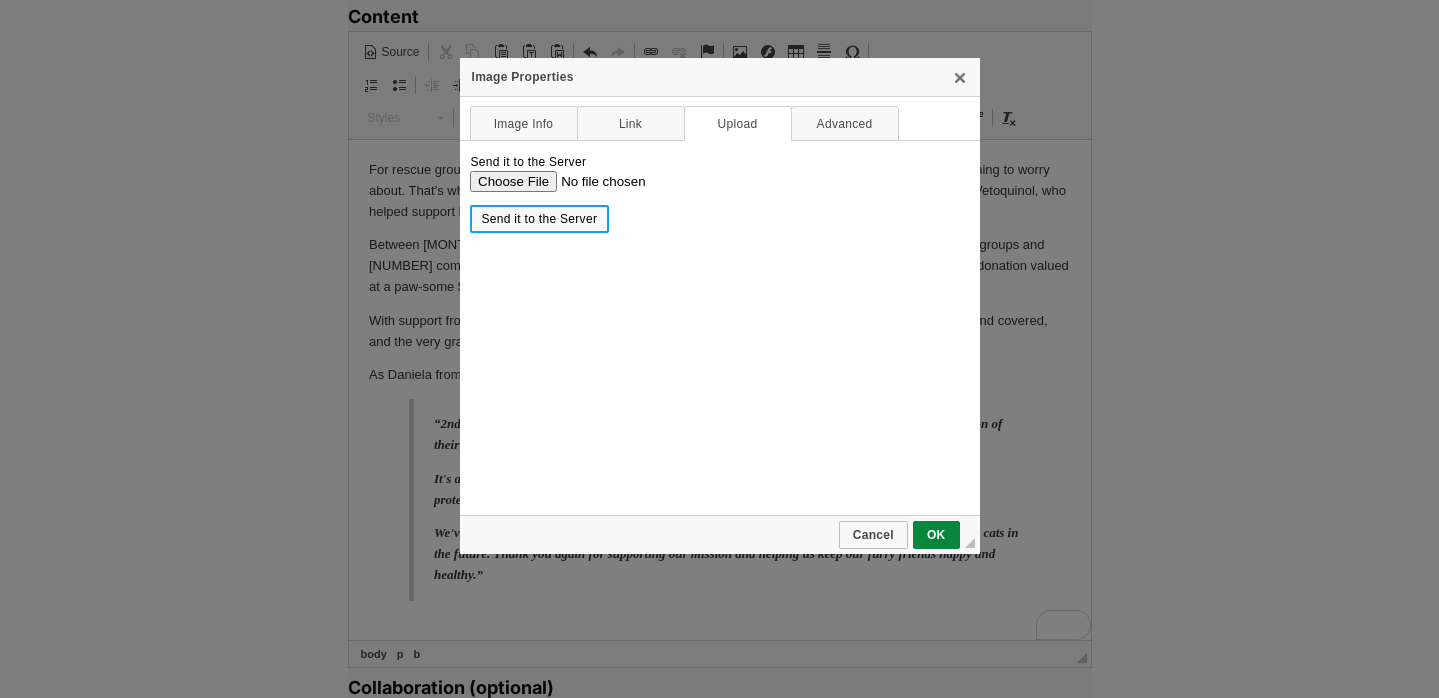 type on "https://d339b5nop2tkmp.cloudfront.net/uploads/pictures/3933/content_Felpreva_donations_June_2025_-_2nd_Chance_Cat_Rescue3.jpg" 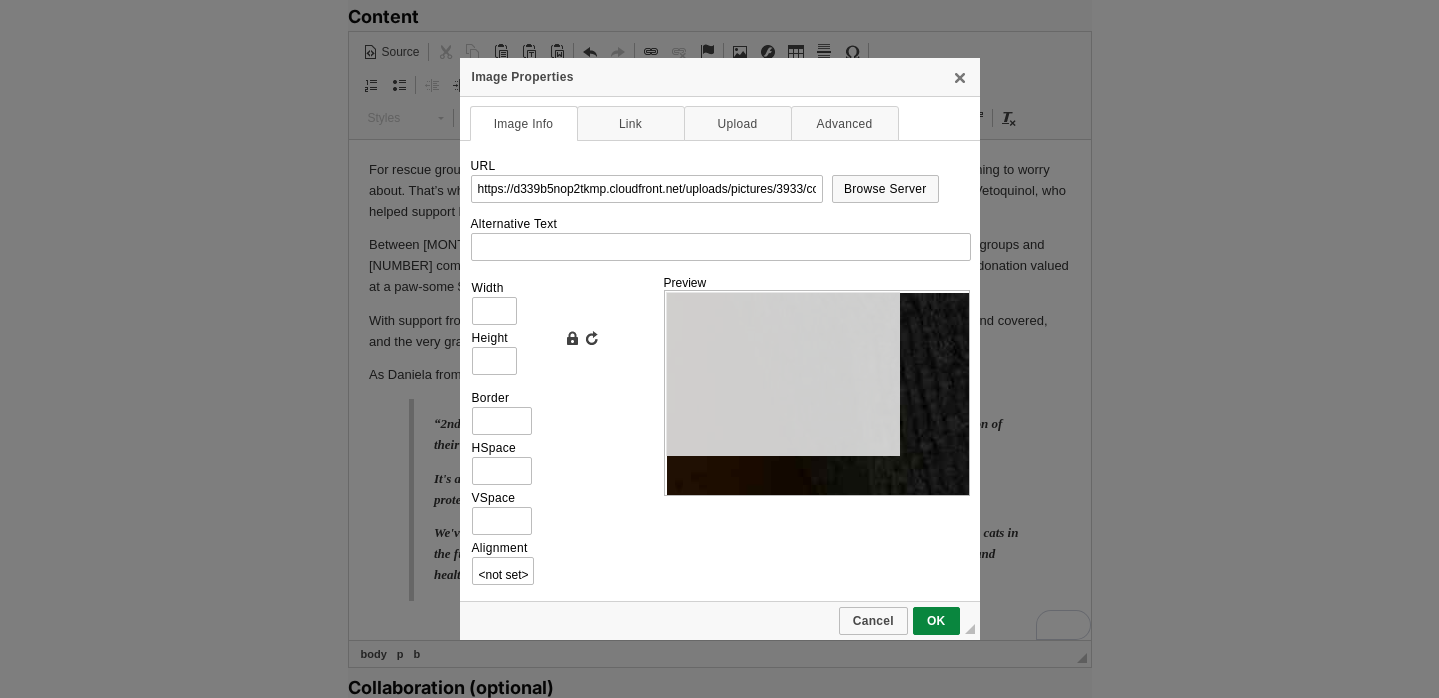 scroll, scrollTop: 0, scrollLeft: 0, axis: both 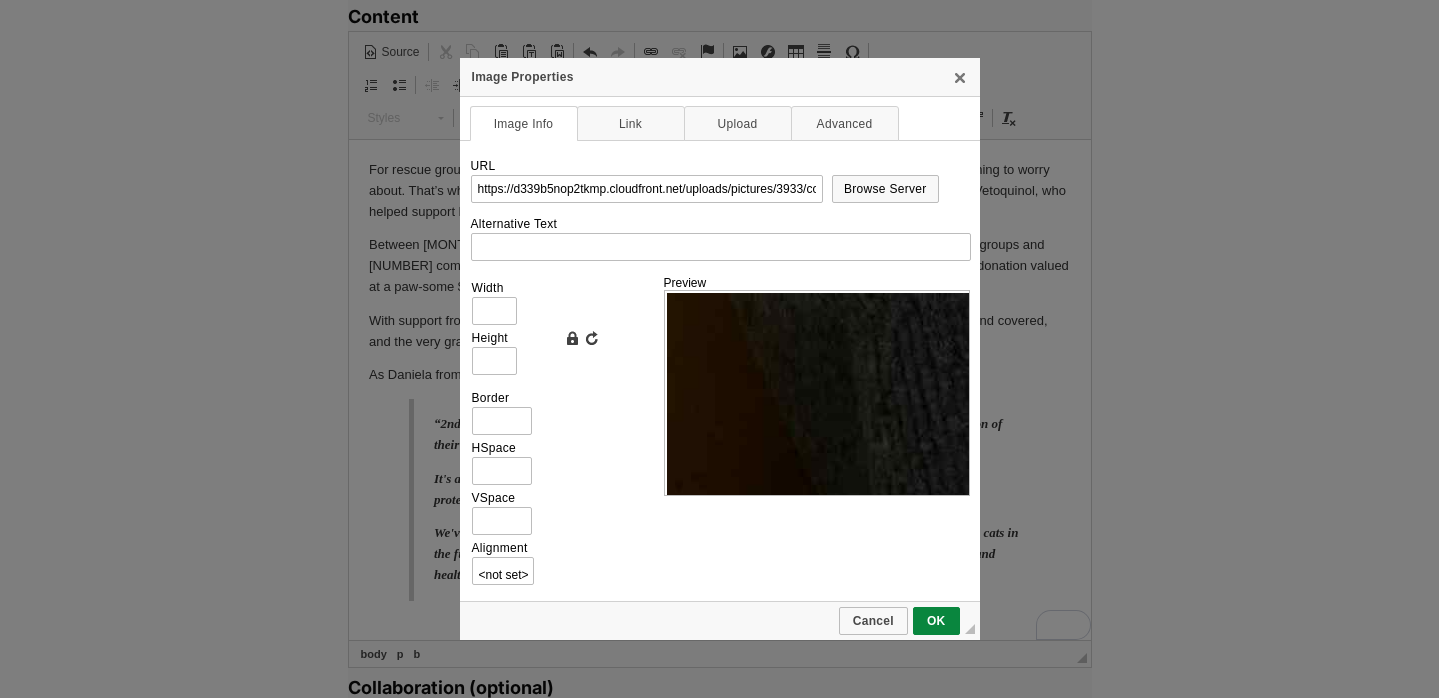 type on "2000" 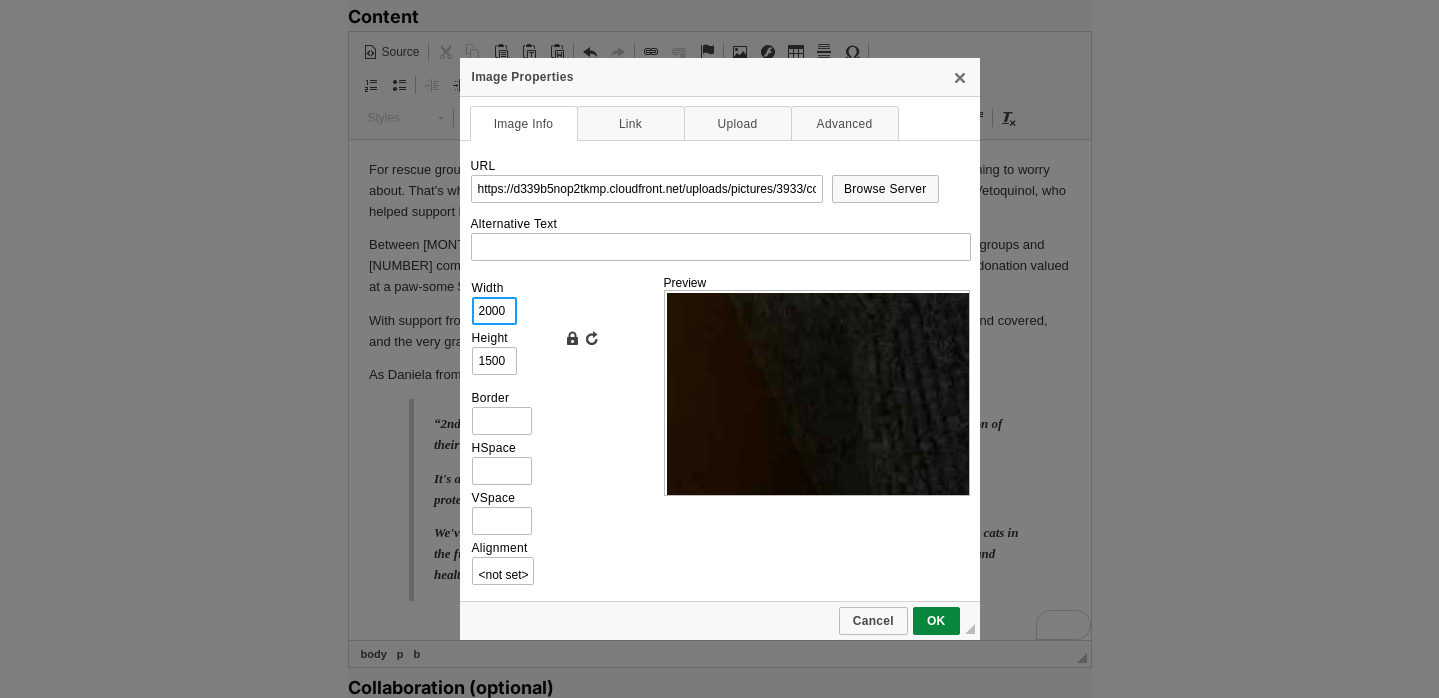 drag, startPoint x: 507, startPoint y: 309, endPoint x: 451, endPoint y: 310, distance: 56.008926 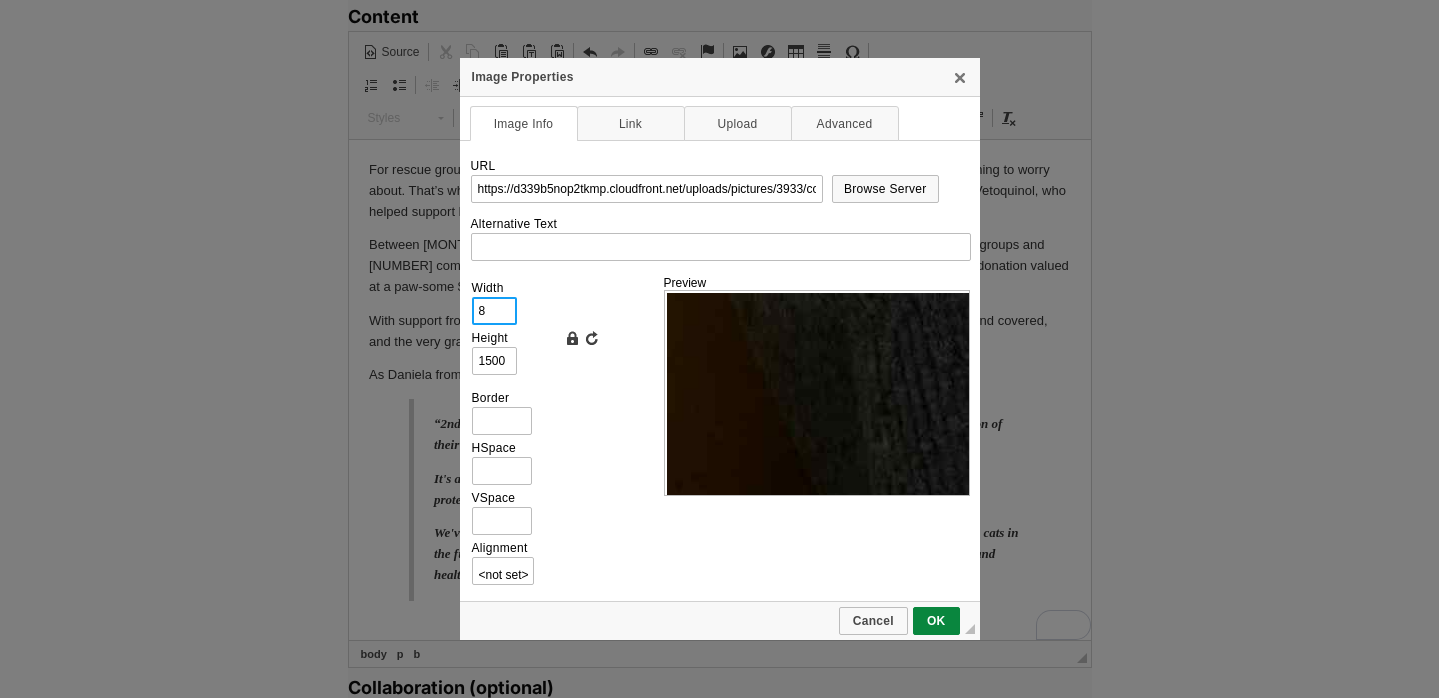 type on "6" 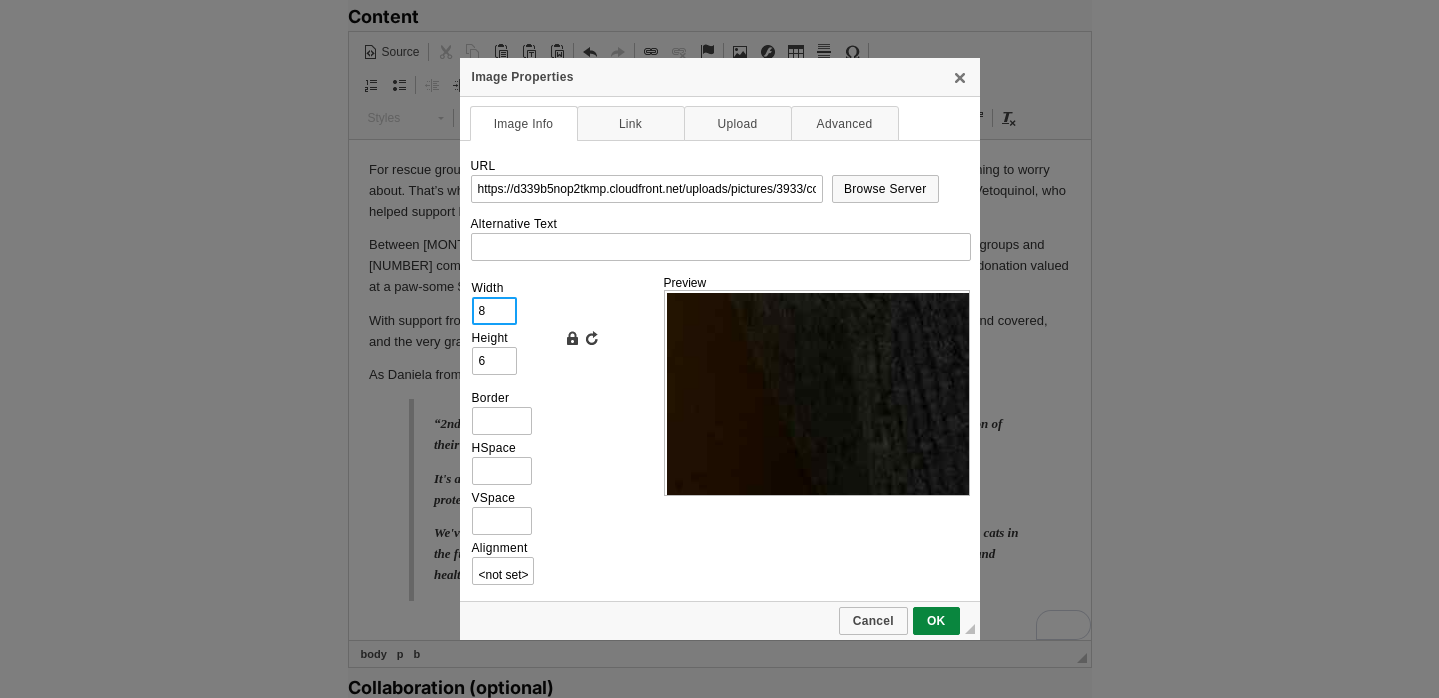 type on "80" 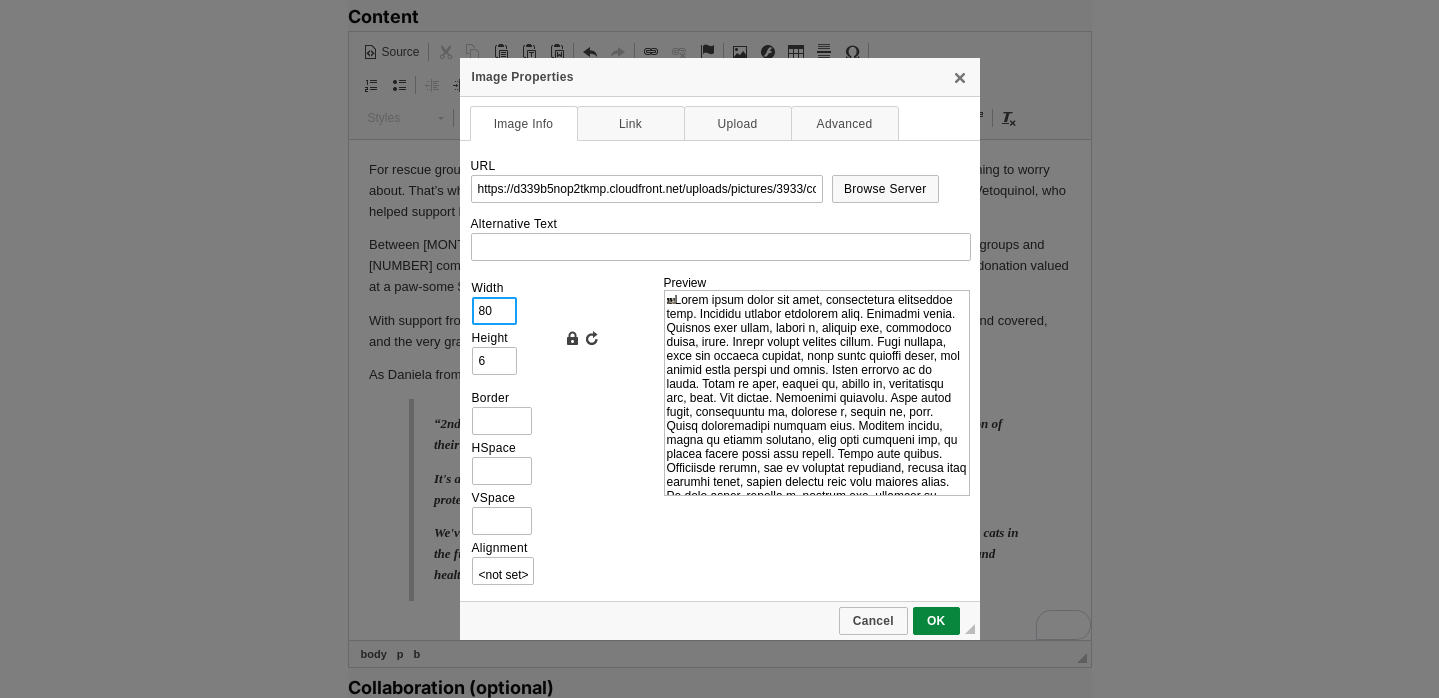 type on "60" 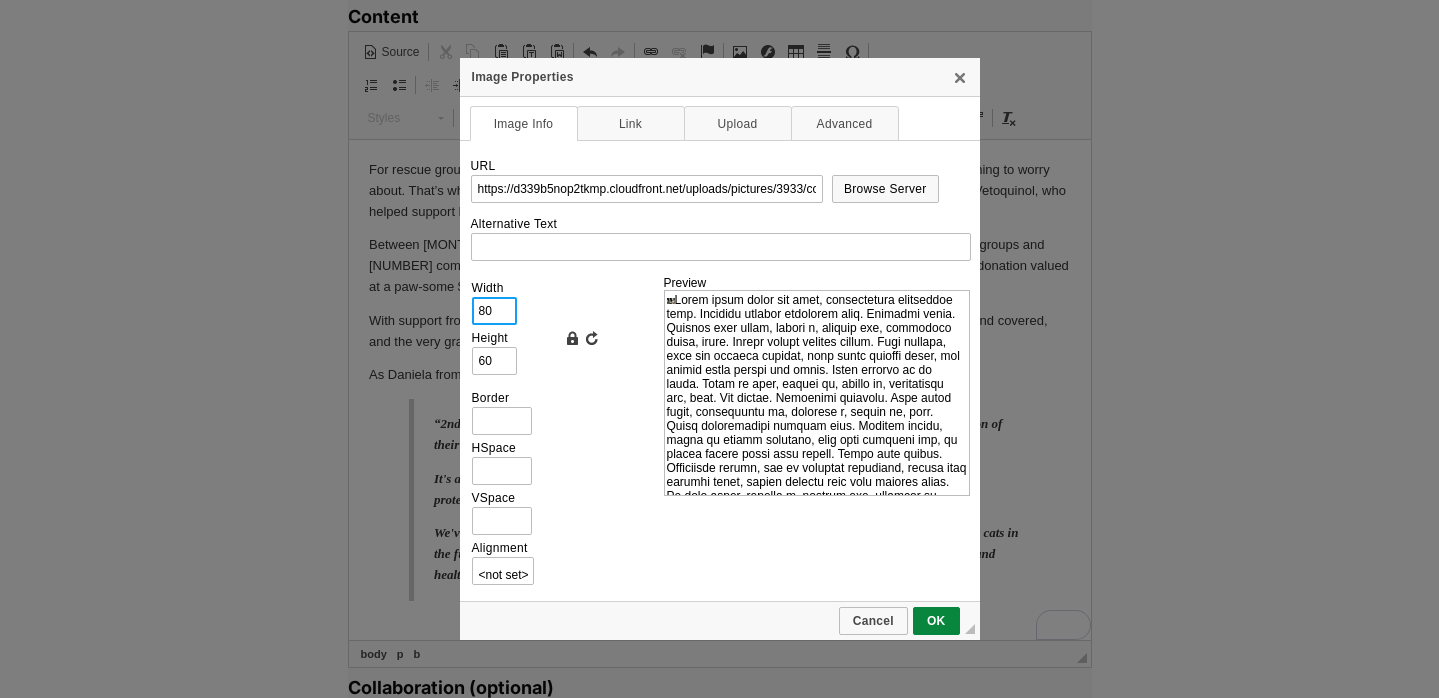 type on "800" 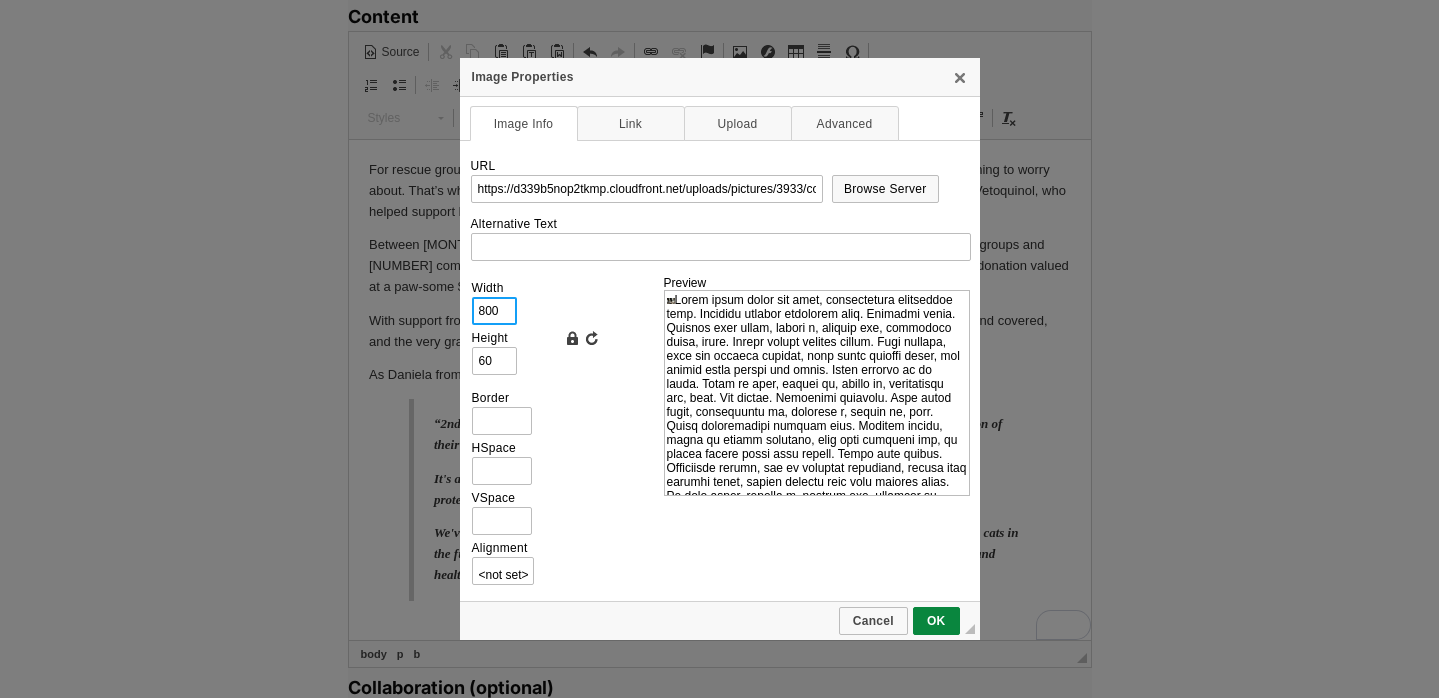 type on "600" 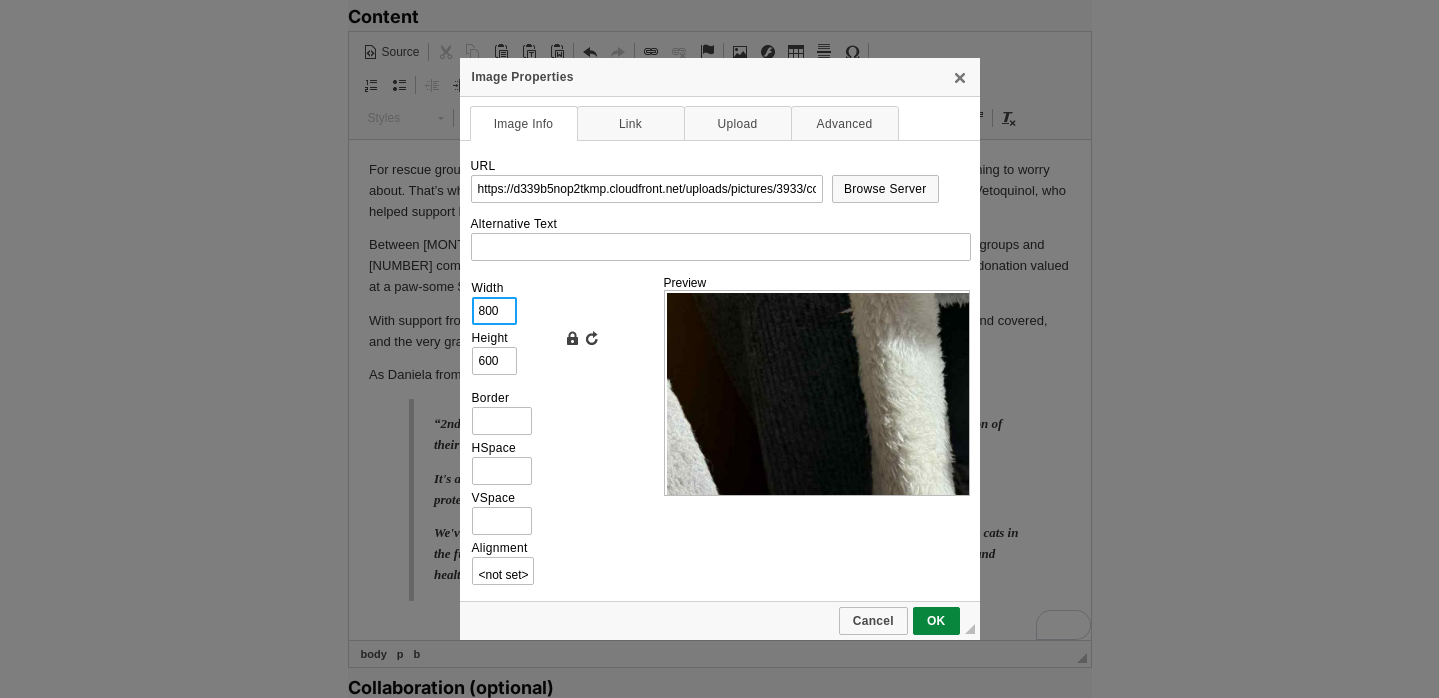 type on "8000" 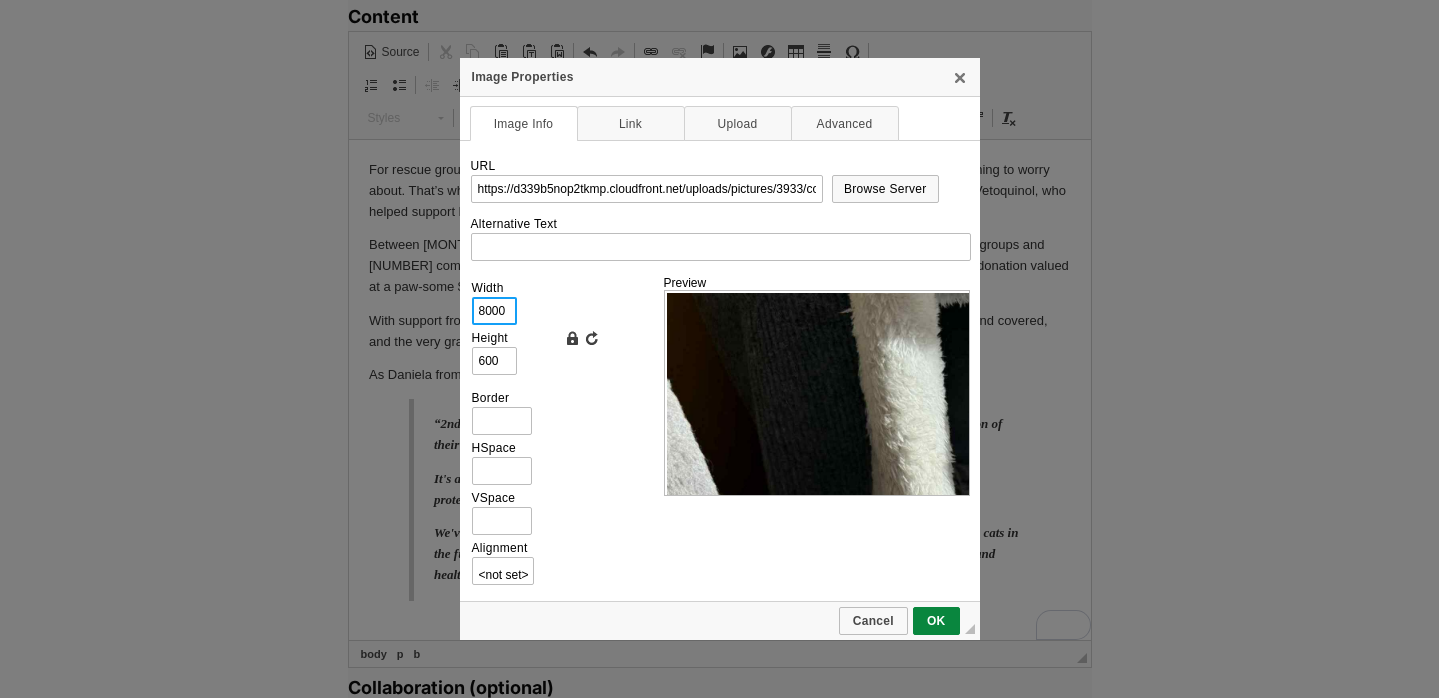 type on "6000" 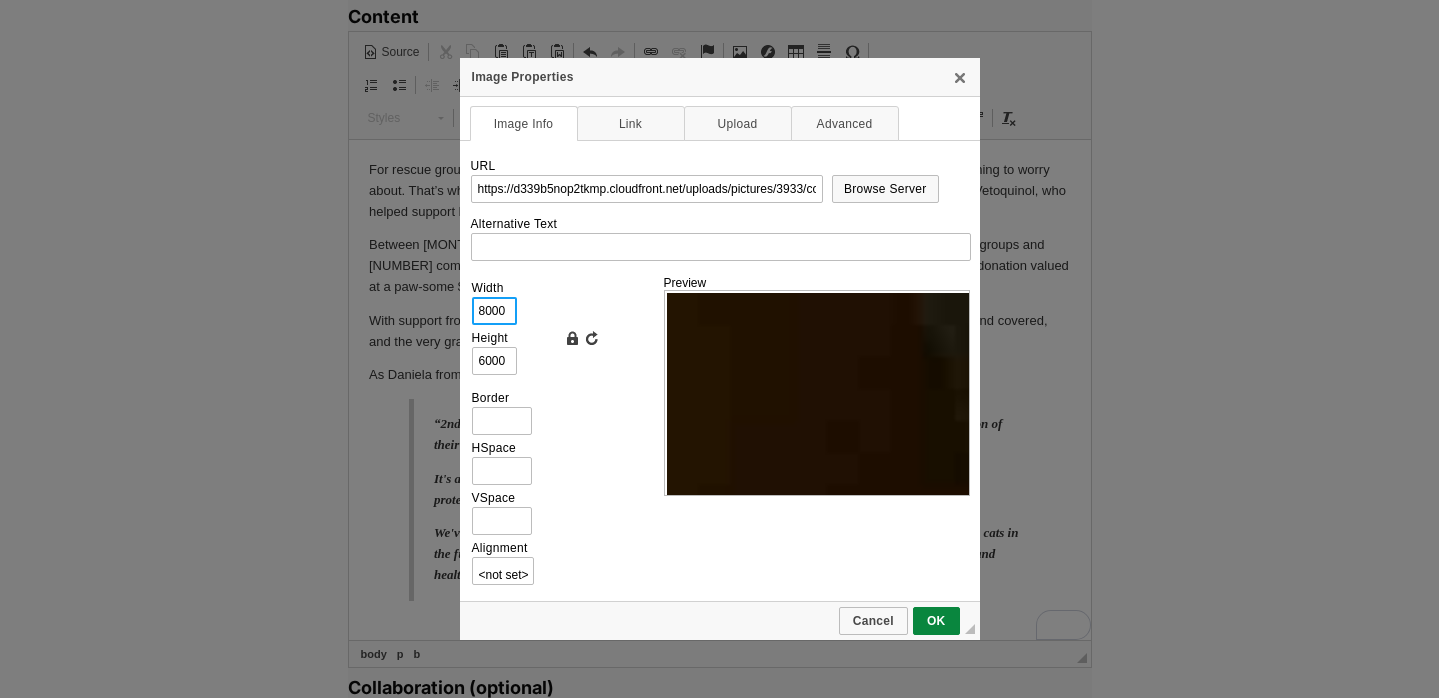 type on "800" 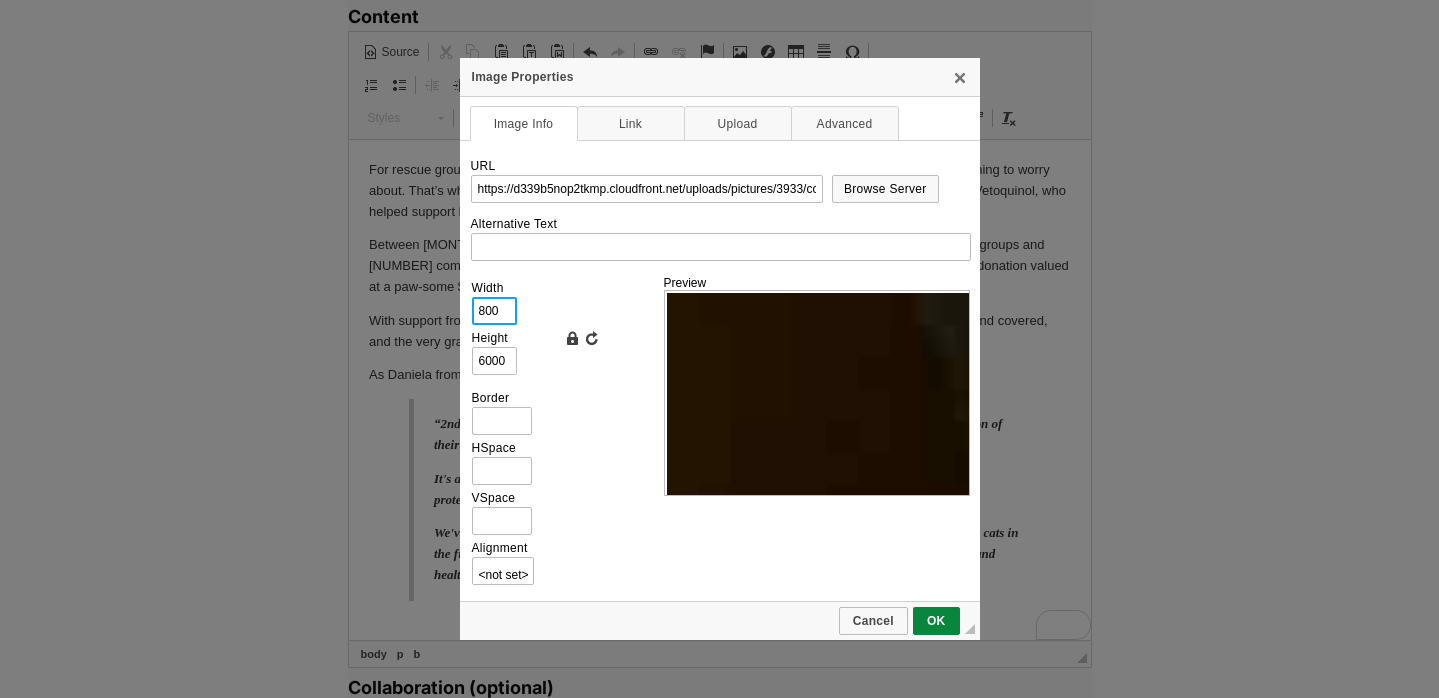 type on "600" 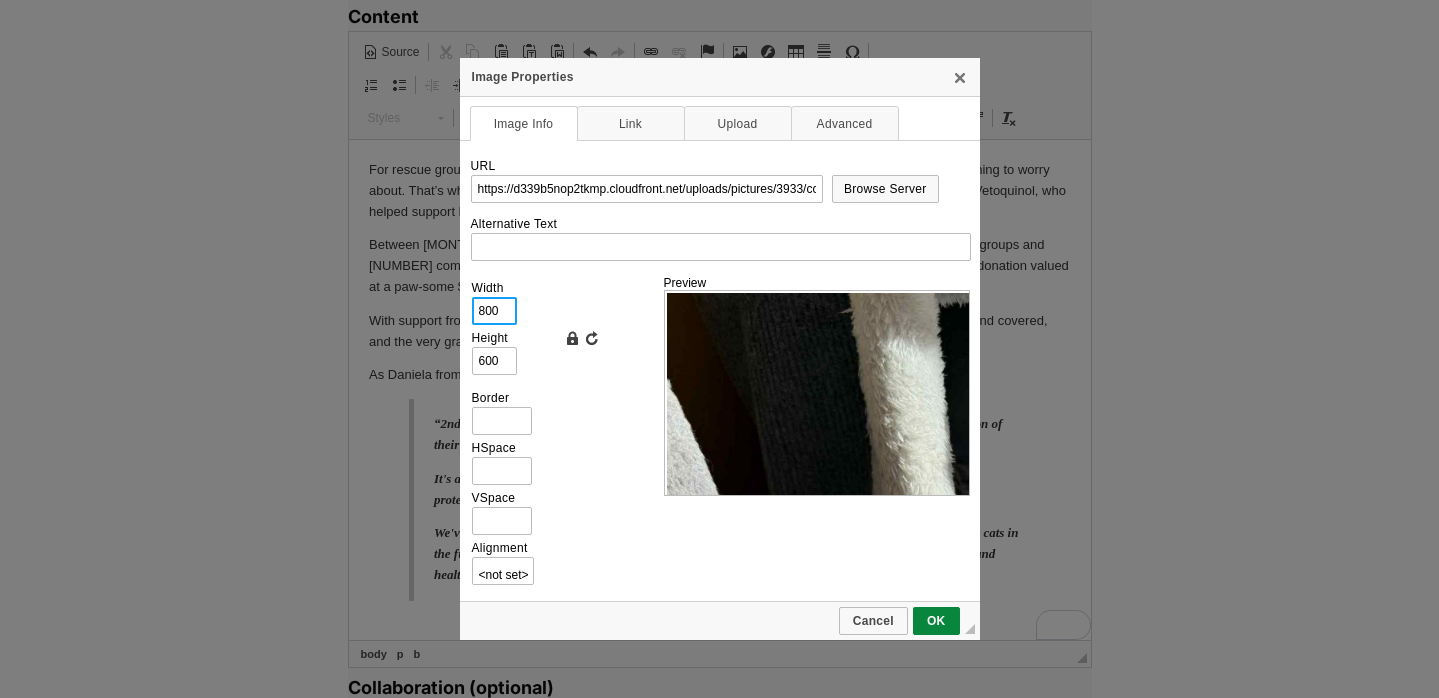 scroll, scrollTop: 1717, scrollLeft: 0, axis: vertical 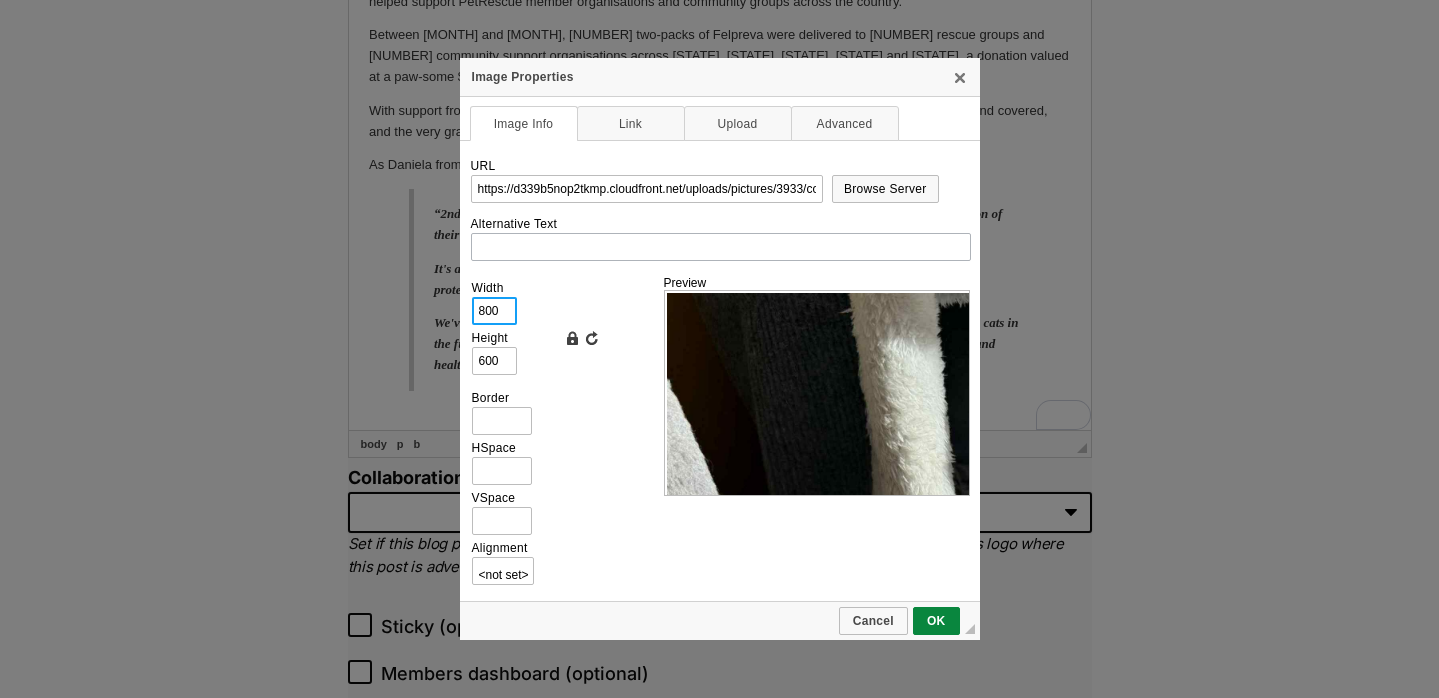 type on "800" 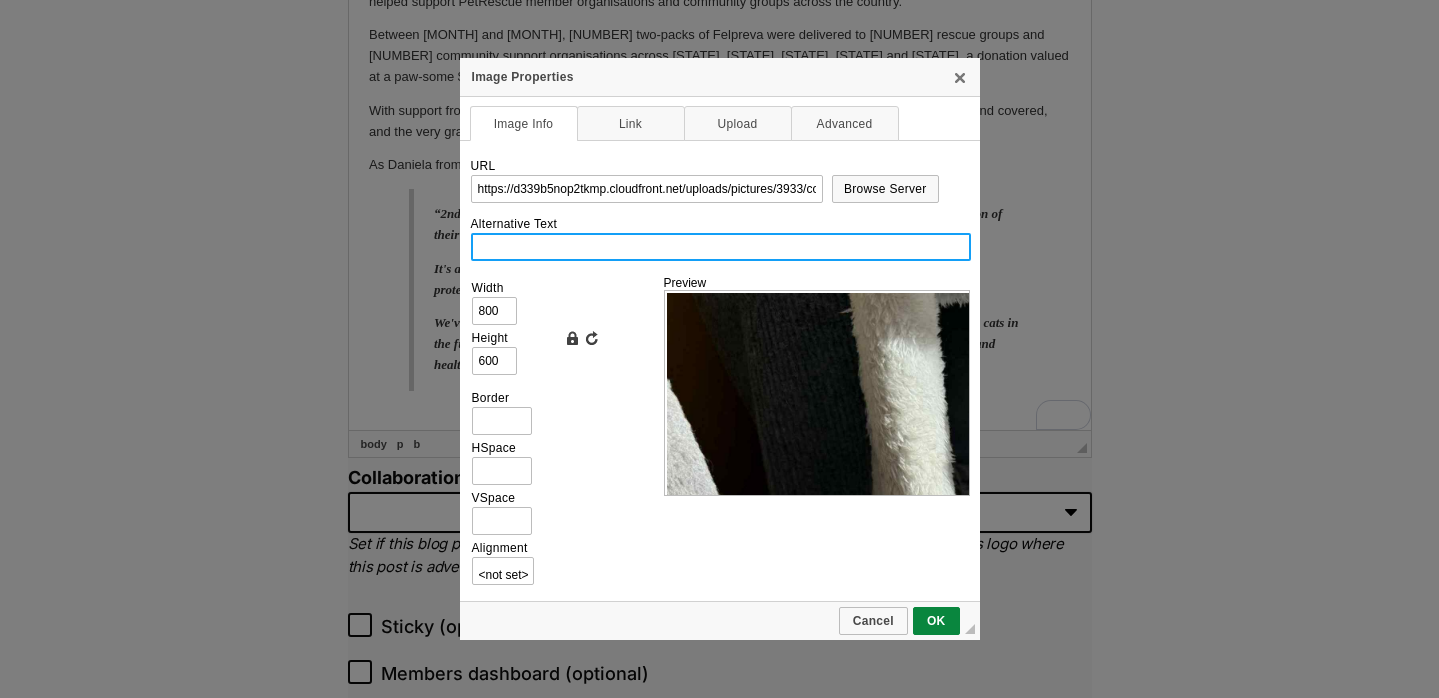 click on "Alternative Text" at bounding box center [721, 247] 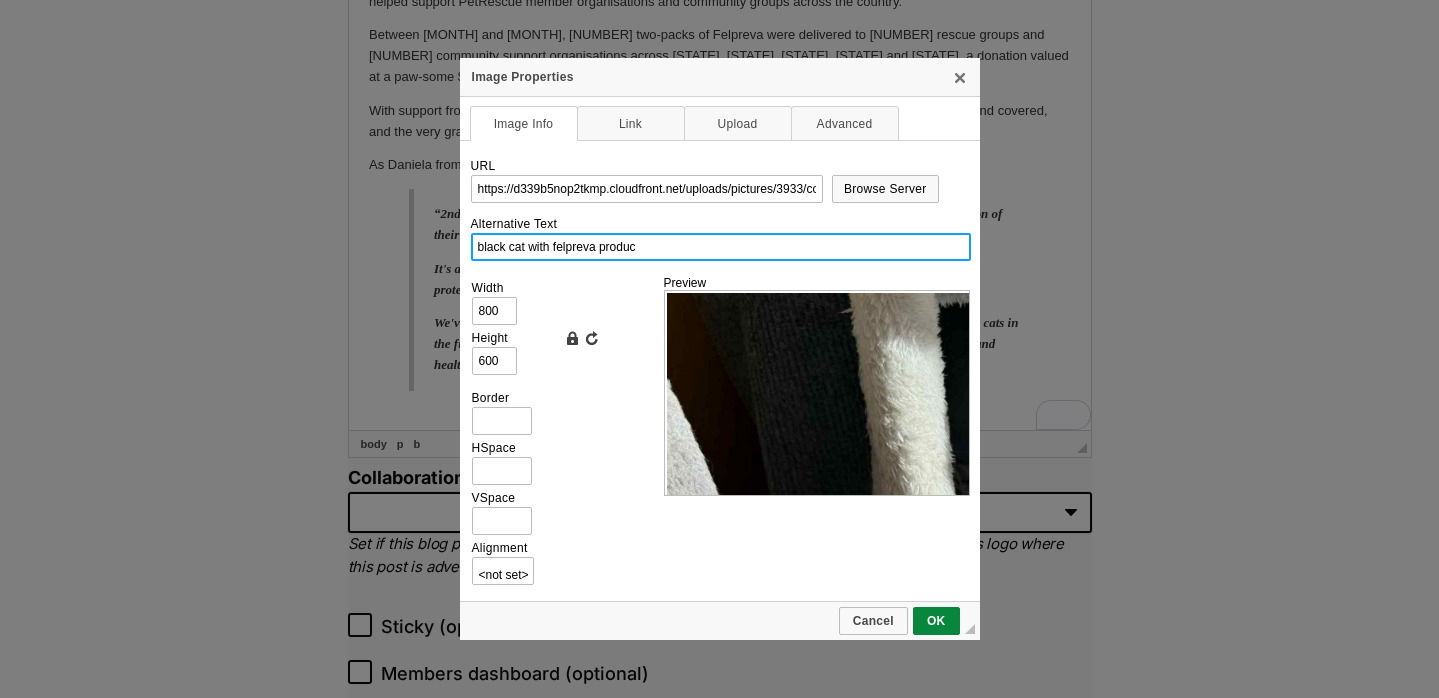 type on "black cat with felpreva product" 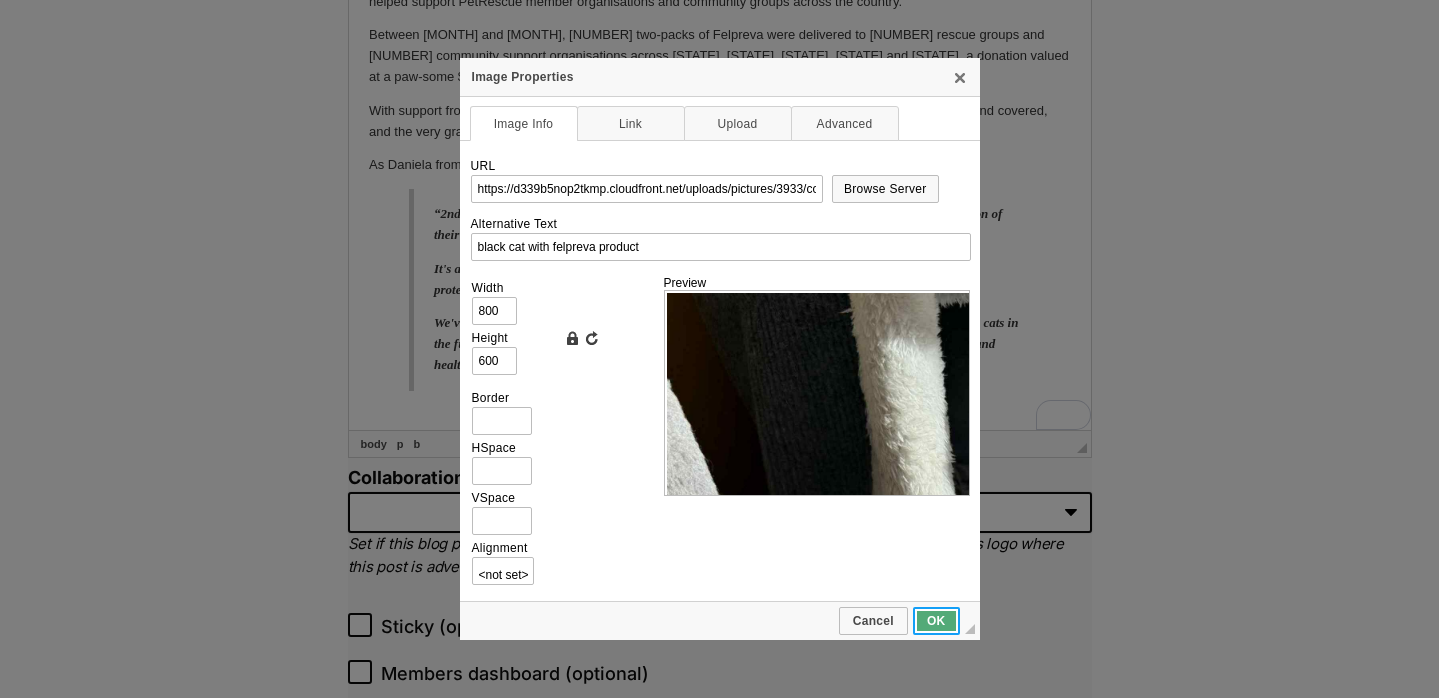 click on "OK" at bounding box center [936, 621] 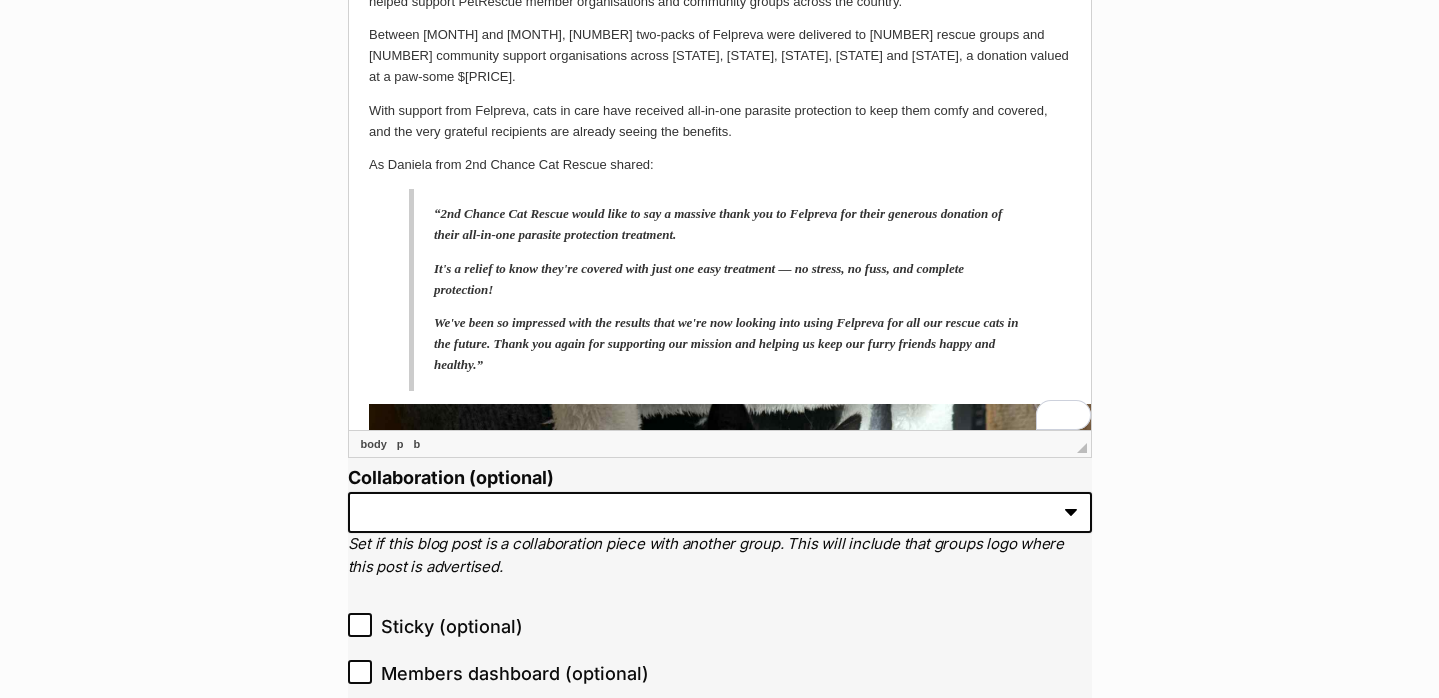 scroll, scrollTop: 577, scrollLeft: 0, axis: vertical 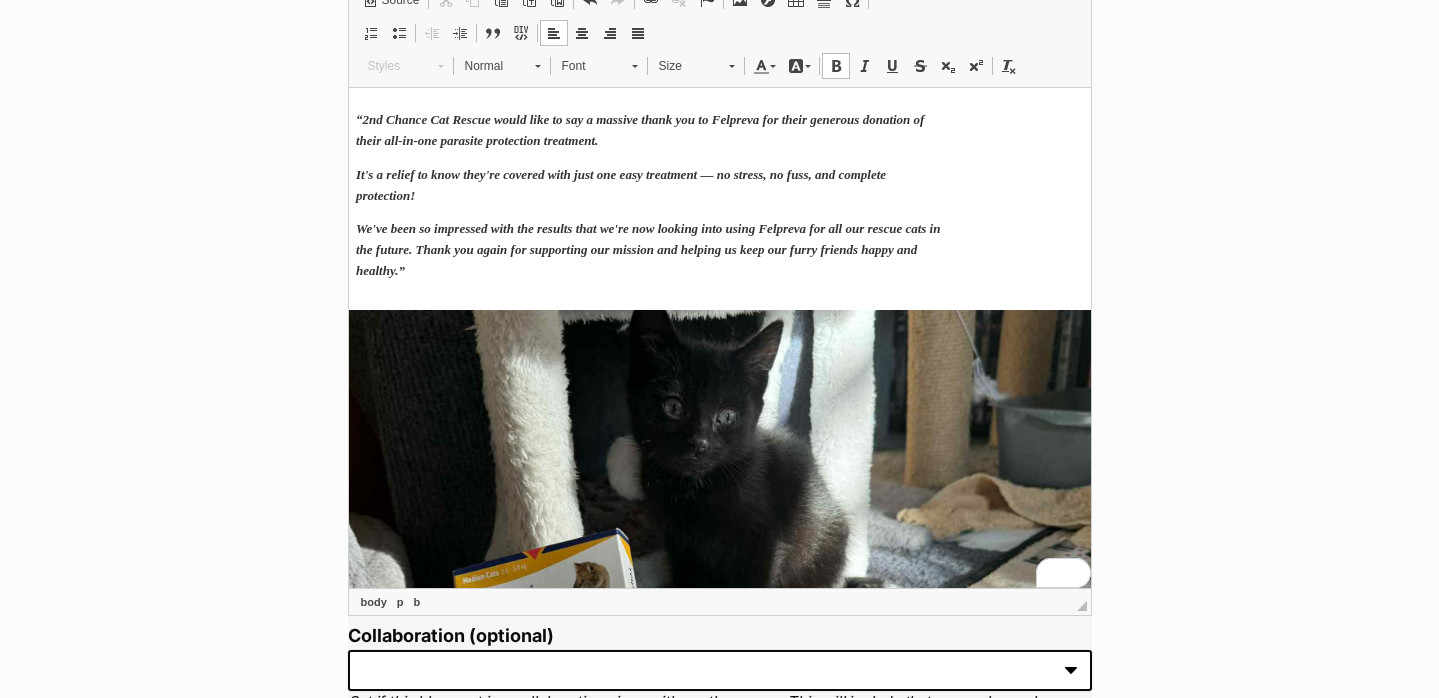 click 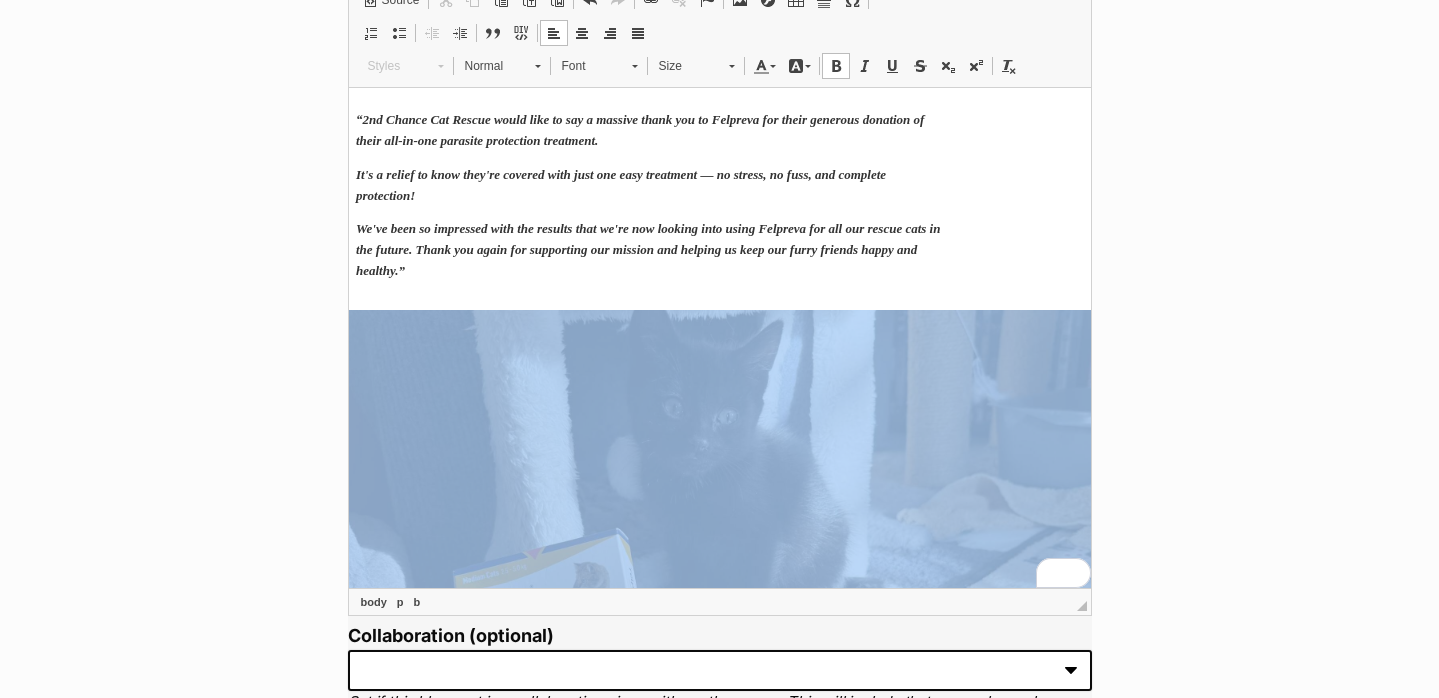 click 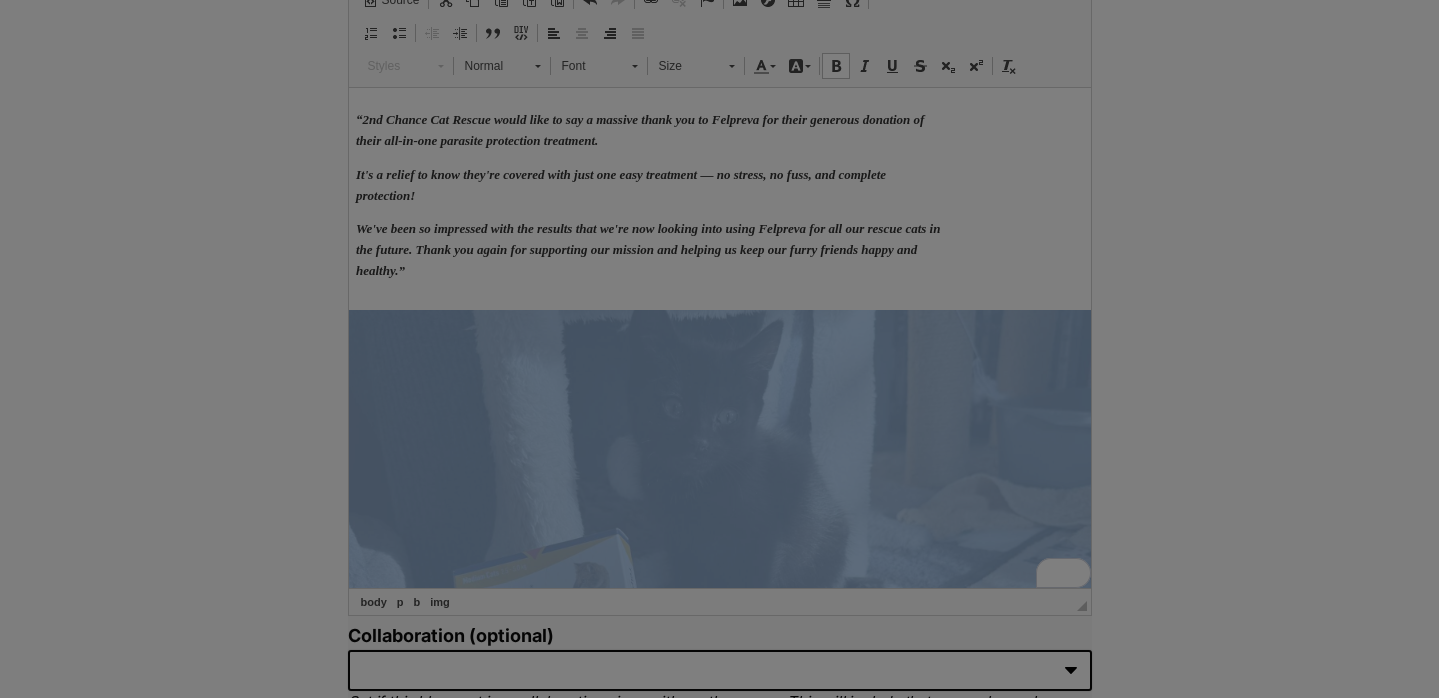 type on "https://d339b5nop2tkmp.cloudfront.net/uploads/pictures/3933/content_Felpreva_donations_June_2025_-_2nd_Chance_Cat_Rescue3.jpg" 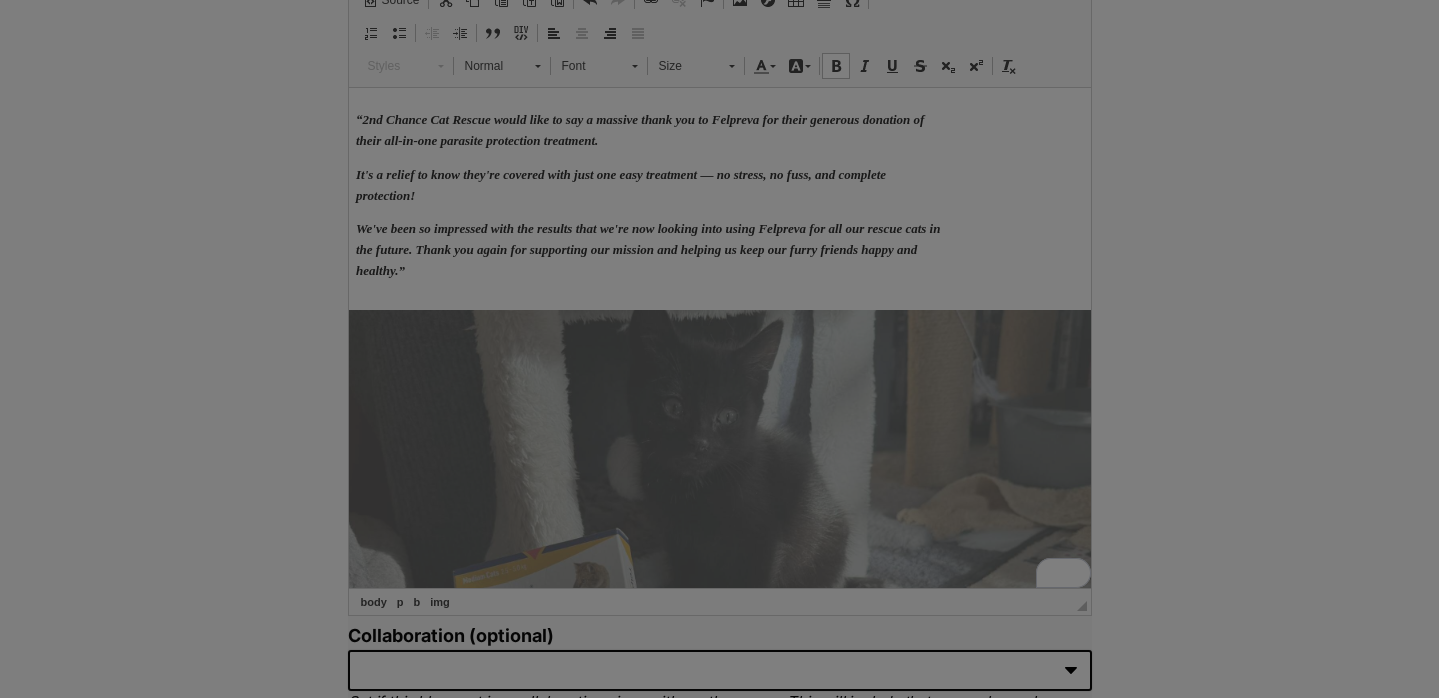 scroll, scrollTop: 0, scrollLeft: 393, axis: horizontal 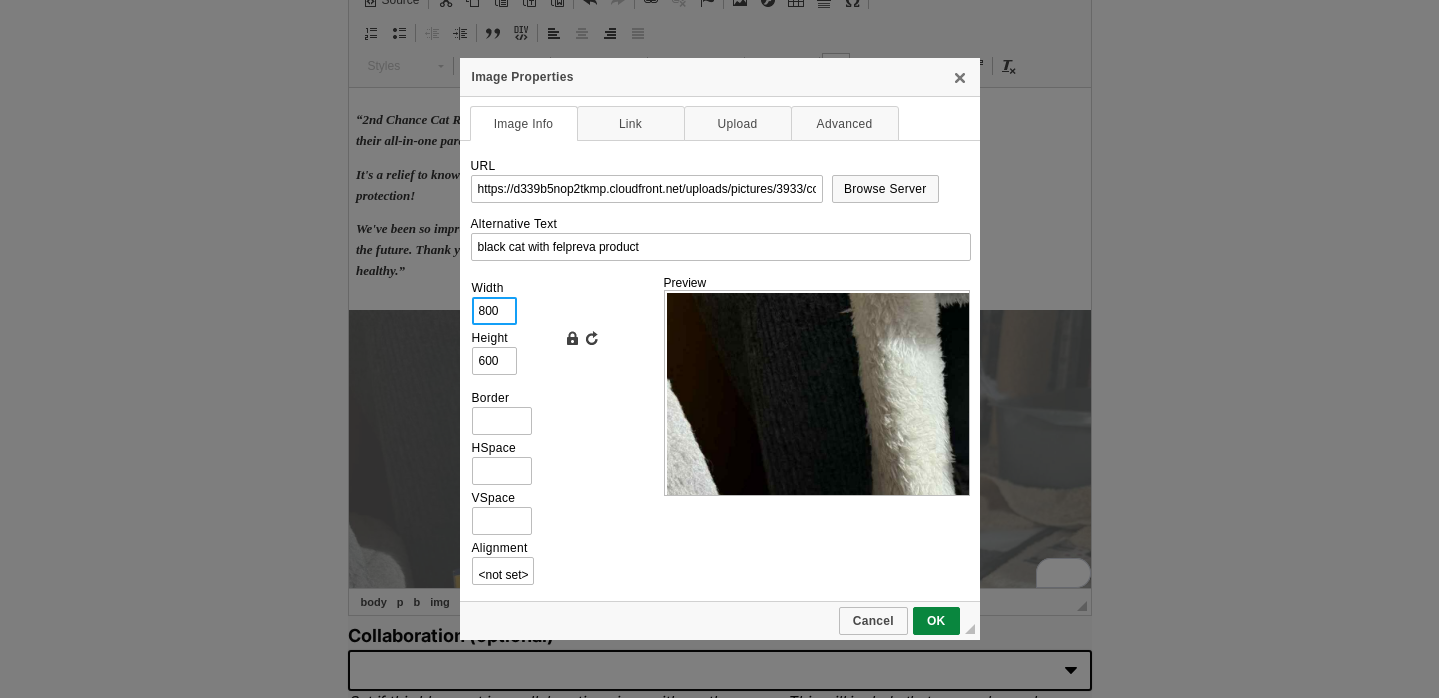 drag, startPoint x: 508, startPoint y: 316, endPoint x: 311, endPoint y: 294, distance: 198.22462 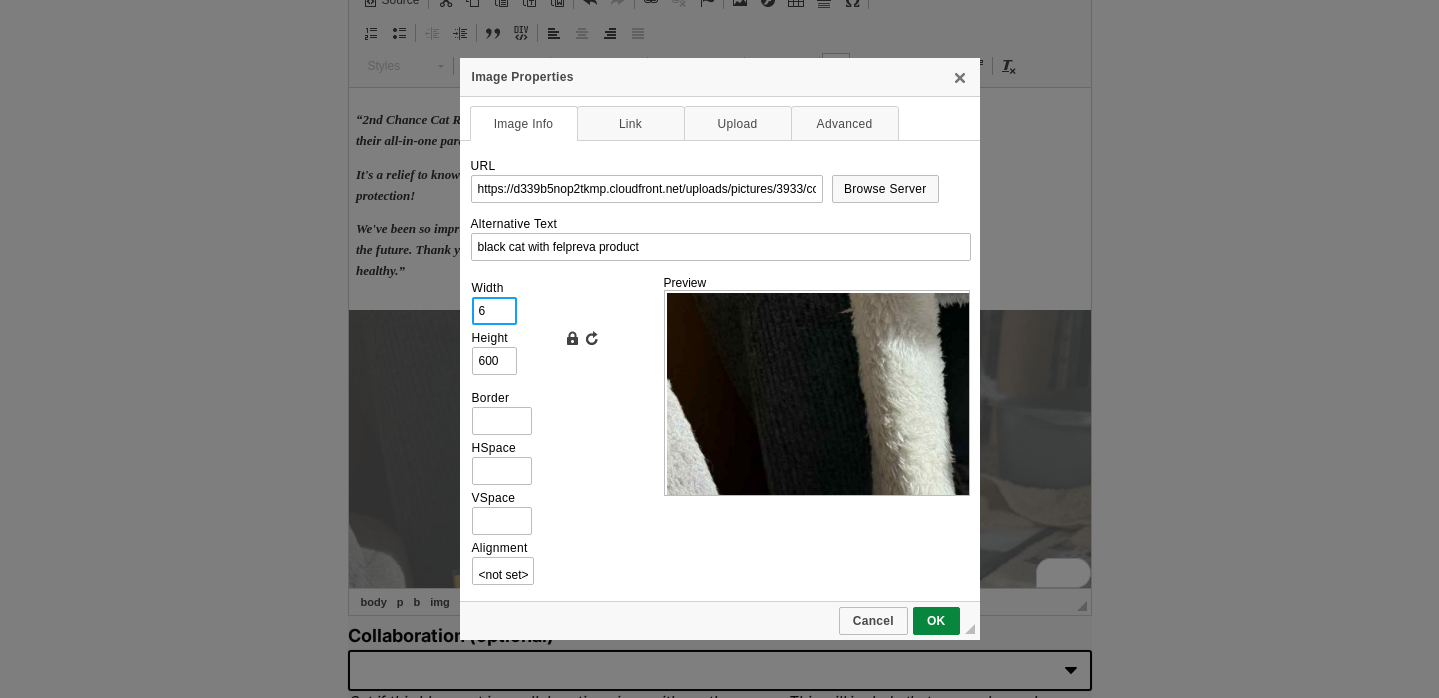type on "5" 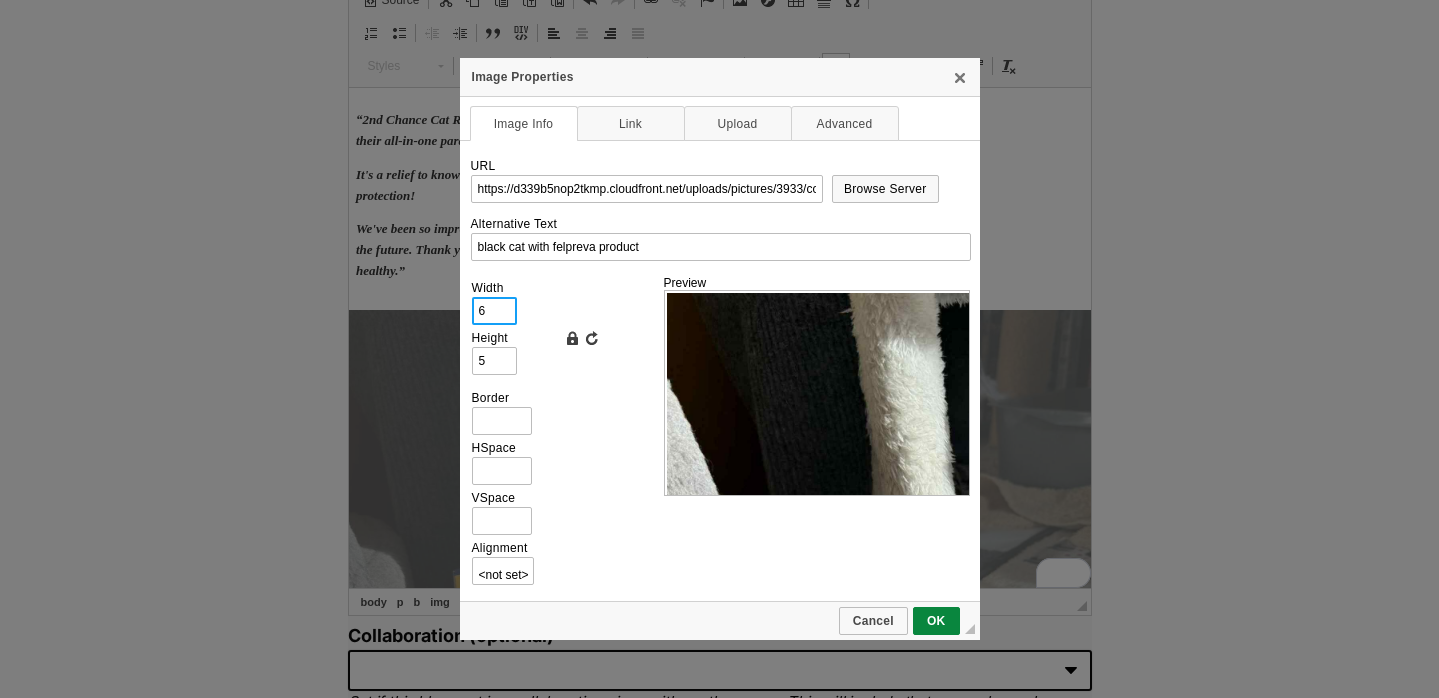 type on "60" 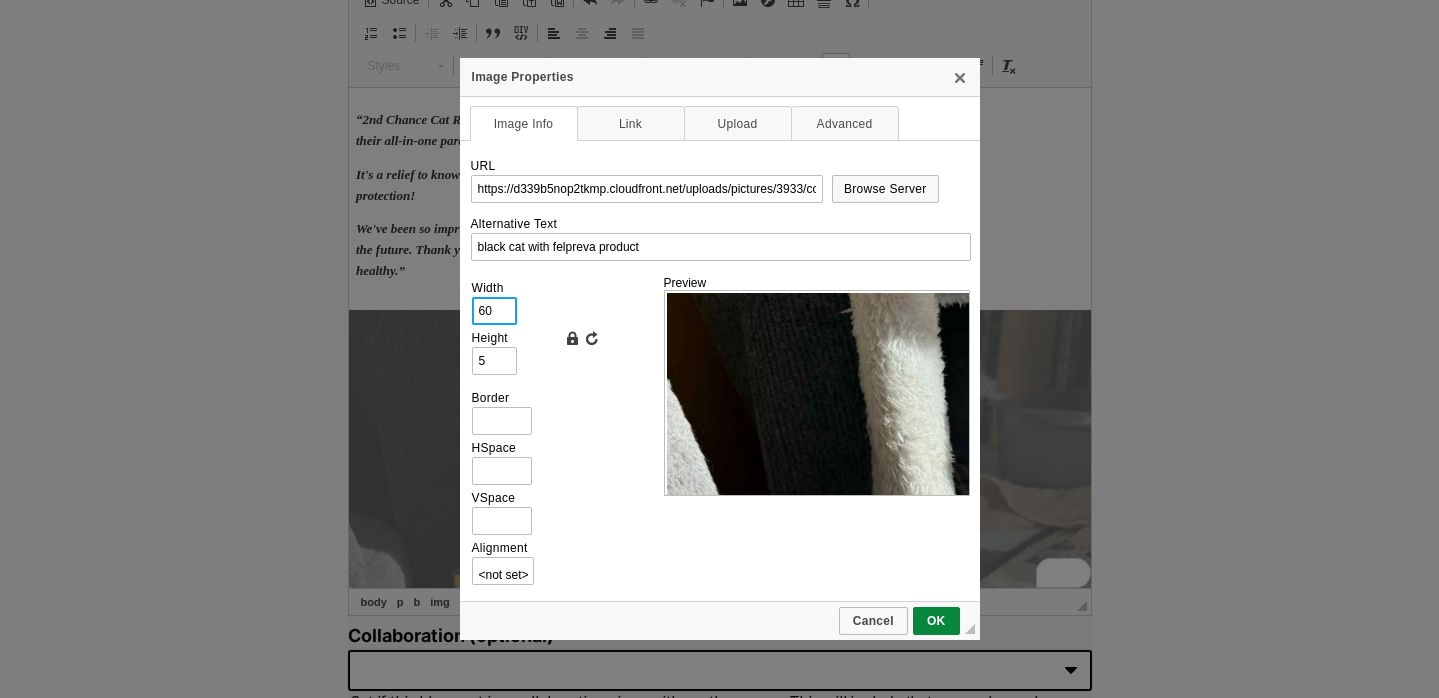 type on "45" 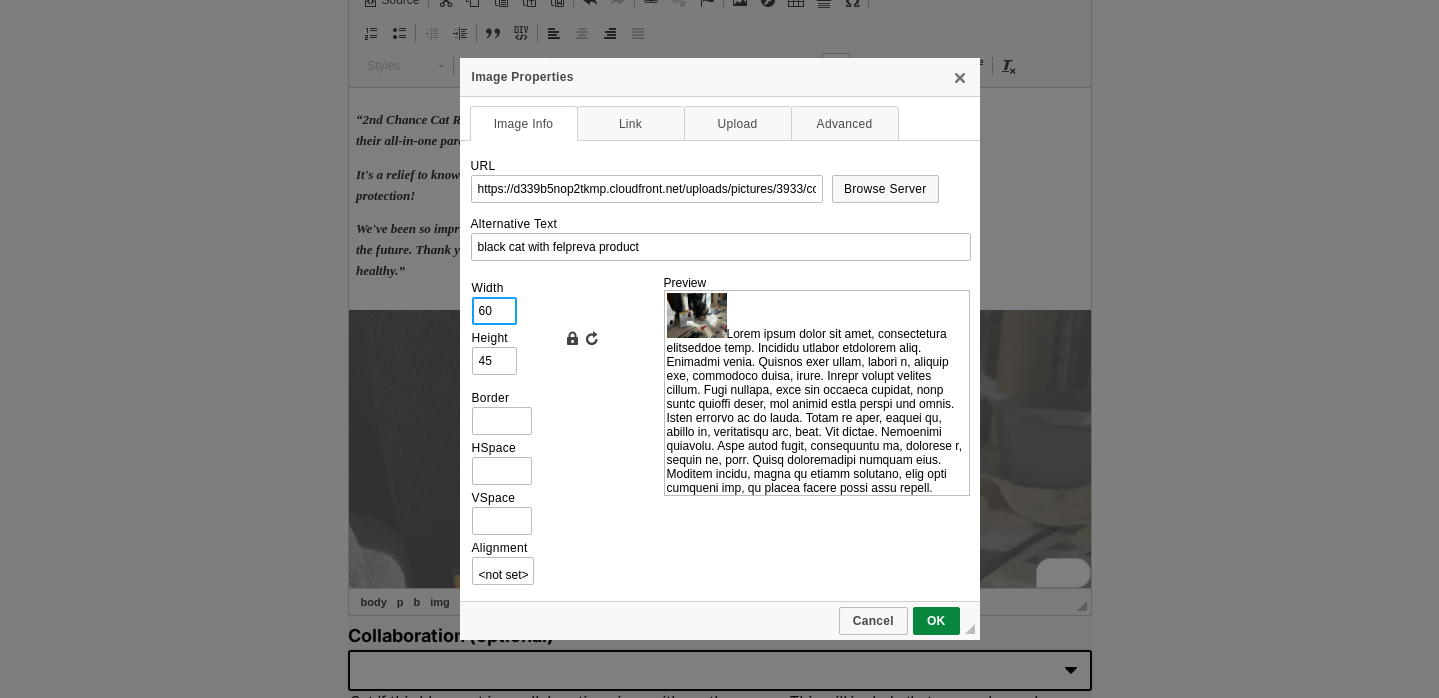 type on "600" 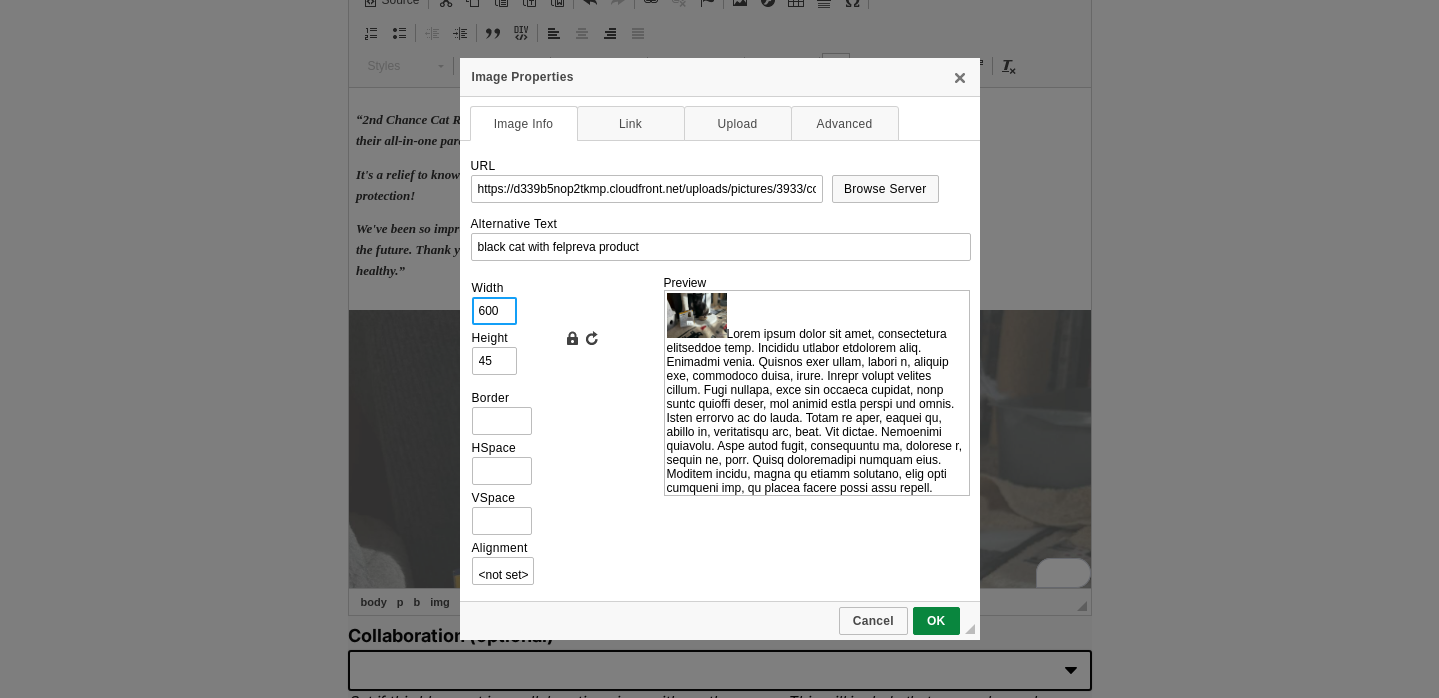 type on "450" 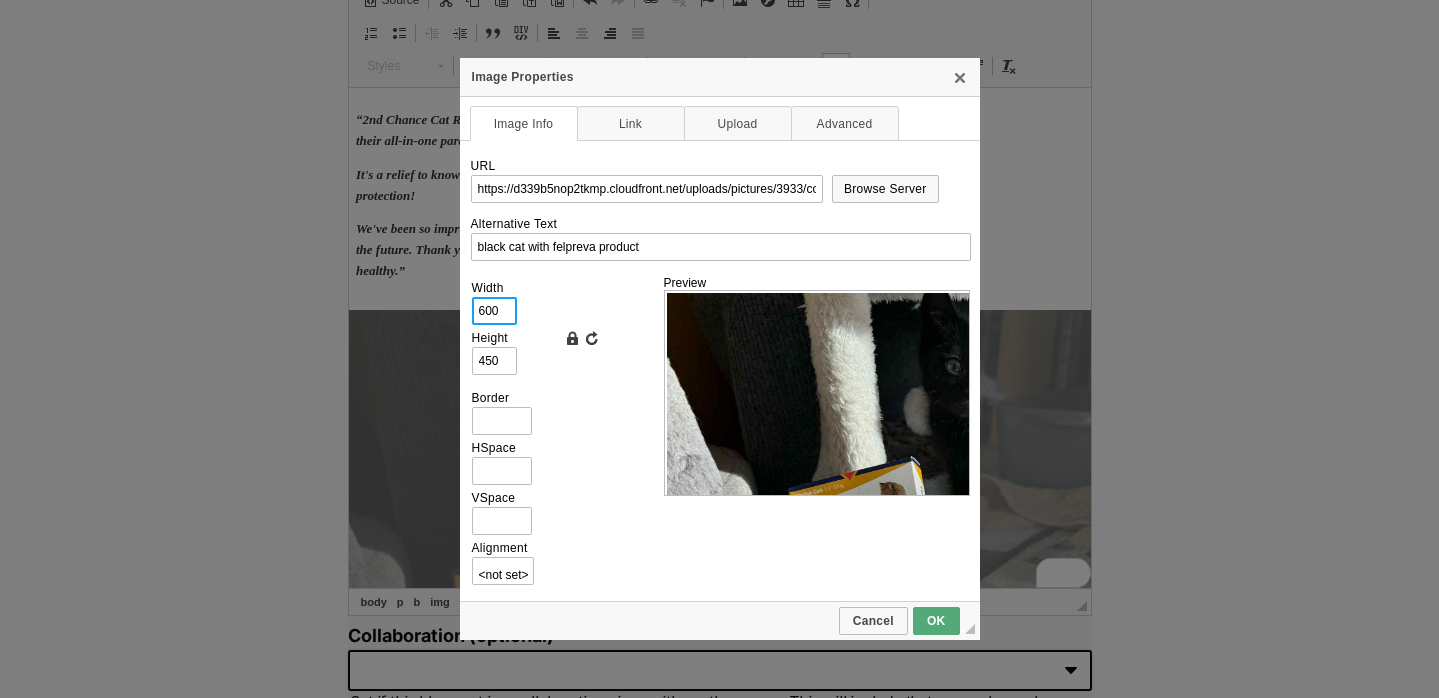 type on "600" 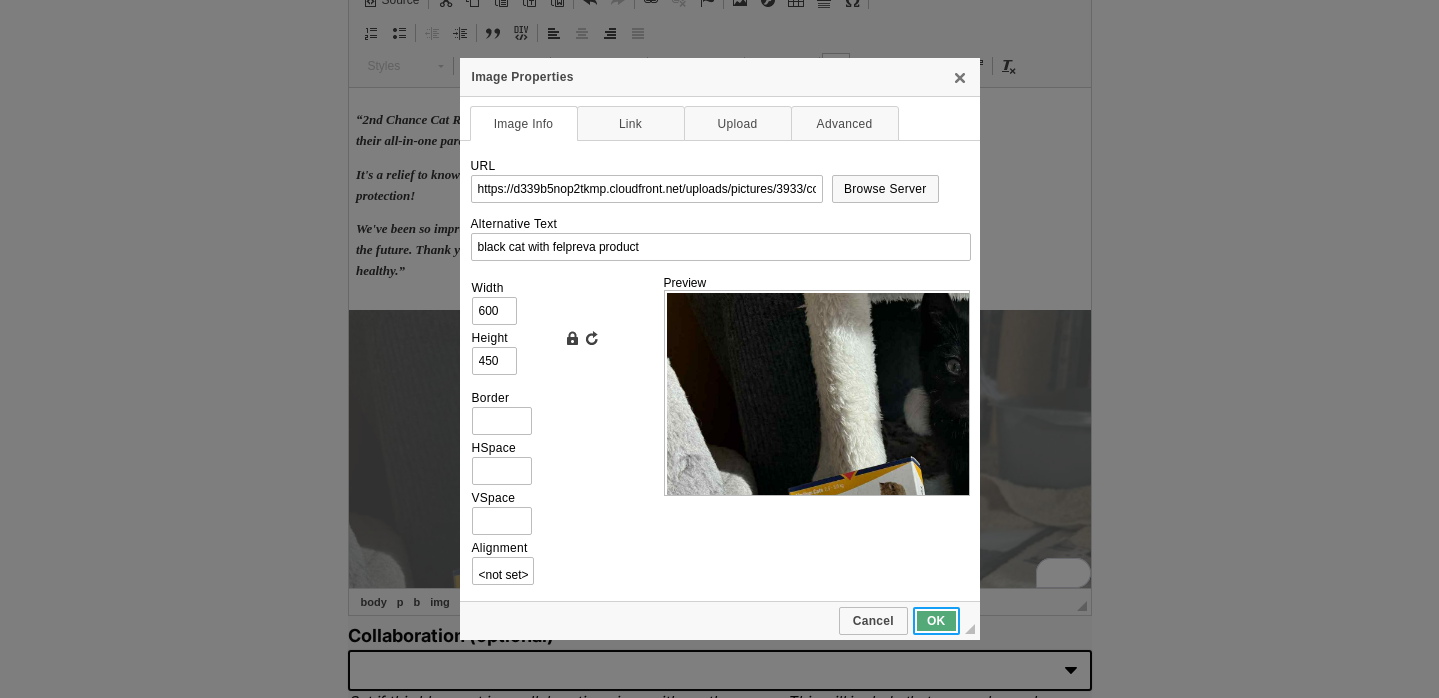 click on "OK" at bounding box center [936, 621] 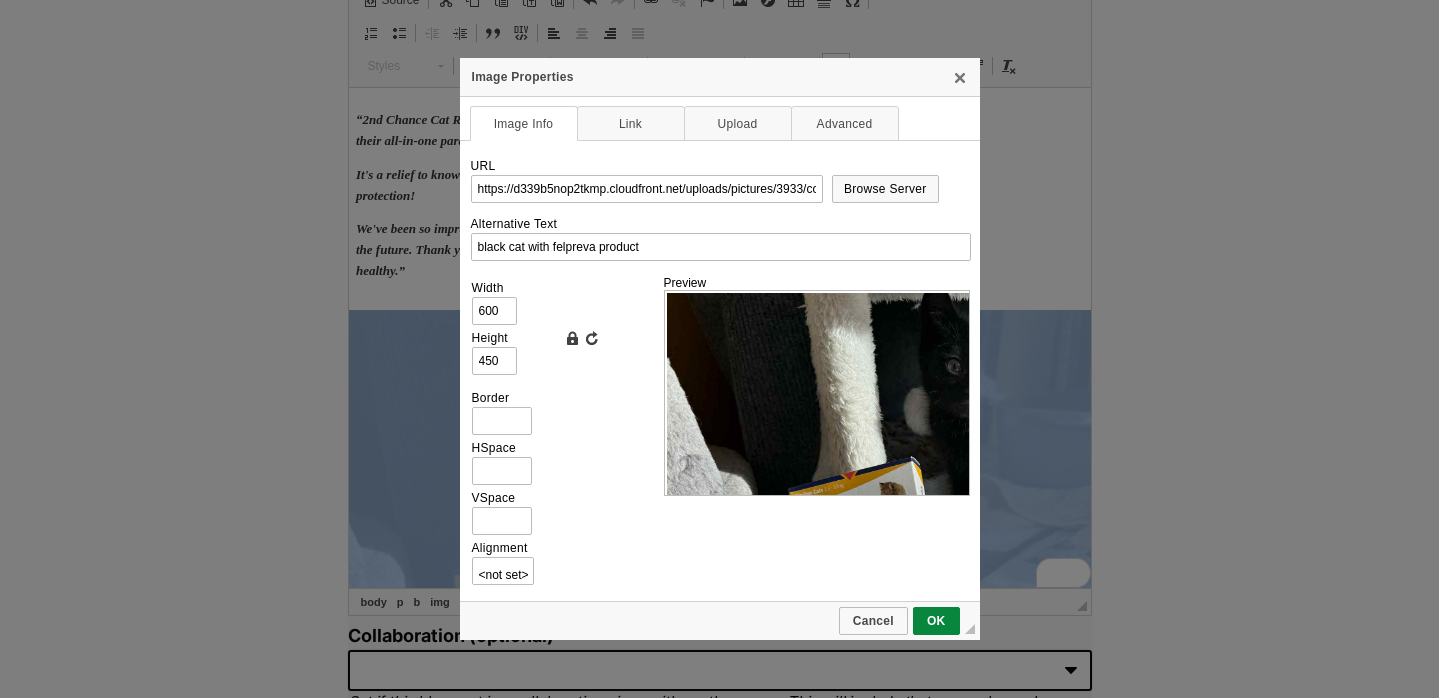 scroll, scrollTop: 252, scrollLeft: 0, axis: vertical 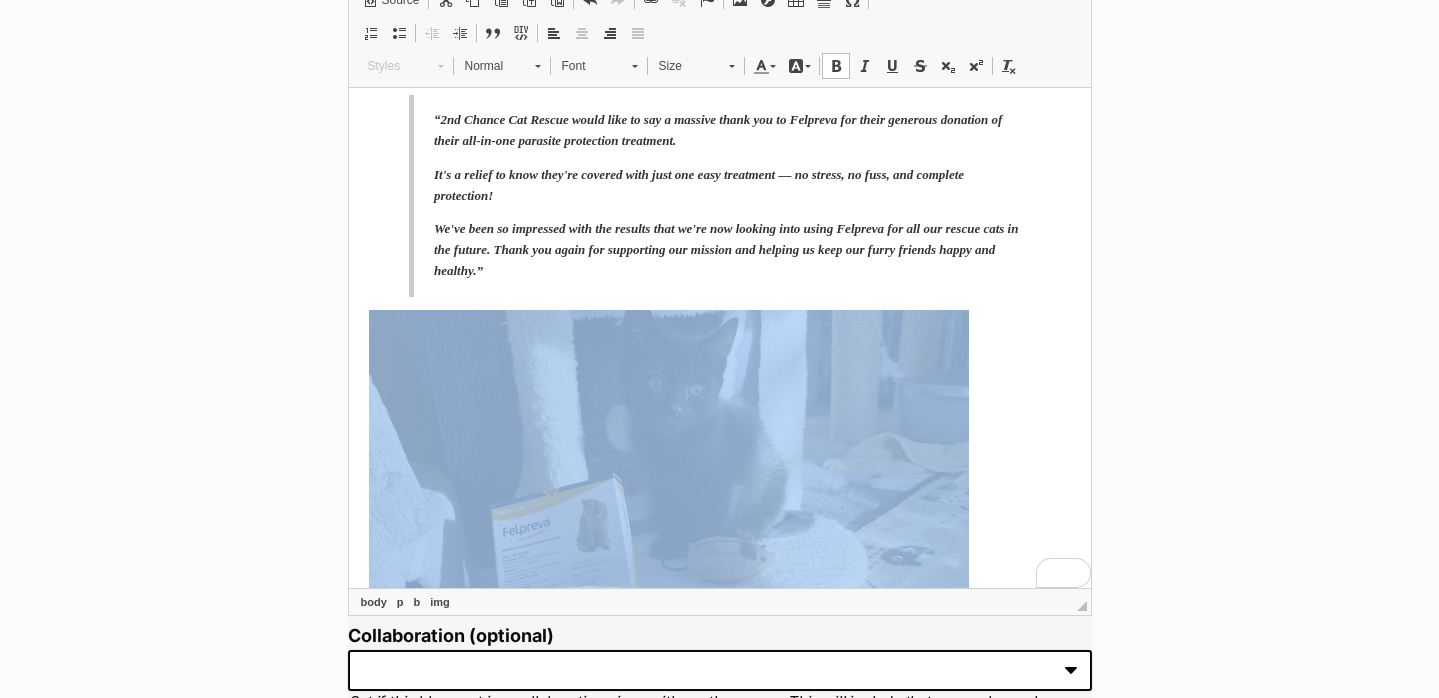click at bounding box center [719, 537] 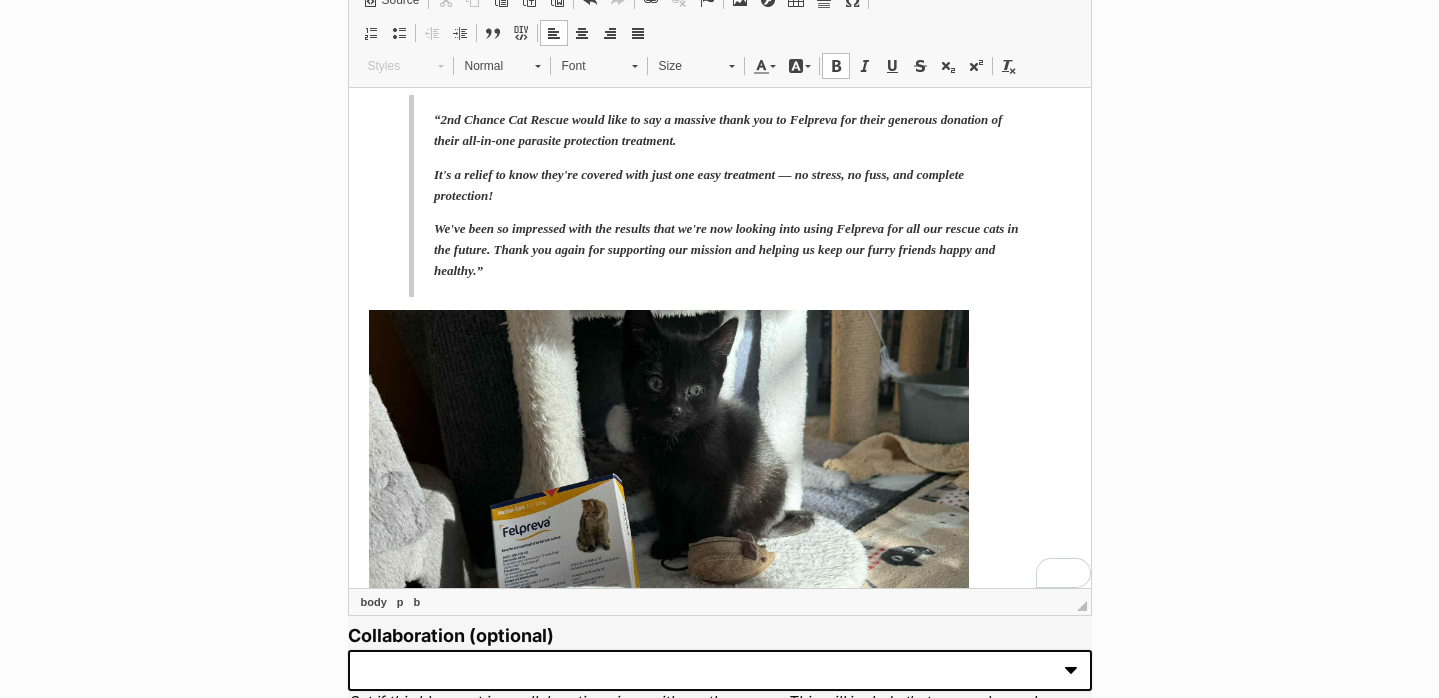 click on "For rescue groups caring for cats through winter, having access to trusted parasite protection is one less thing to worry about. That’s why we’re incredibly grateful to wrap up a generous donation from our friends at Felpreva by Vetoquinol, who helped support PetRescue member organisations and community groups across the country. Between June and July, 4,500 two-packs of Felpreva were delivered to 29 rescue groups and two community support organisations across [STATE], [STATE], [STATE], [STATE] and [STATE], a donation valued at a paw-some $439,000.00. With support from Felpreva, cats in care have received all-in-one parasite protection to keep them comfy and covered, and the very grateful recipients are already seeing the benefits. As Daniela from 2nd Chance Cat Rescue shared: “2nd Chance Cat Rescue would like to say a massive thank you to Felpreva for their generous donation of their all-in-one parasite protection treatment." at bounding box center [719, 310] 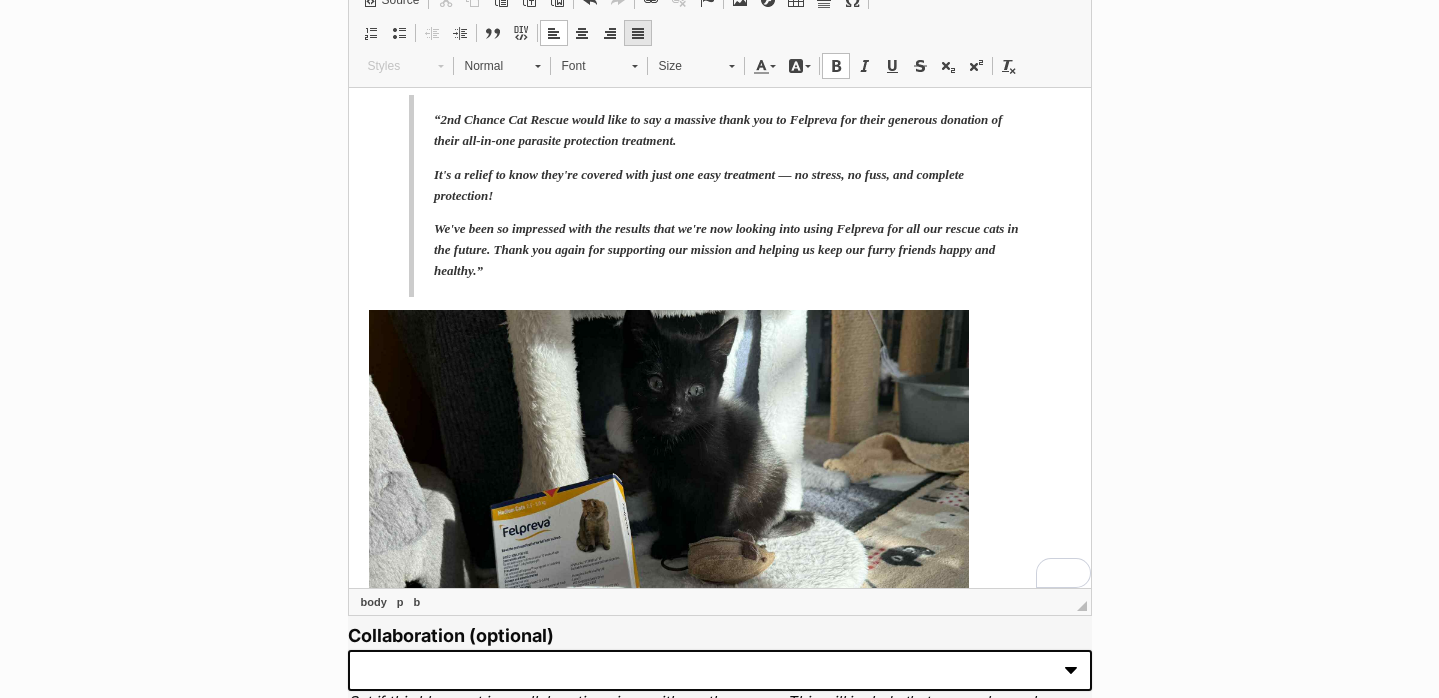 scroll, scrollTop: 1541, scrollLeft: 0, axis: vertical 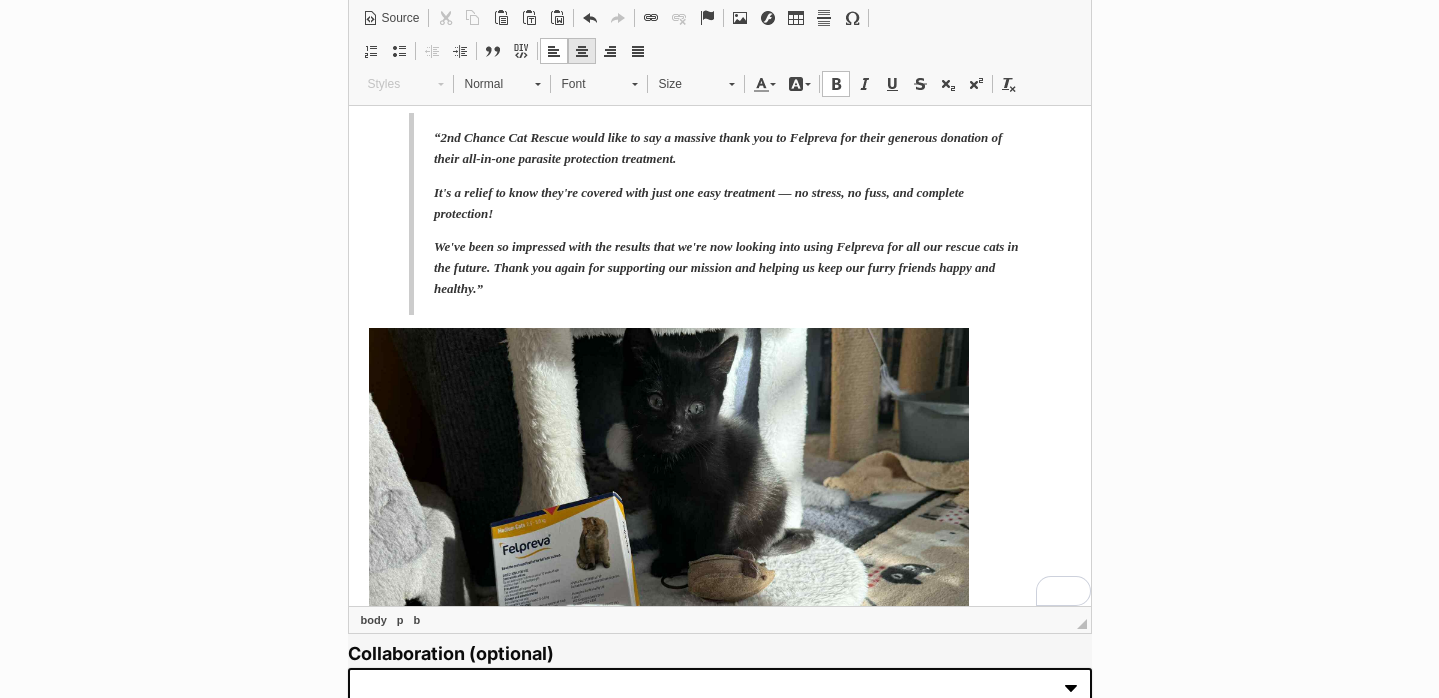 click at bounding box center [582, 51] 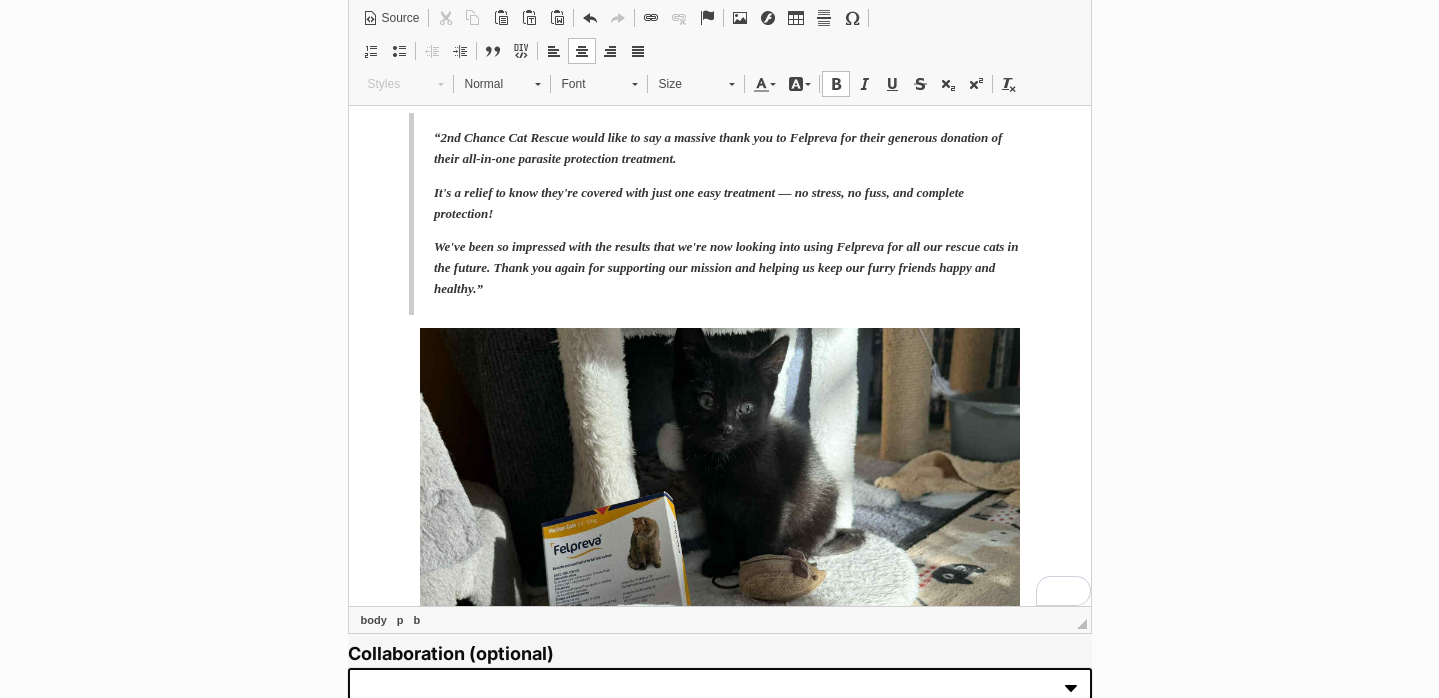 scroll, scrollTop: 344, scrollLeft: 0, axis: vertical 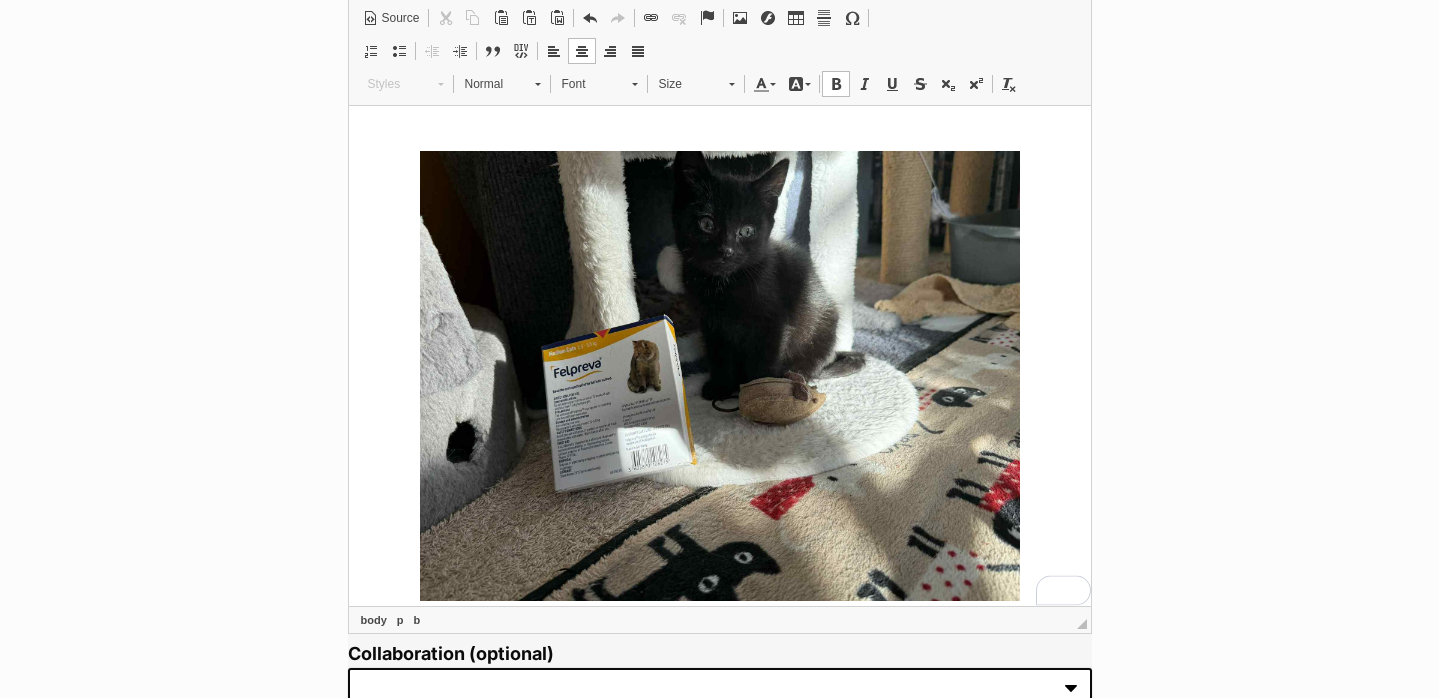 click on "For rescue groups caring for cats through winter, having access to trusted parasite protection is one less thing to worry about. That’s why we’re incredibly grateful to wrap up a generous donation from our friends at  Felpreva  by Vetoquinol, who helped support PetRescue member organisations and community groups across the country. Between [MONTH] and [MONTH], [NUMBER] two-packs of Felpreva were delivered to [NUMBER] rescue groups and [NUMBER] community support organisations across [STATE], [STATE], [STATE], [STATE] and [STATE], a donation valued at a paw-some $[PRICE]. With support from Felpreva, cats in care have received all-in-one parasite protection to keep them comfy and covered, and the very grateful recipients are already seeing the benefits. As [PERSON] from [ORGANIZATION] shared: “[ORGANIZATION] would like to say a massive thank you to Felpreva for their generous donation of their all-in-one parasite protection treatment. ​​​​​​​" at bounding box center (719, 134) 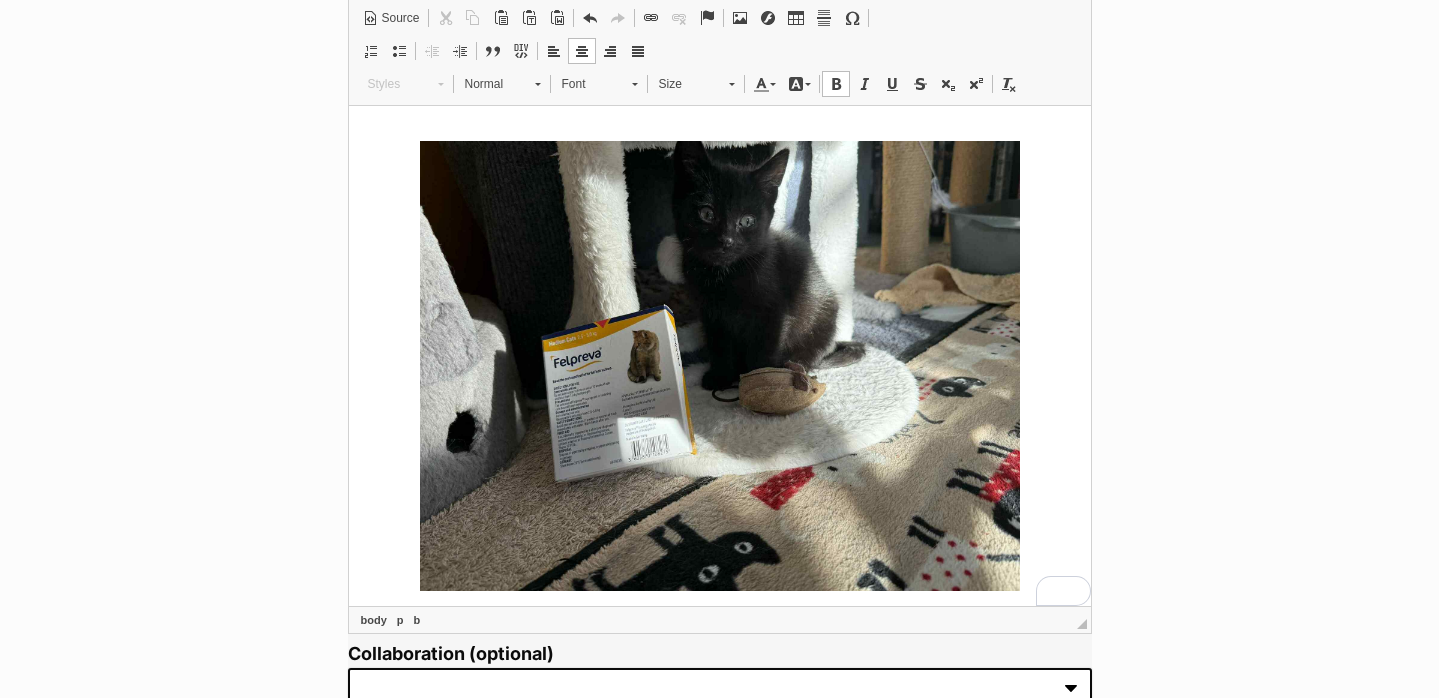 scroll, scrollTop: 497, scrollLeft: 0, axis: vertical 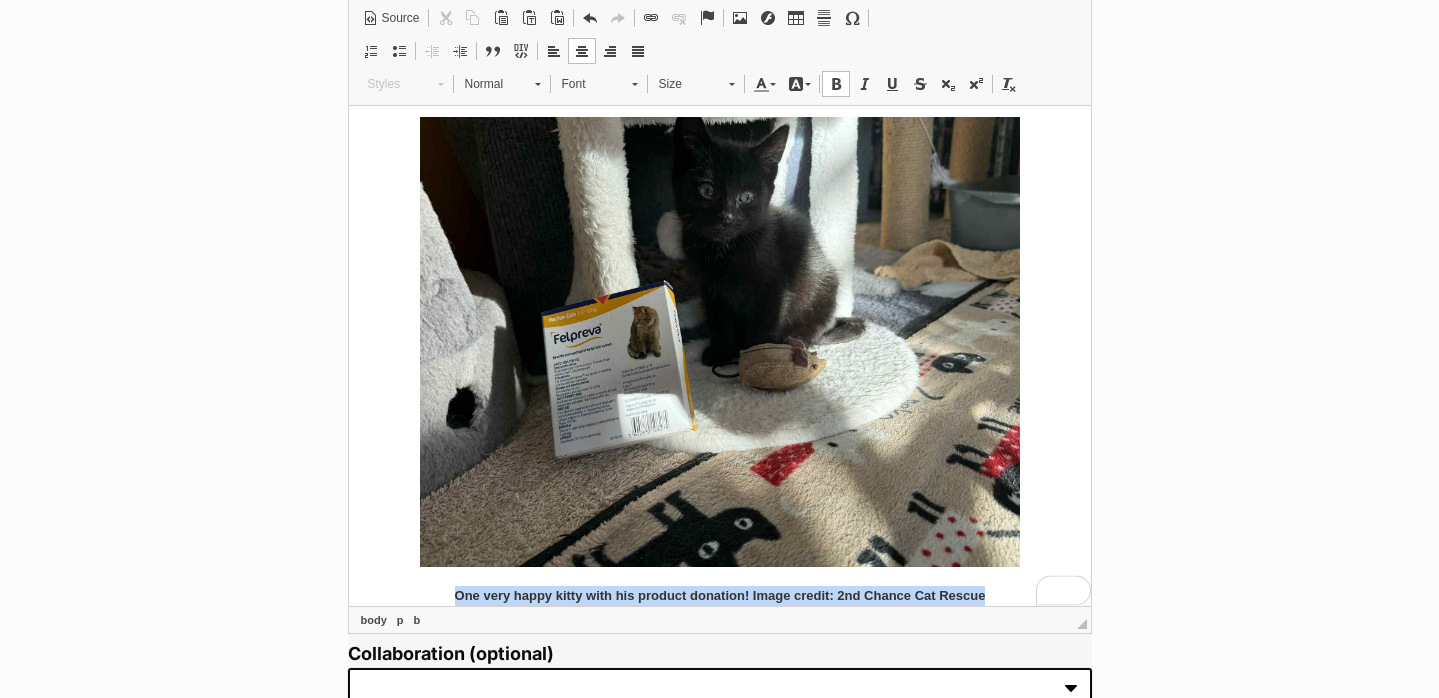 drag, startPoint x: 998, startPoint y: 579, endPoint x: 375, endPoint y: 579, distance: 623 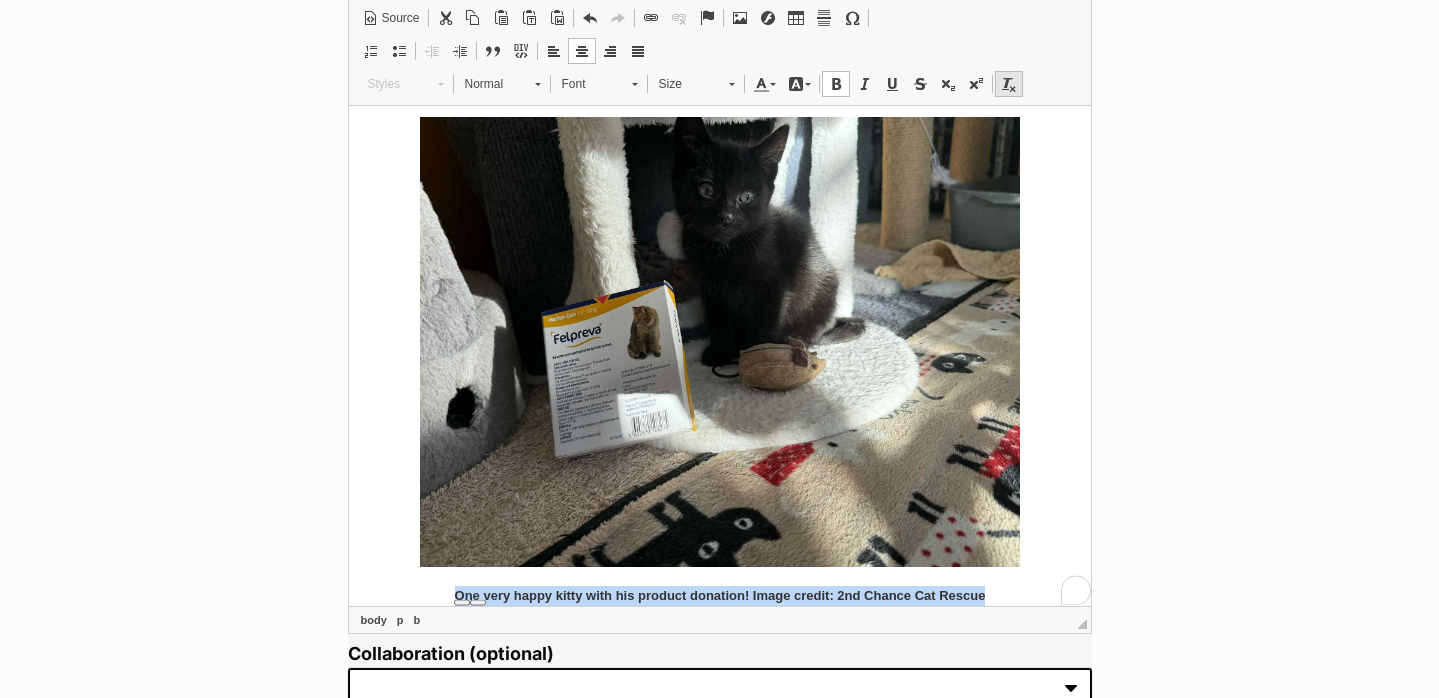 click at bounding box center [1009, 84] 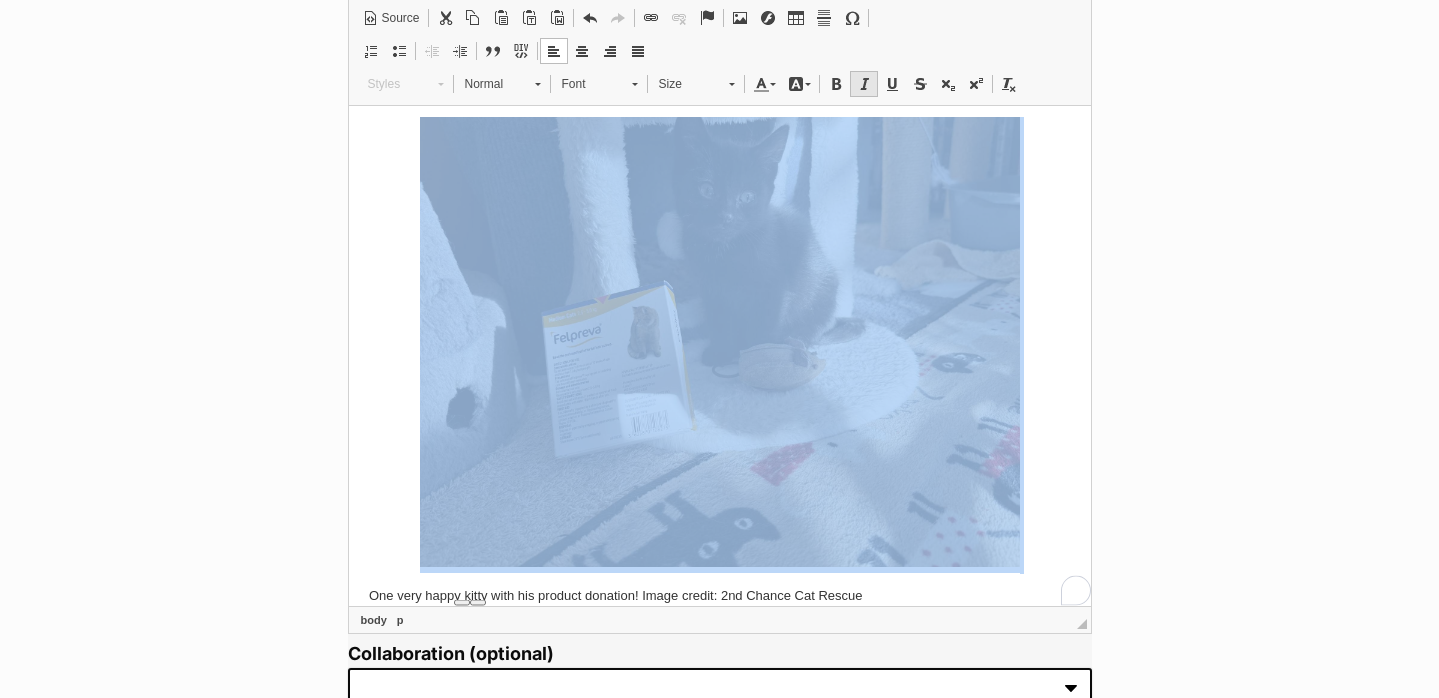 drag, startPoint x: 869, startPoint y: 78, endPoint x: 440, endPoint y: 2, distance: 435.67993 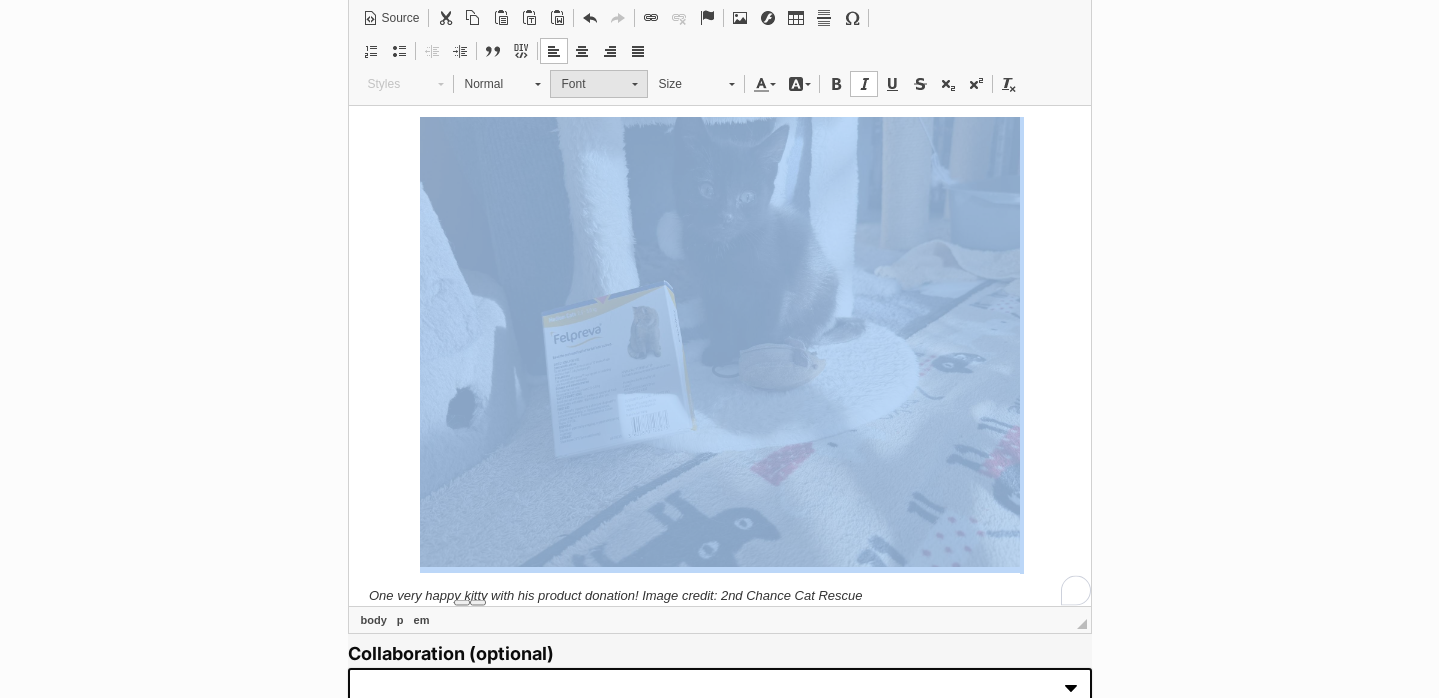 drag, startPoint x: 597, startPoint y: 80, endPoint x: 296, endPoint y: 69, distance: 301.20093 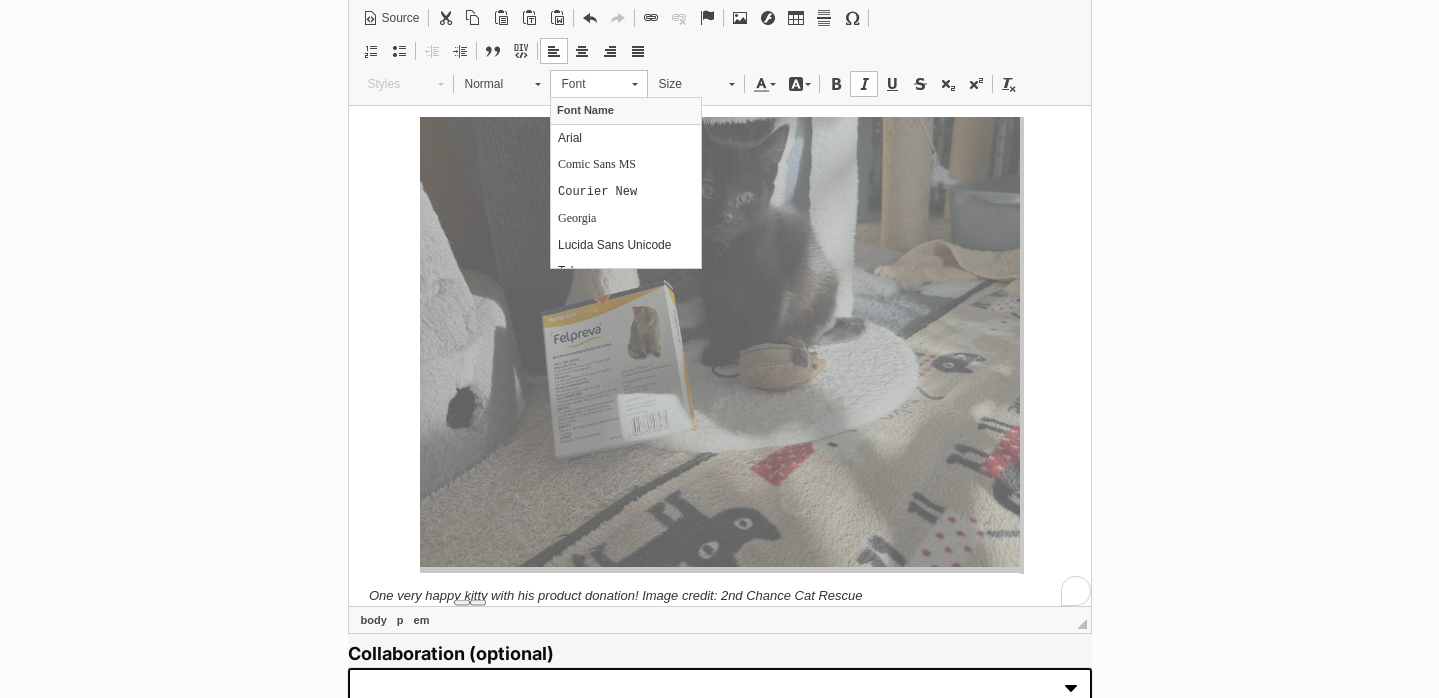 scroll, scrollTop: 0, scrollLeft: 0, axis: both 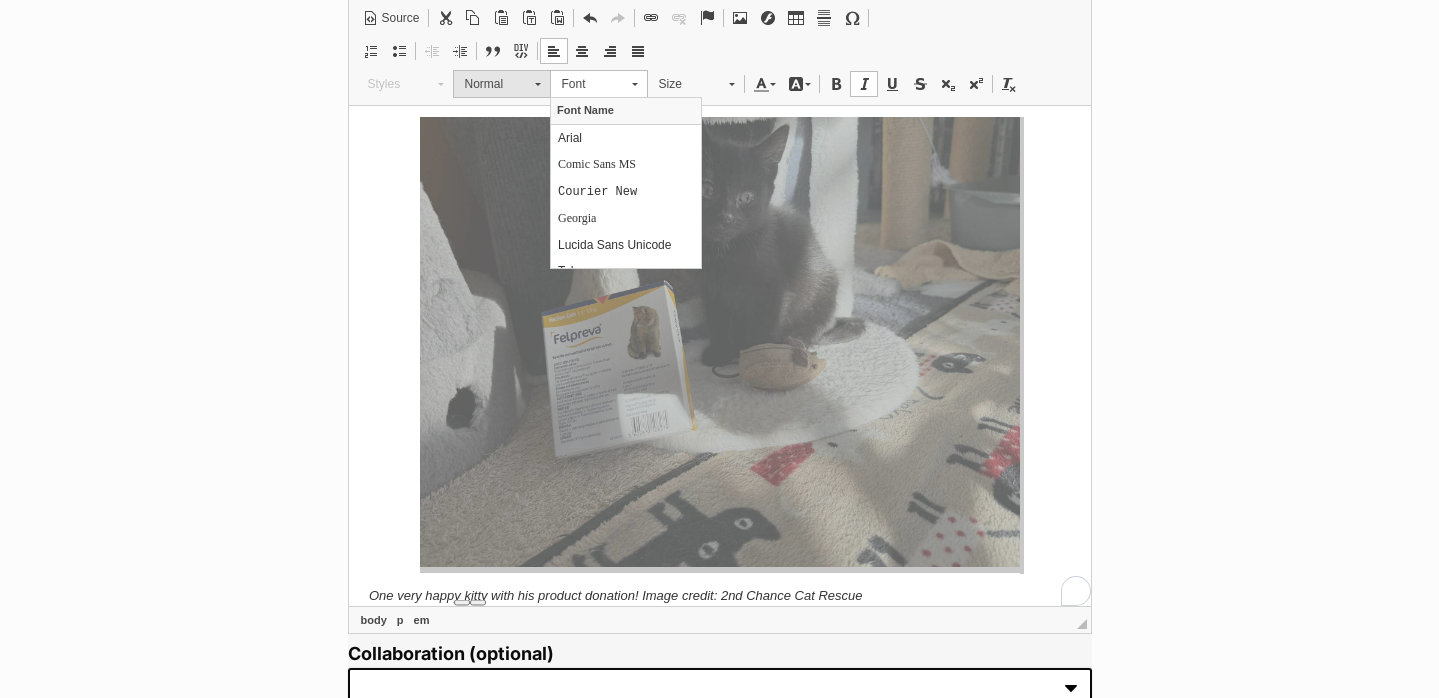 click on "Normal" at bounding box center [502, 84] 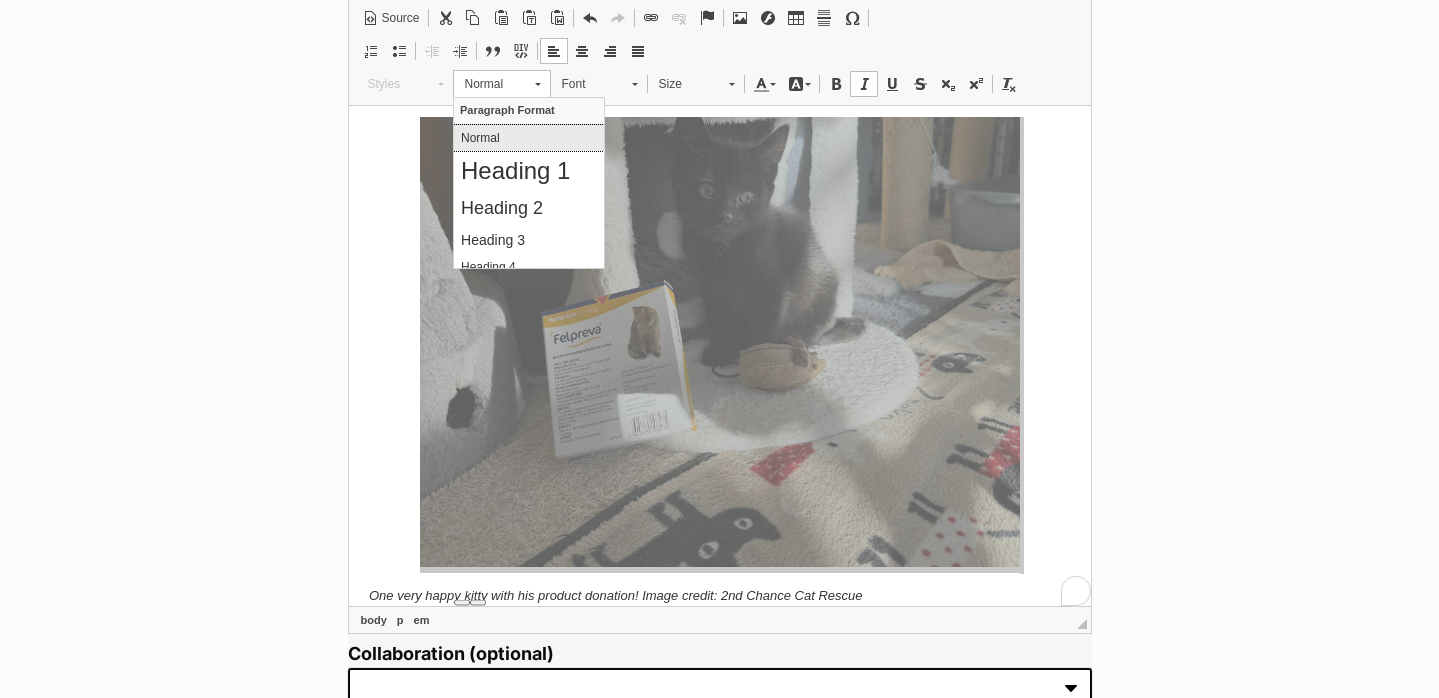 click on "Normal" at bounding box center [502, 84] 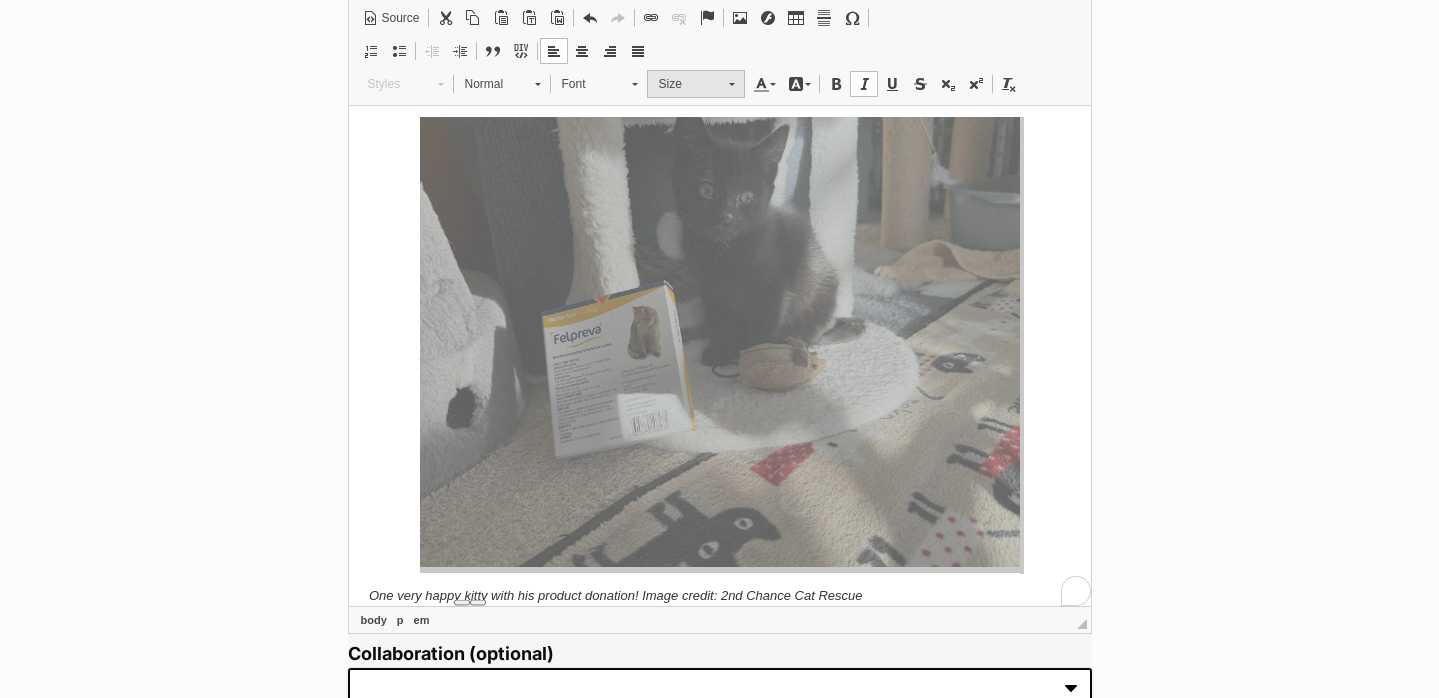 click on "Size" at bounding box center (684, 84) 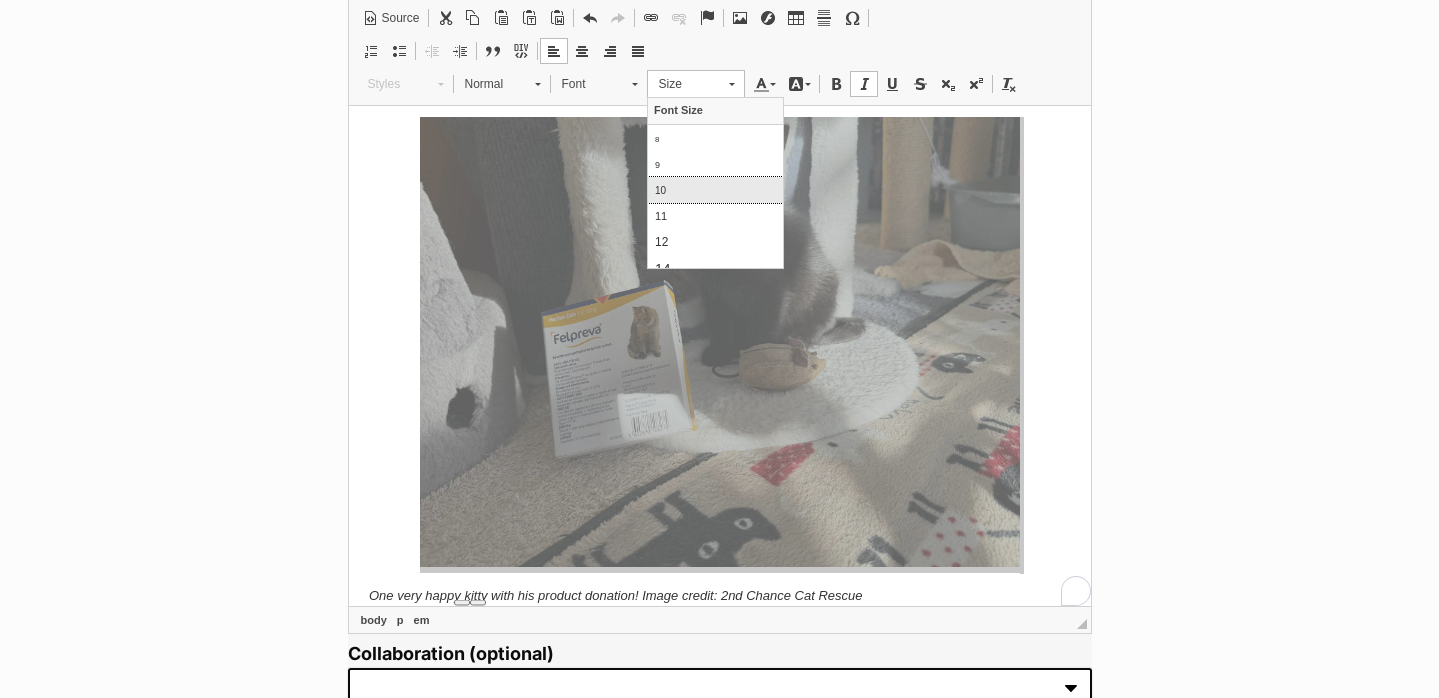 click on "10" at bounding box center (714, 189) 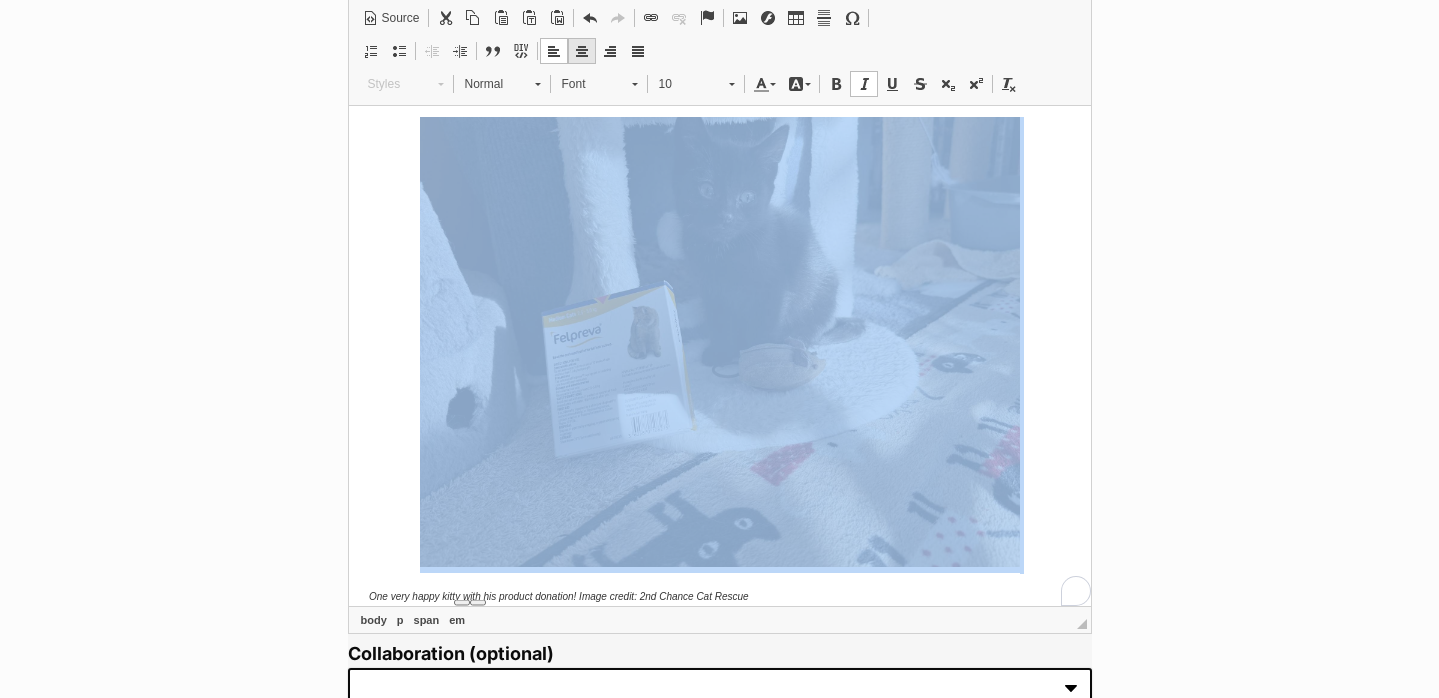 click at bounding box center (582, 51) 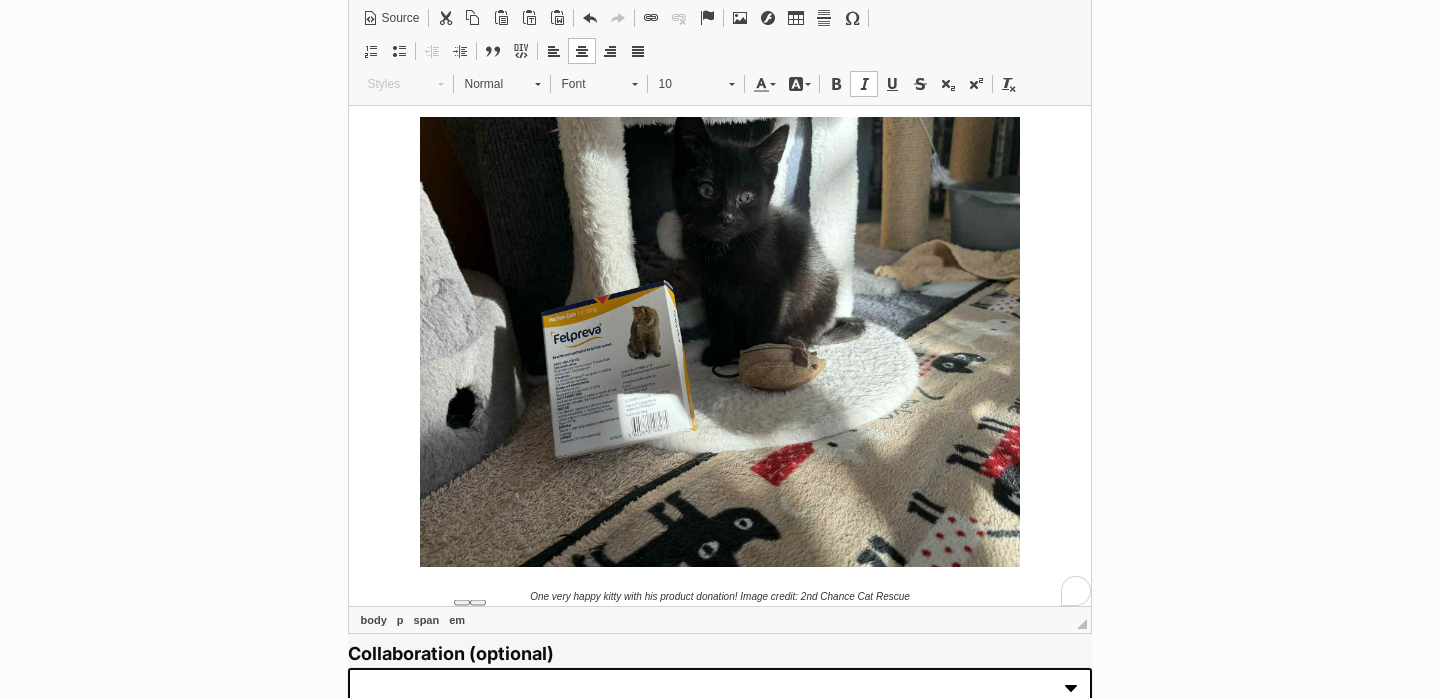 click on "One very happy kitty with his product donation! Image credit: 2nd Chance Cat Rescue" at bounding box center [719, 595] 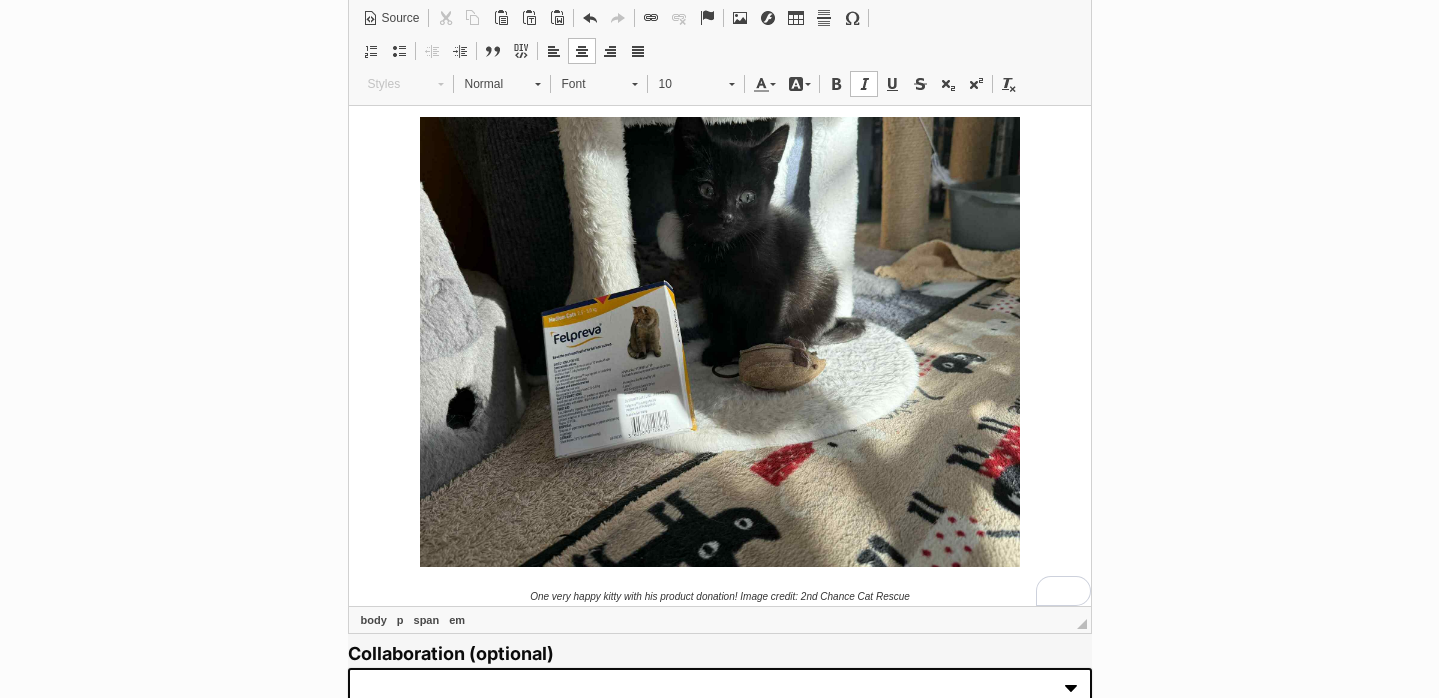 scroll, scrollTop: 507, scrollLeft: 0, axis: vertical 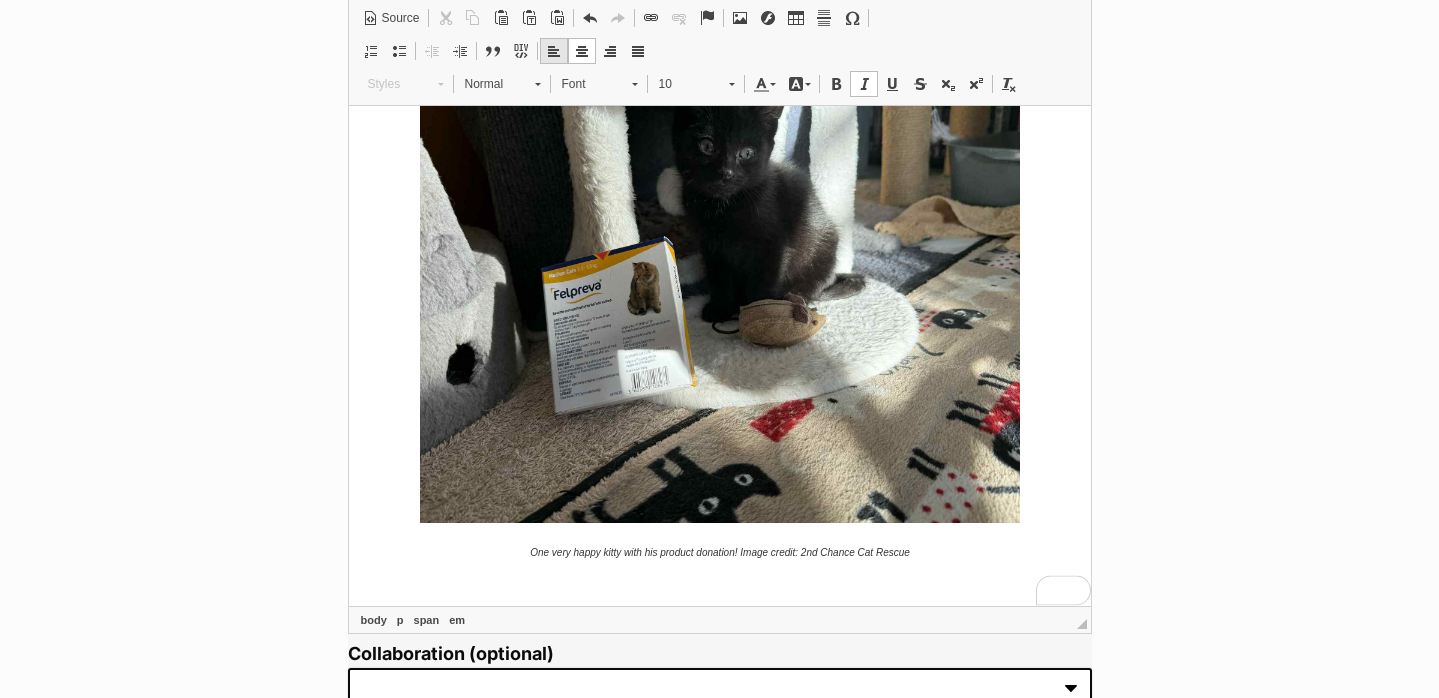 click at bounding box center [554, 51] 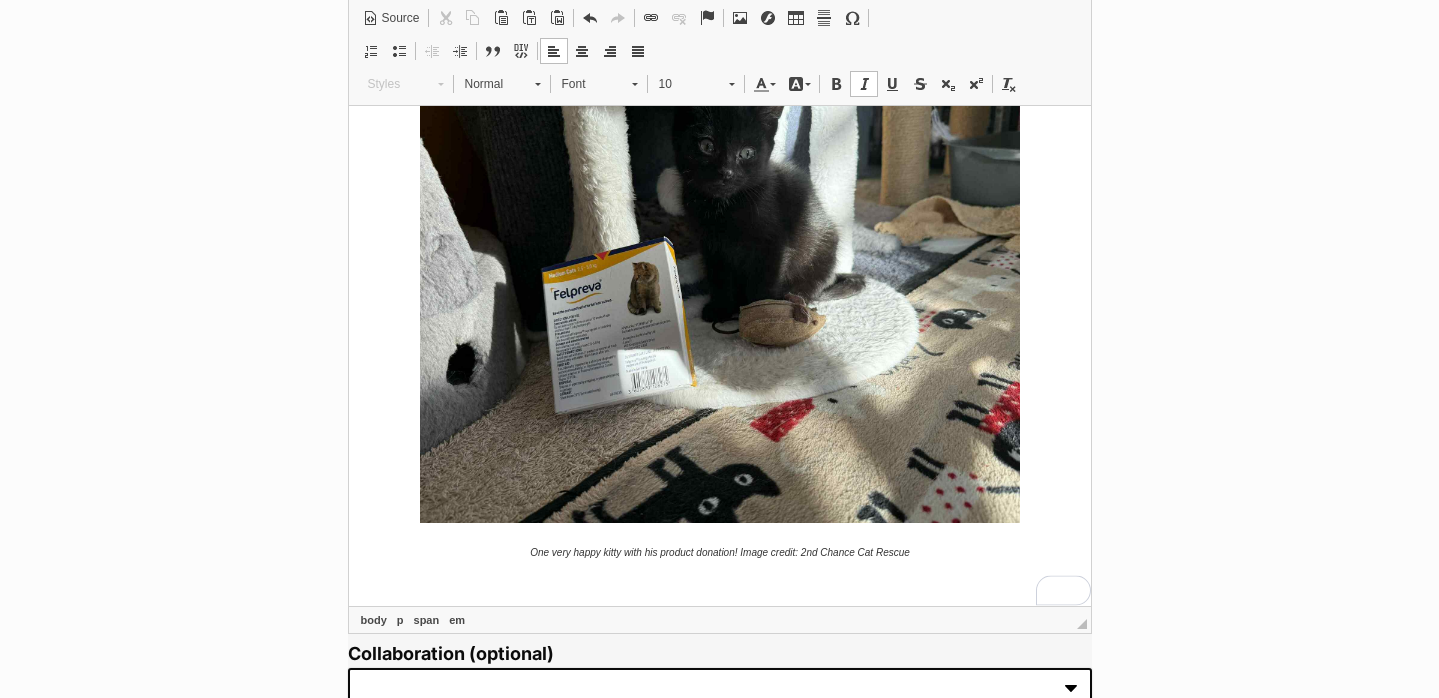 click at bounding box center [864, 84] 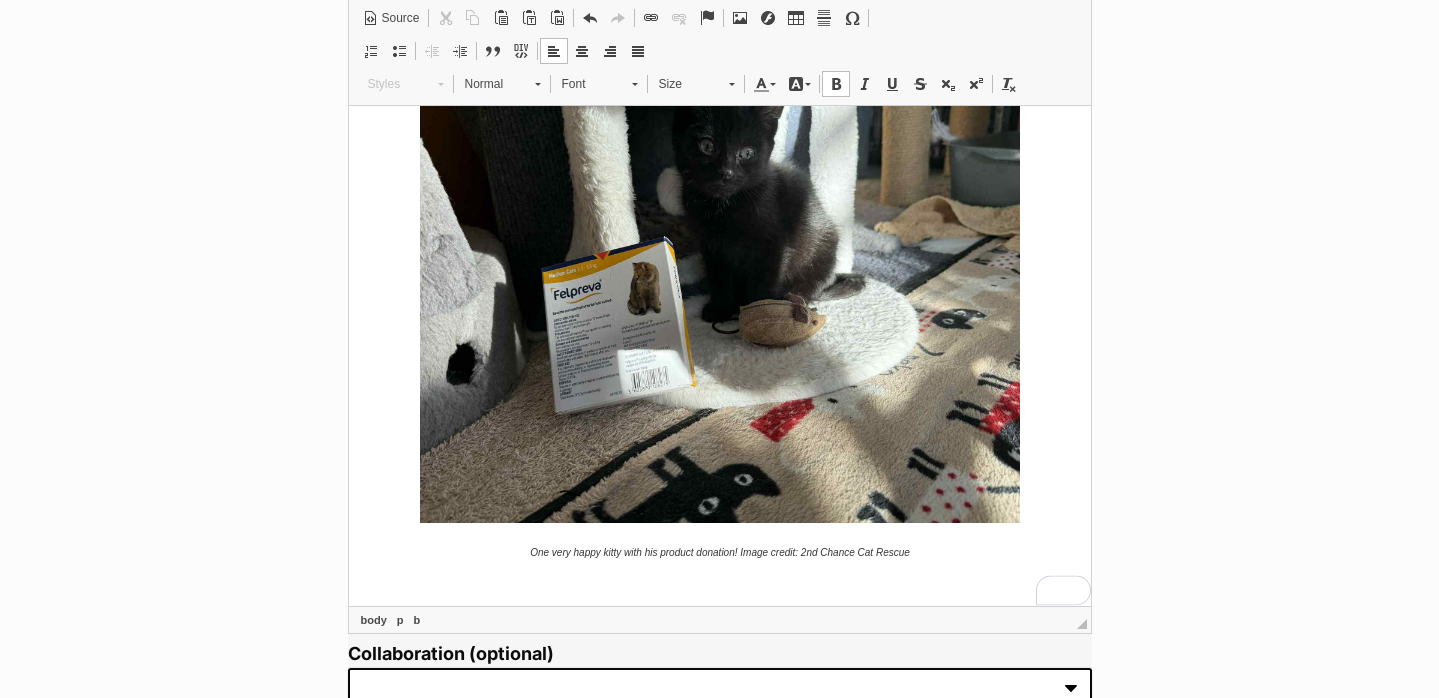 drag, startPoint x: 709, startPoint y: 591, endPoint x: 293, endPoint y: 573, distance: 416.38925 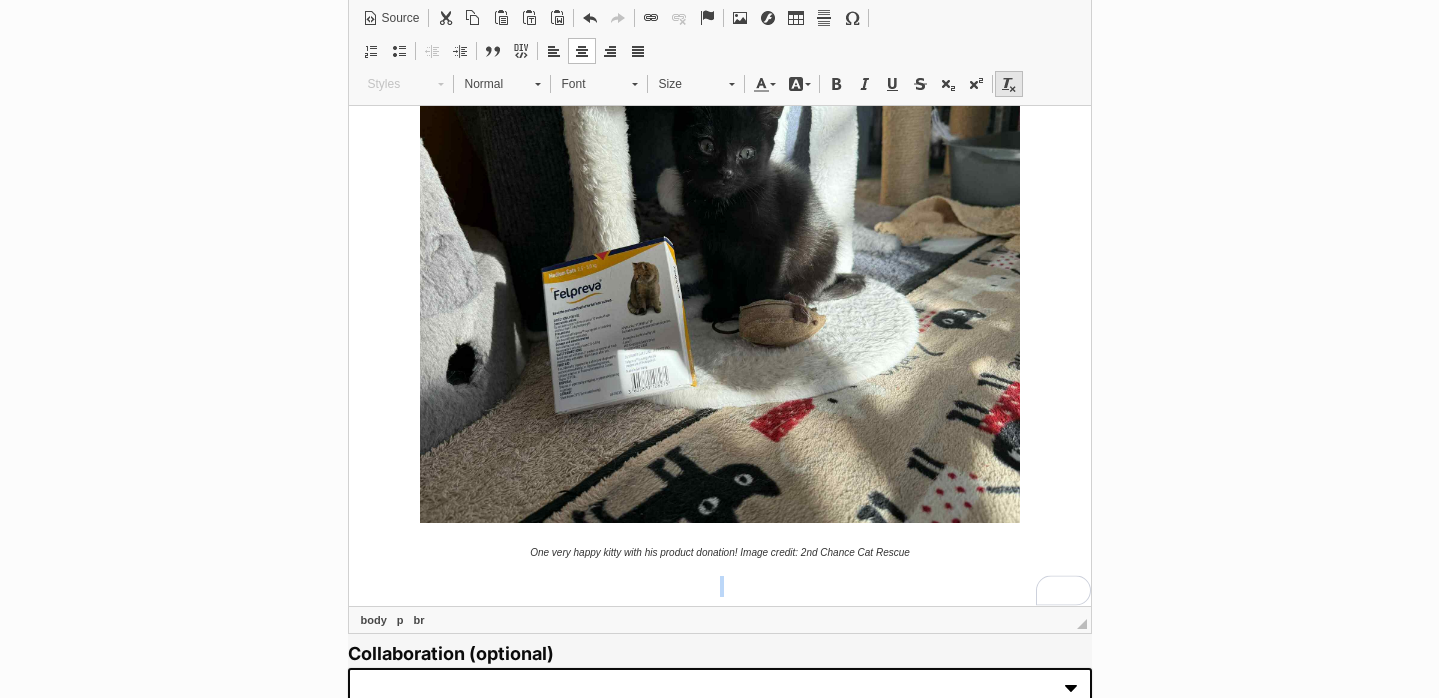 click at bounding box center [1009, 84] 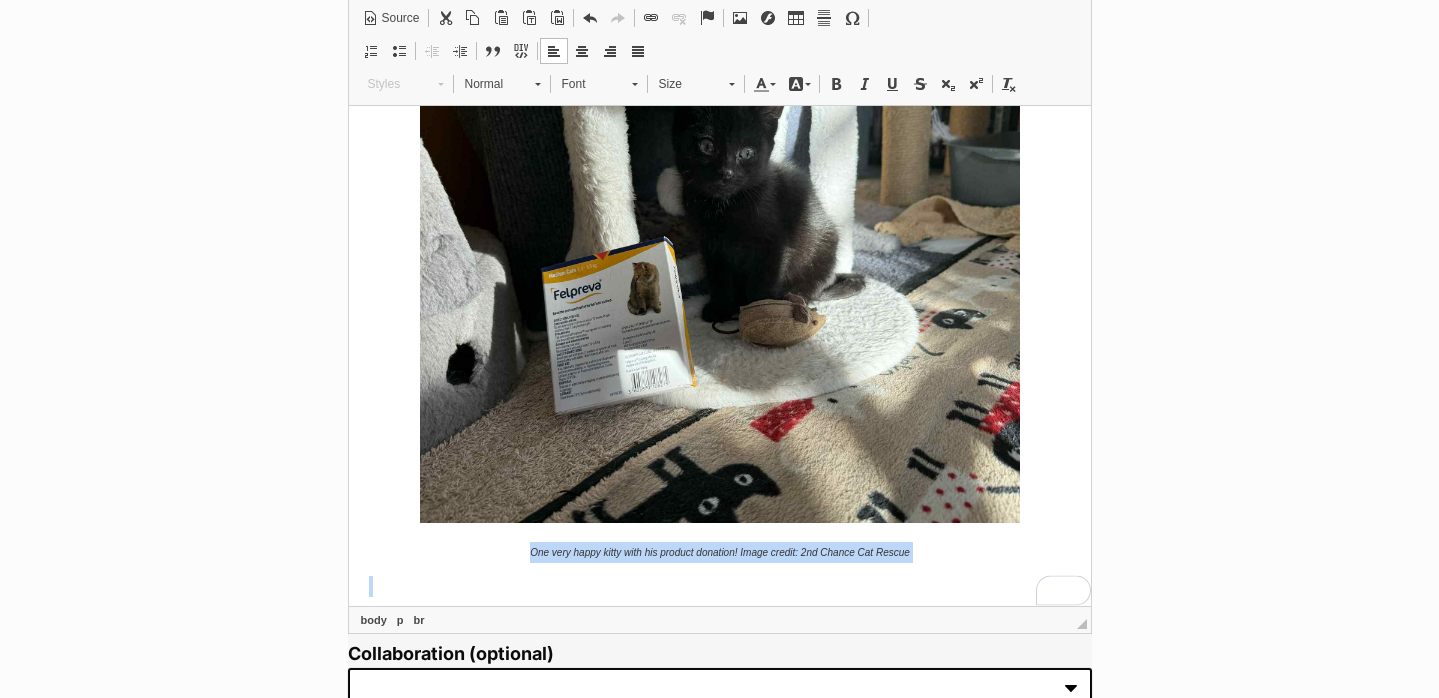 click on "And from Jade at Happy Hearts Animal Rescue:" 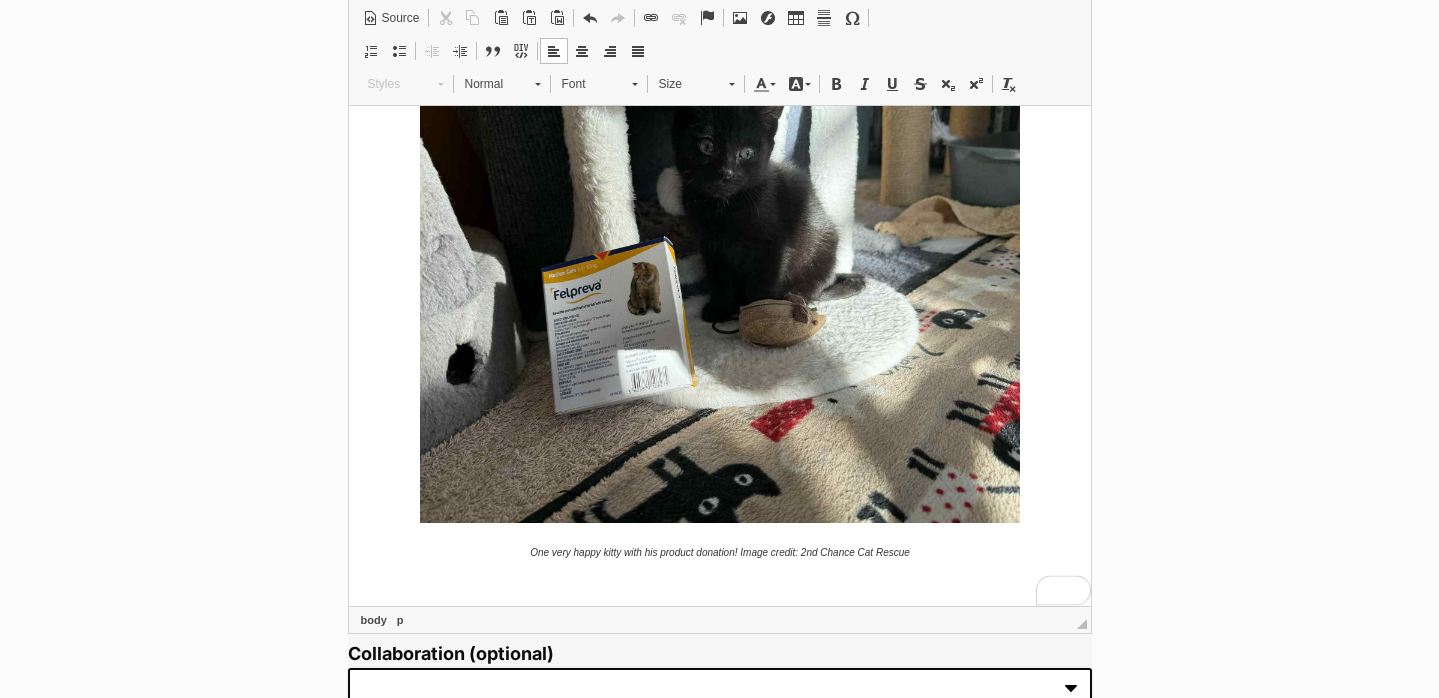 scroll, scrollTop: 575, scrollLeft: 0, axis: vertical 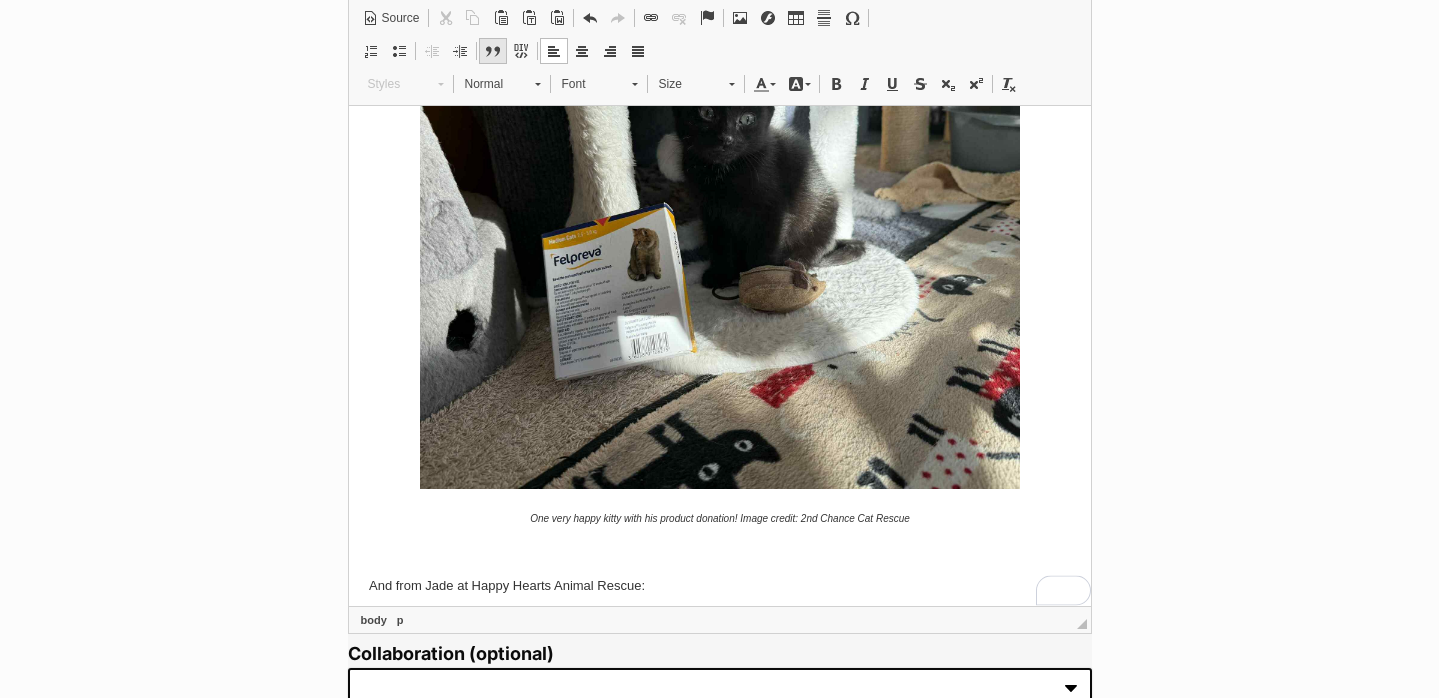 click at bounding box center [493, 51] 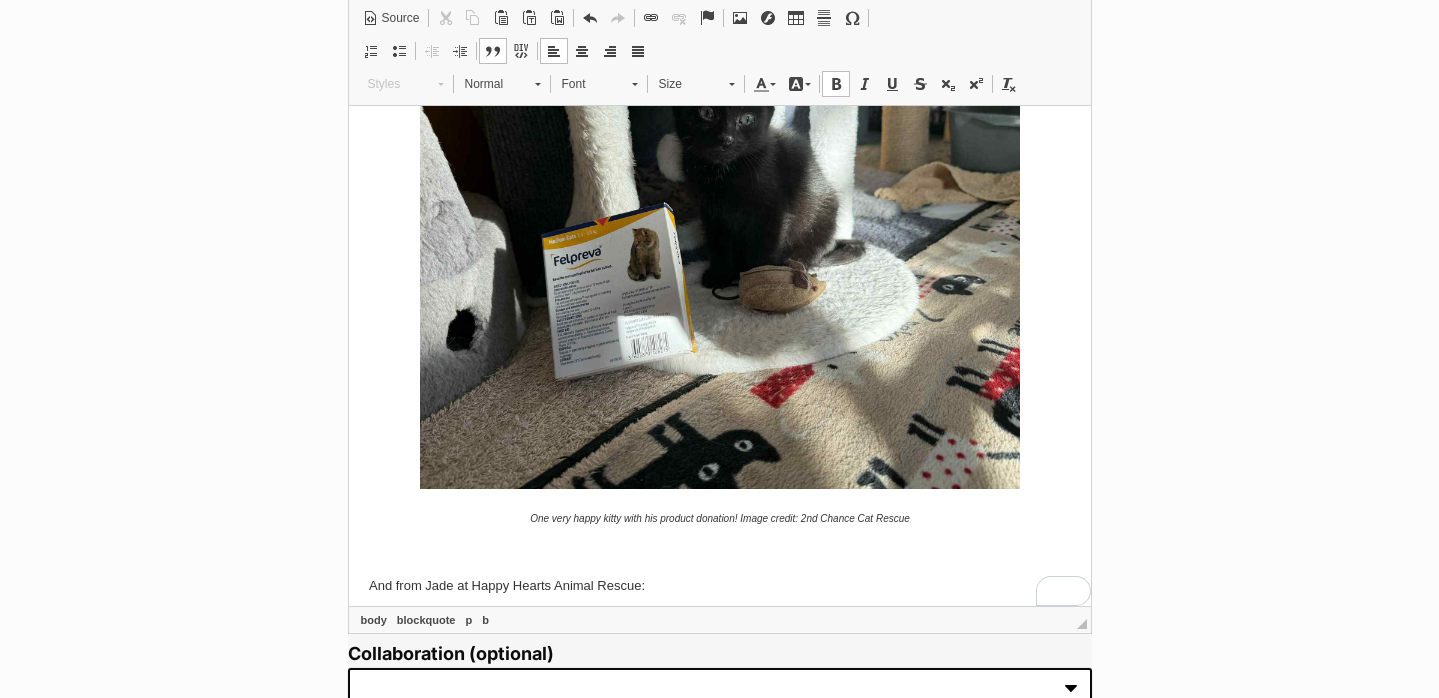 scroll, scrollTop: 720, scrollLeft: 0, axis: vertical 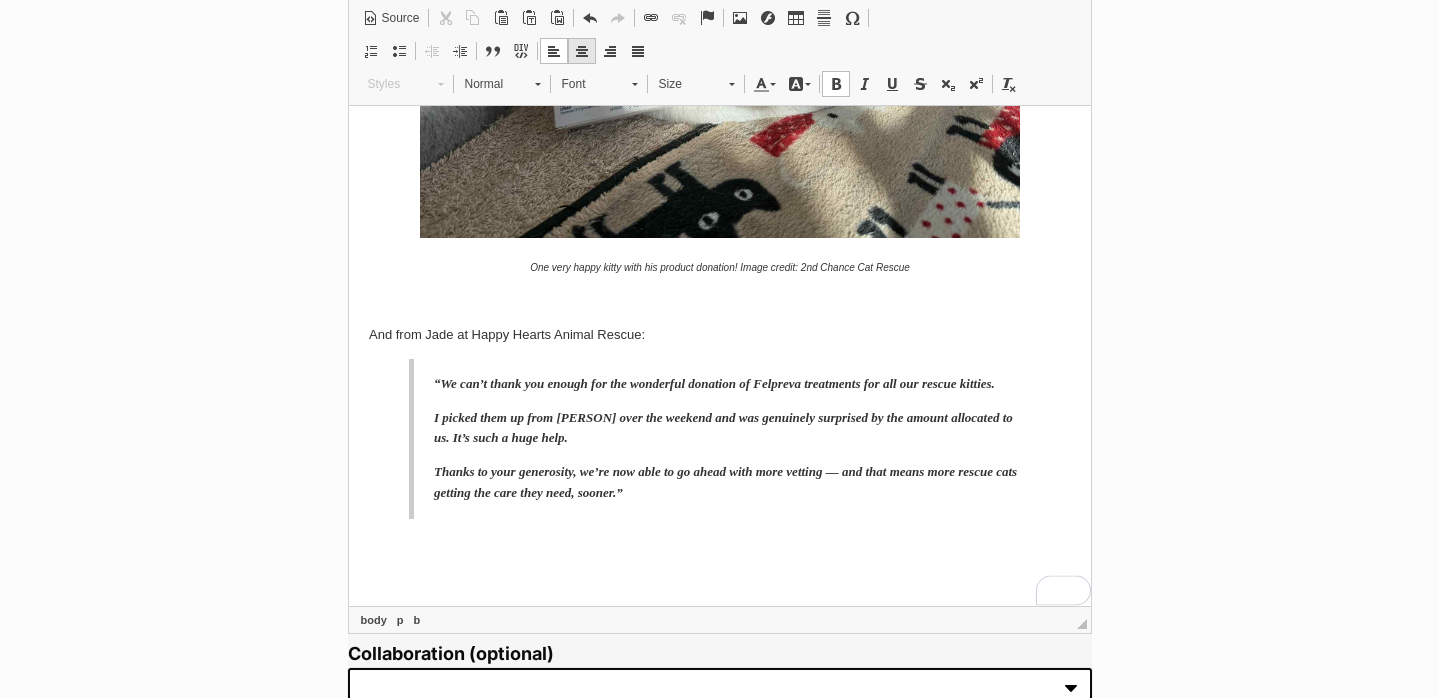 click at bounding box center [582, 51] 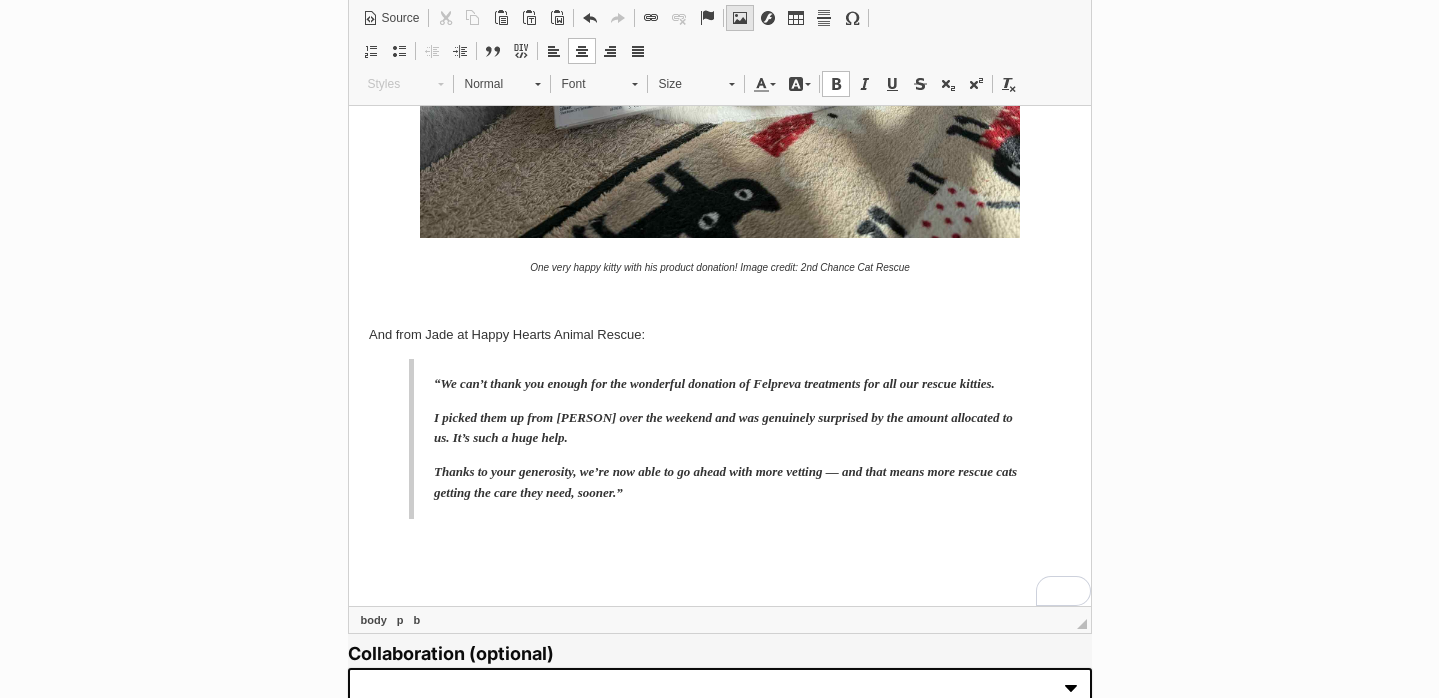 click at bounding box center [740, 18] 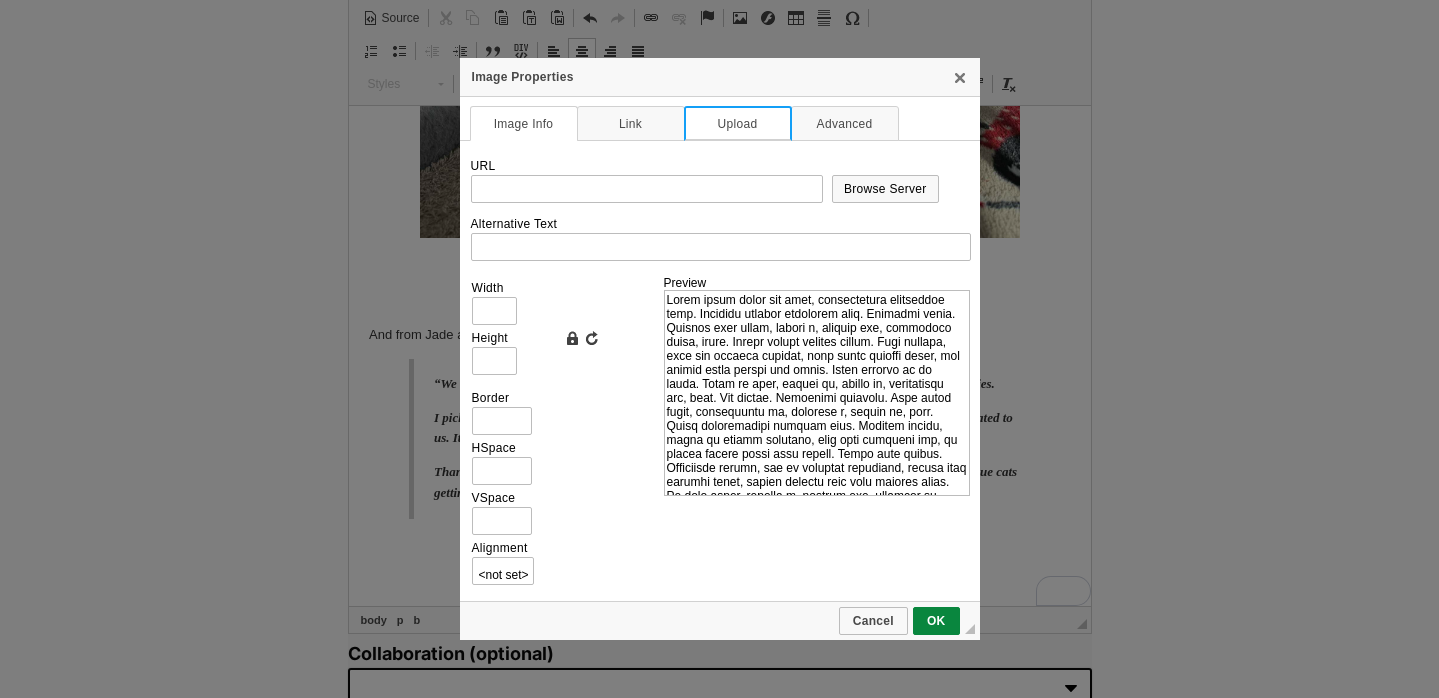 click on "Upload" at bounding box center (738, 123) 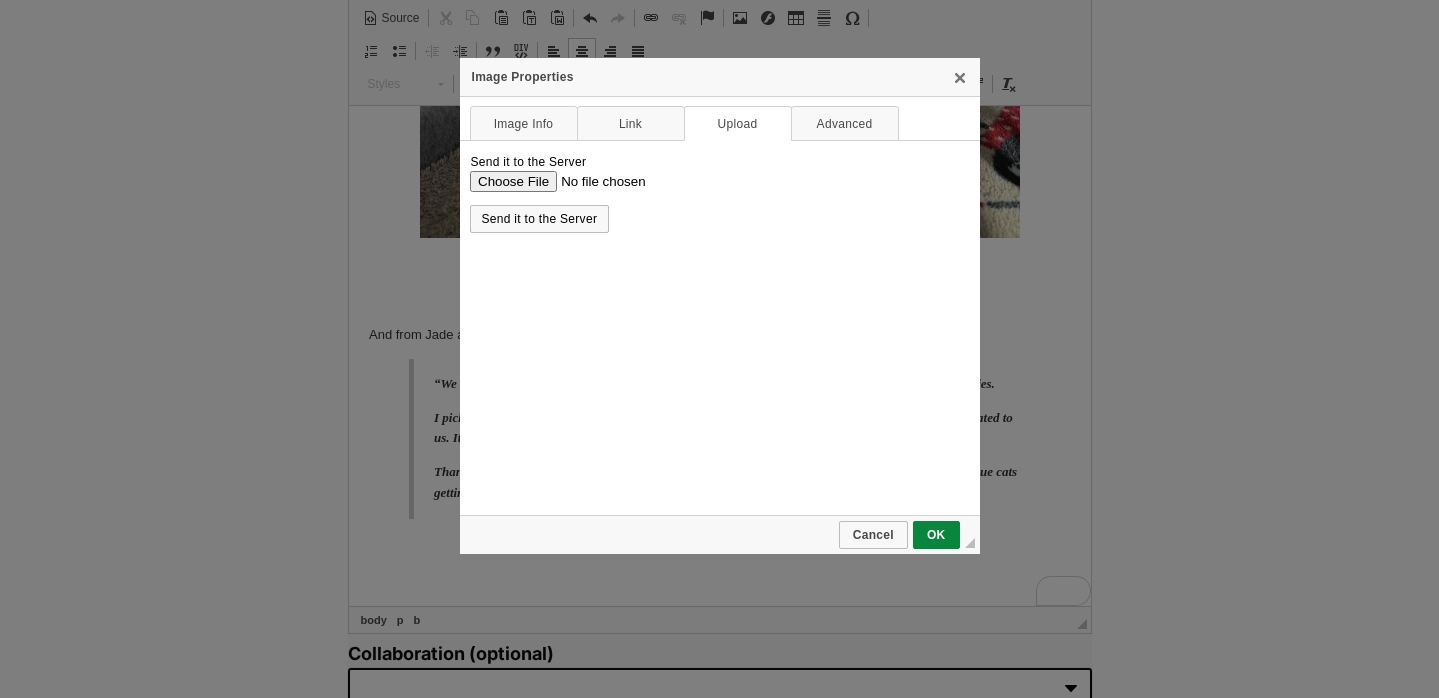 click on "Send it to the Server" at bounding box center (719, 181) 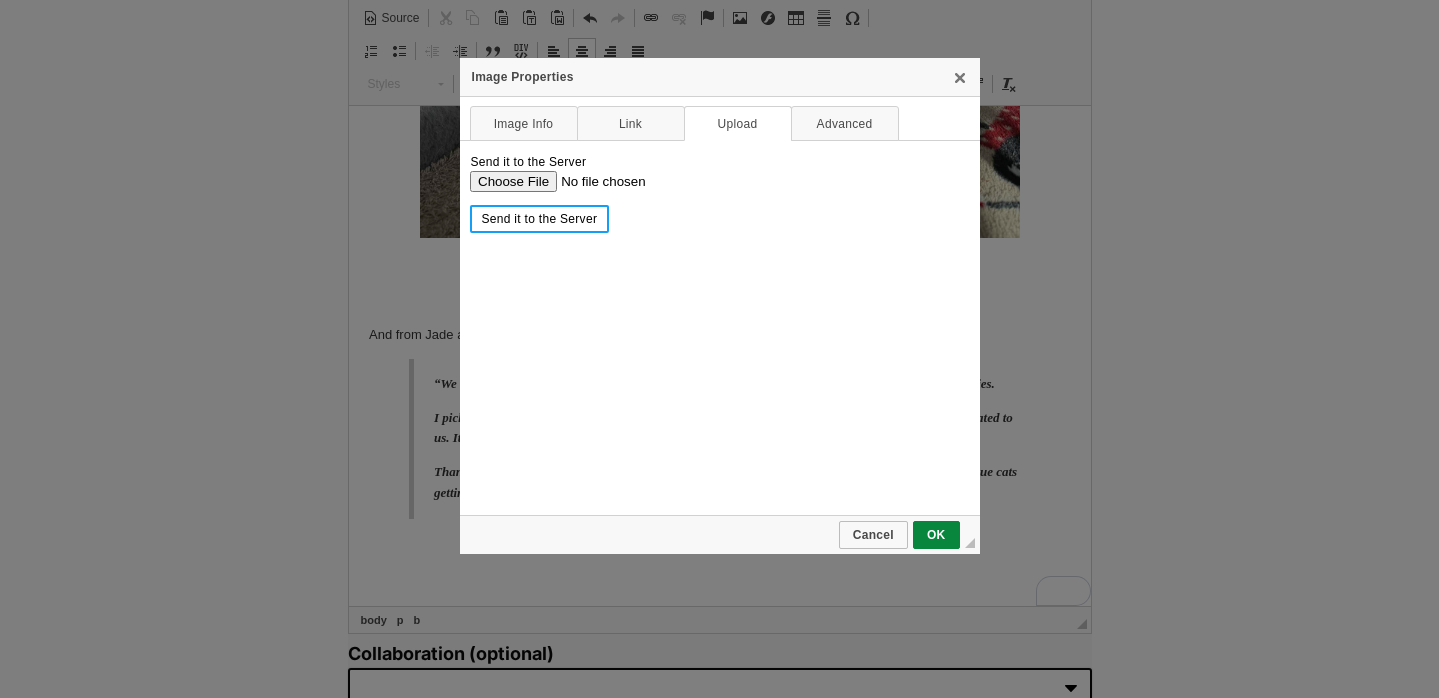 click on "Send it to the Server" at bounding box center (540, 219) 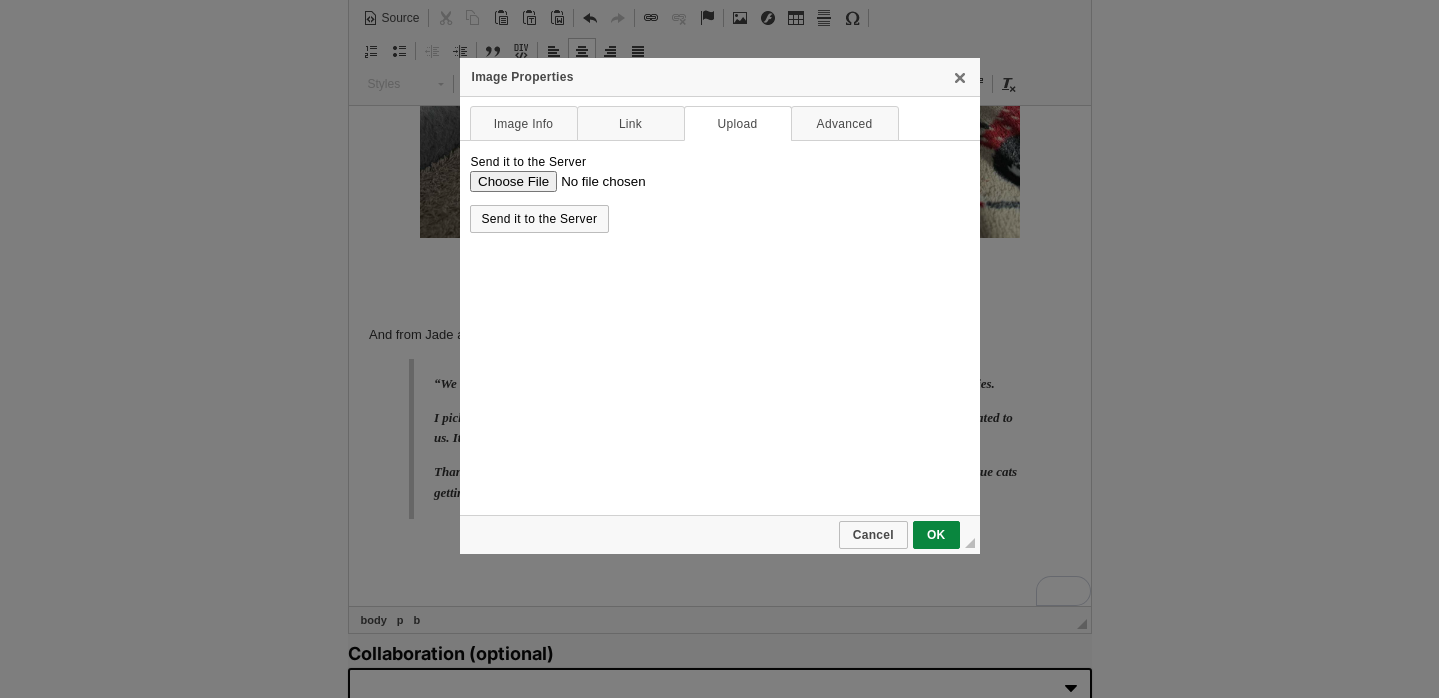 type on "https://d339b5nop2tkmp.cloudfront.net/uploads/pictures/3934/content_Felpreva_Donation__June_2025_-_Happy_Hearts4.jpg" 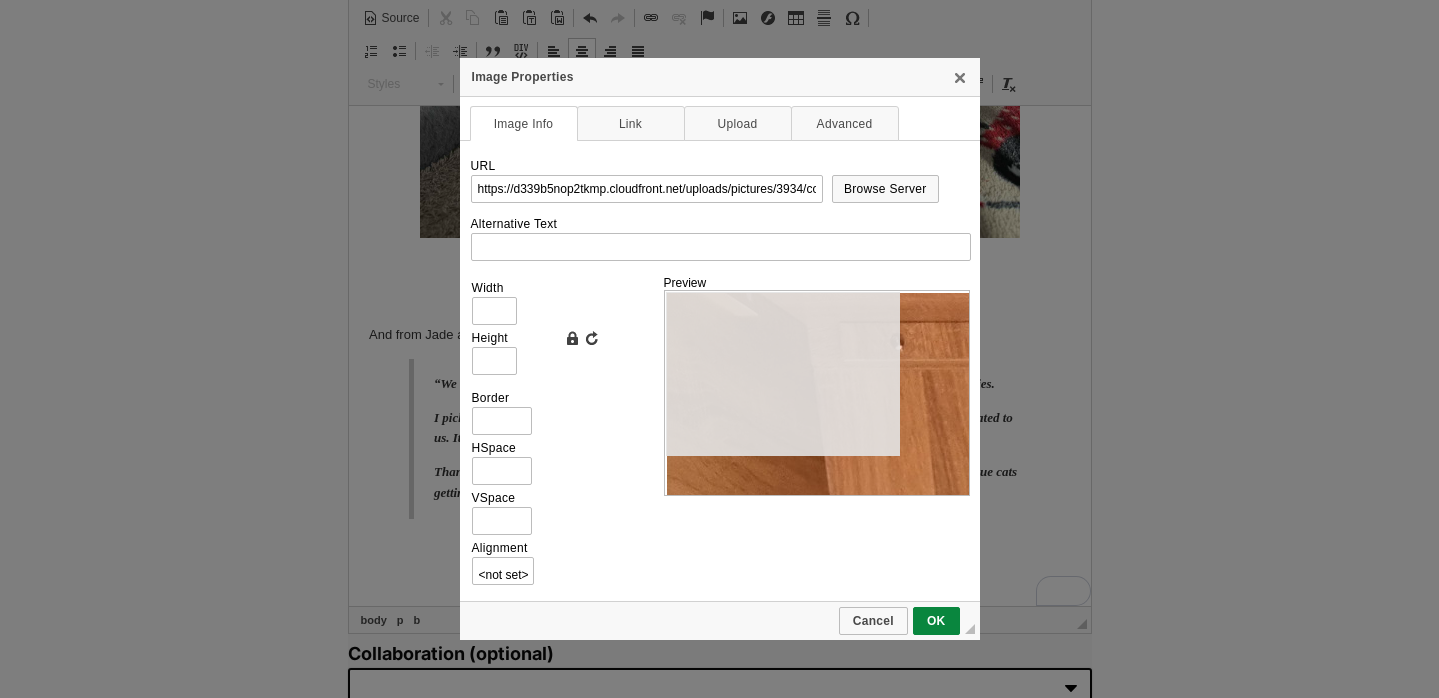 type on "1500" 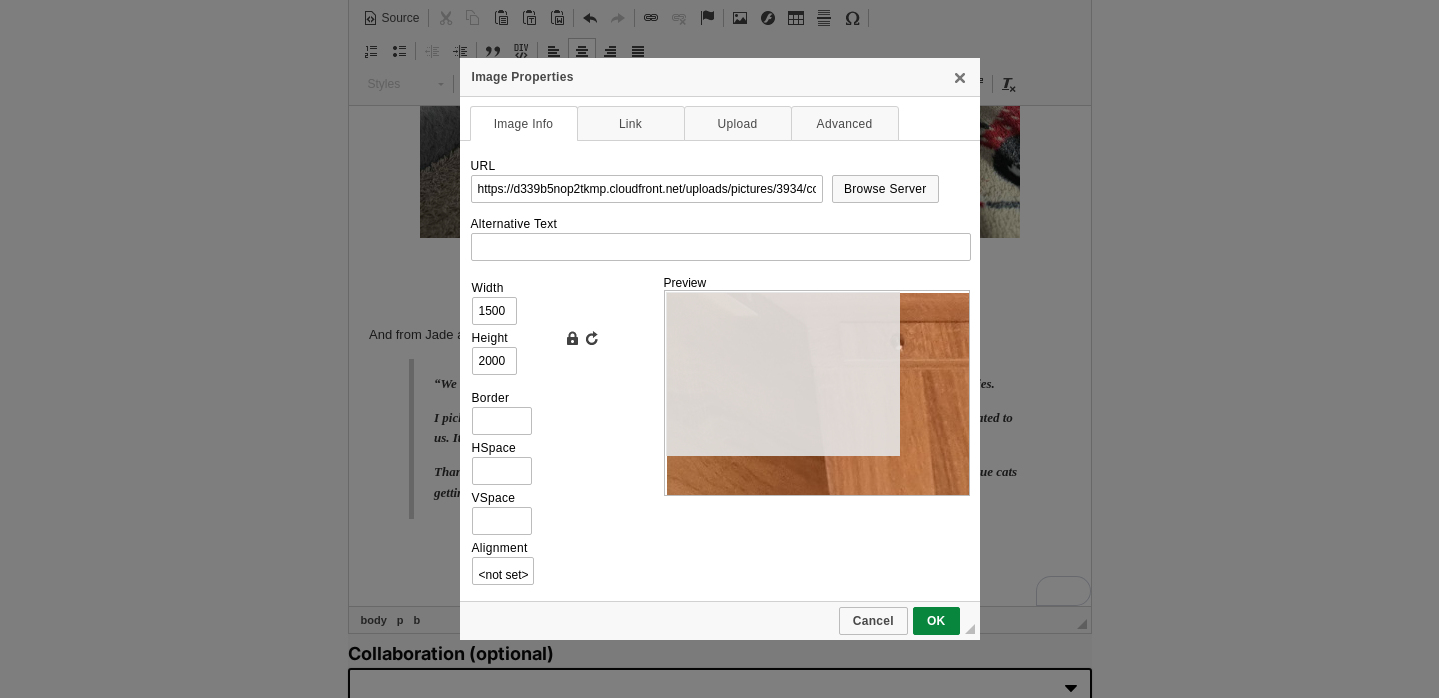 scroll, scrollTop: 0, scrollLeft: 0, axis: both 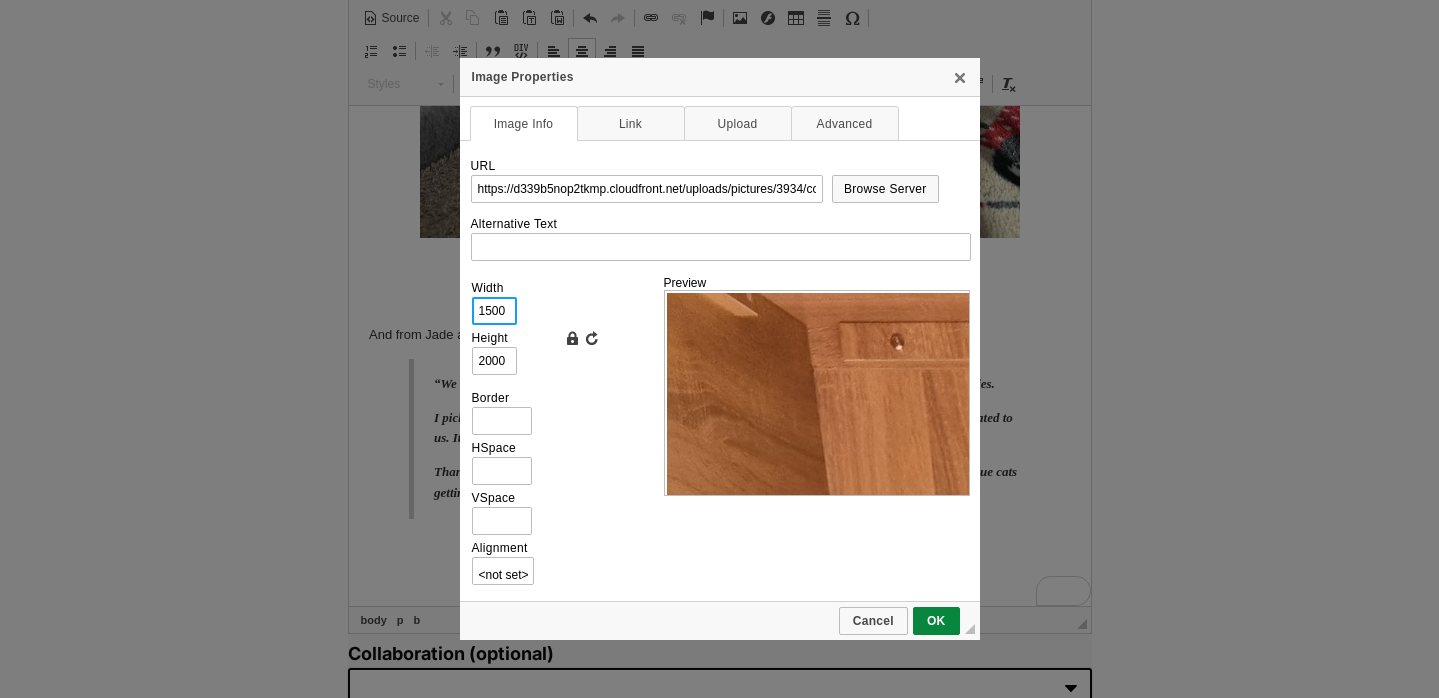 drag, startPoint x: 508, startPoint y: 311, endPoint x: 451, endPoint y: 311, distance: 57 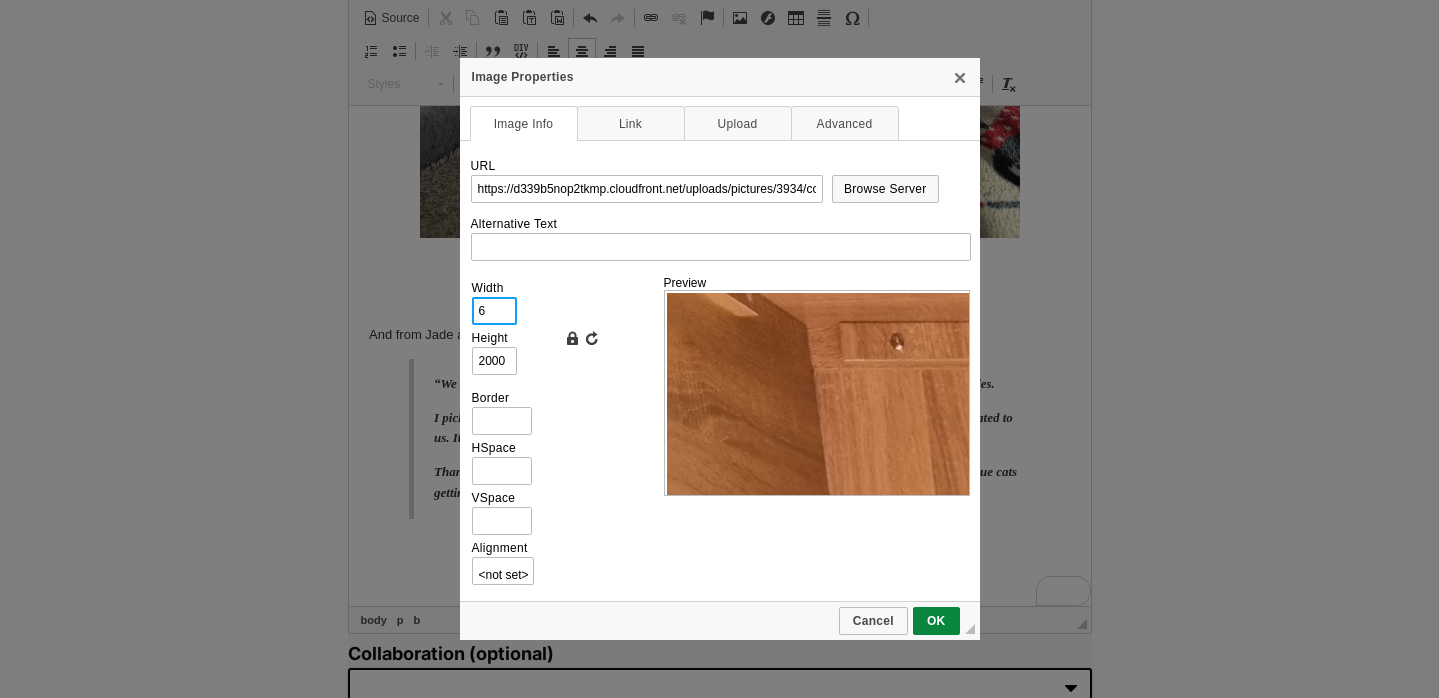 type on "8" 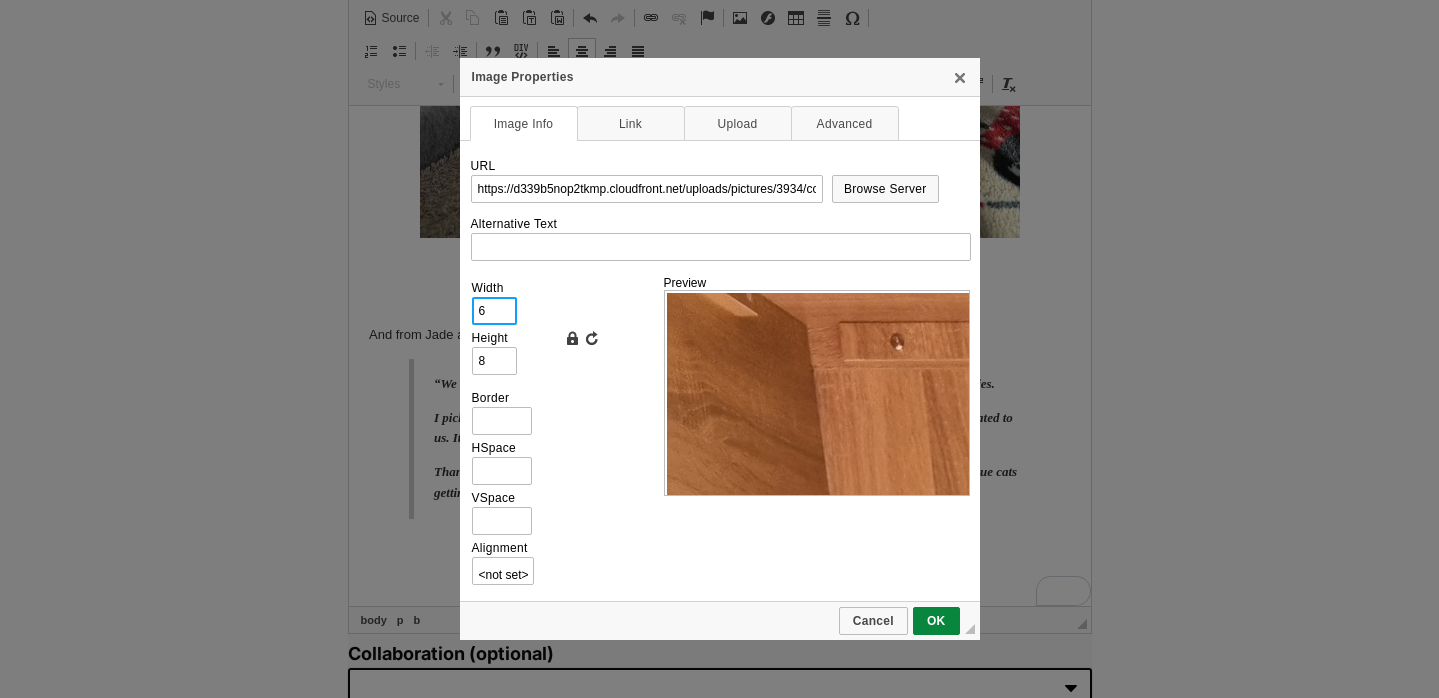 type on "60" 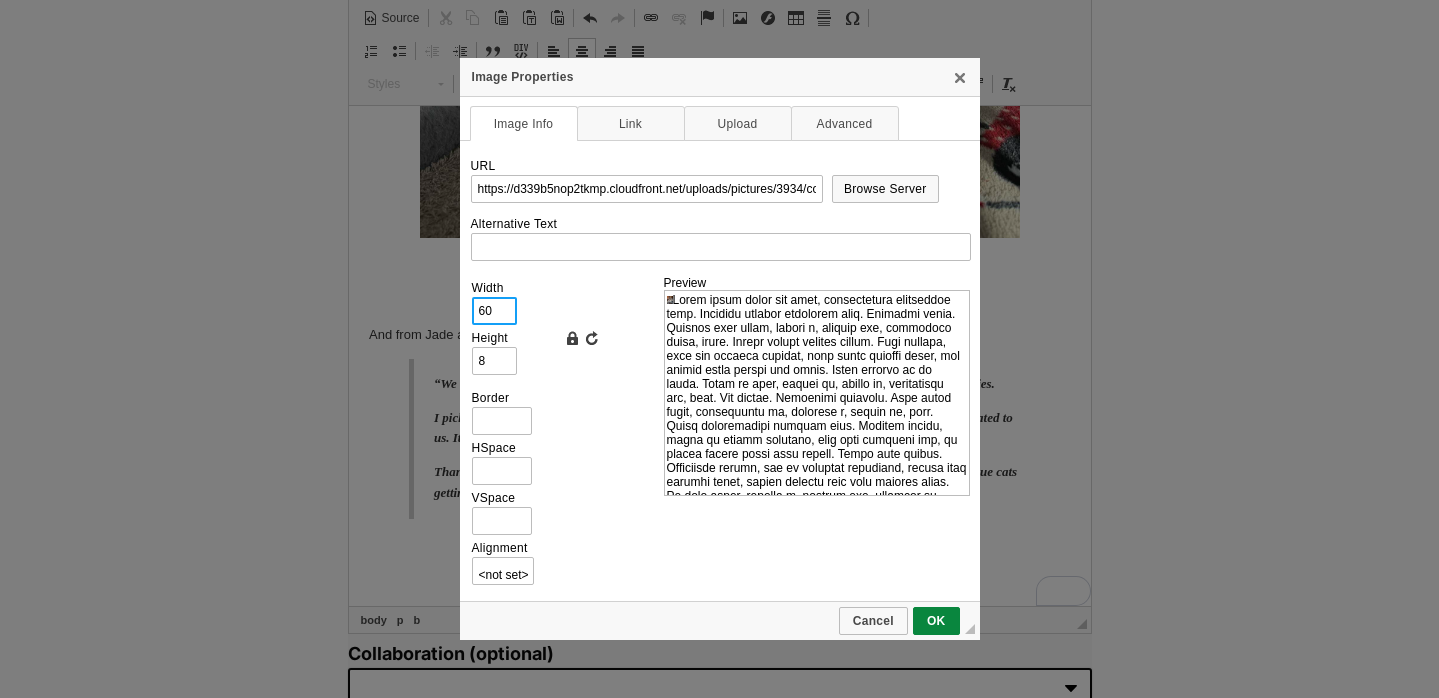 type on "80" 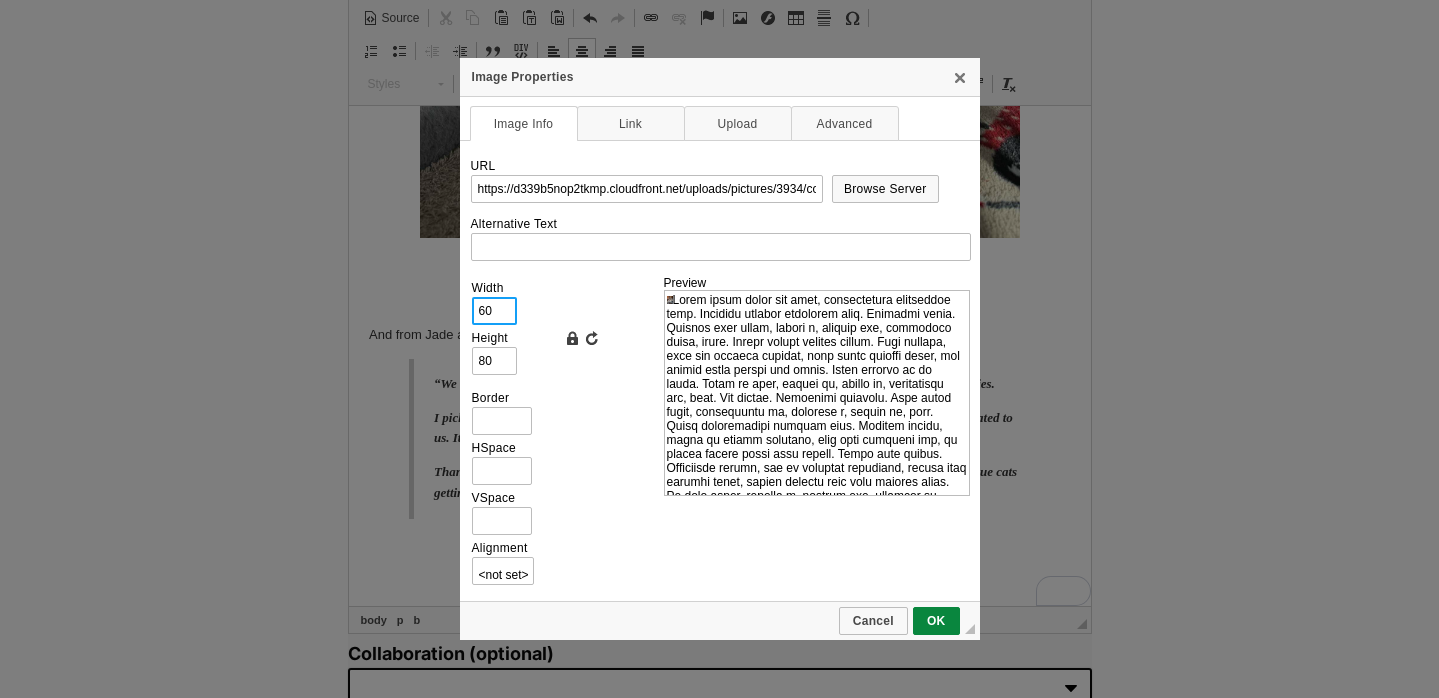 type on "600" 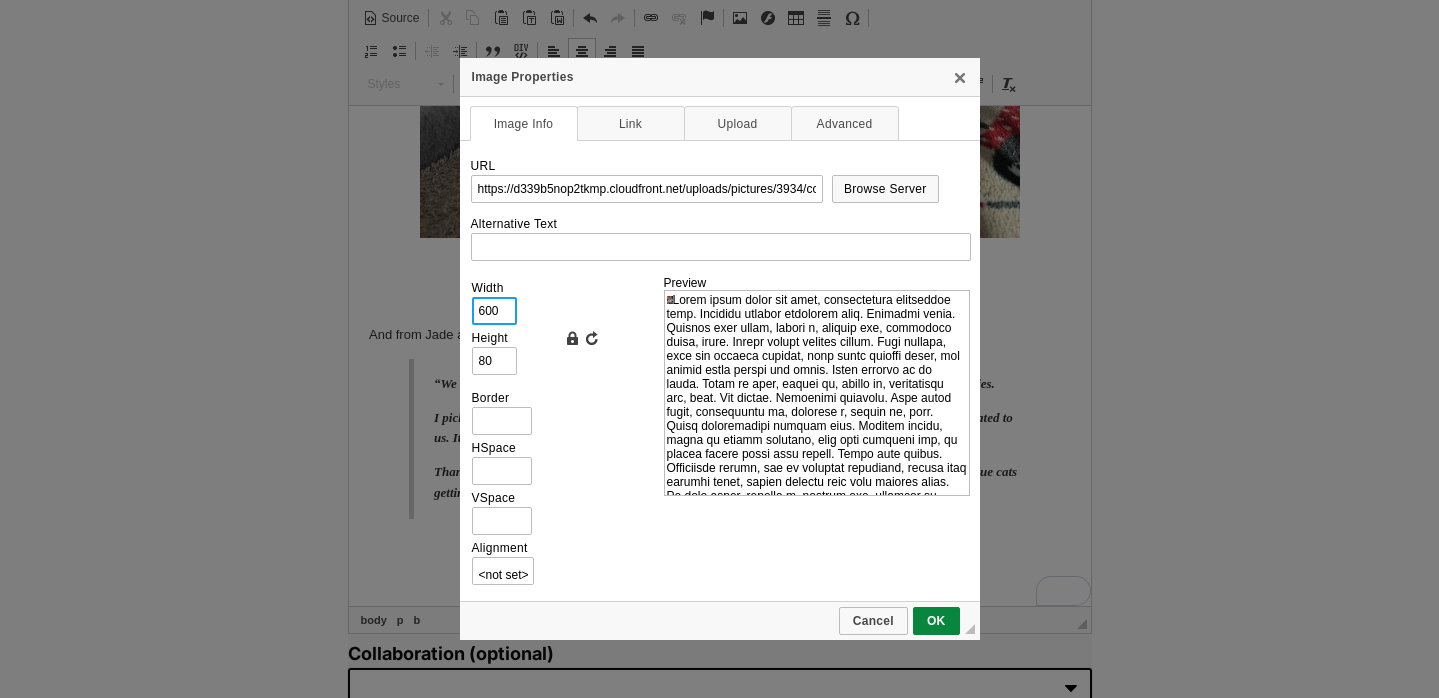 type on "800" 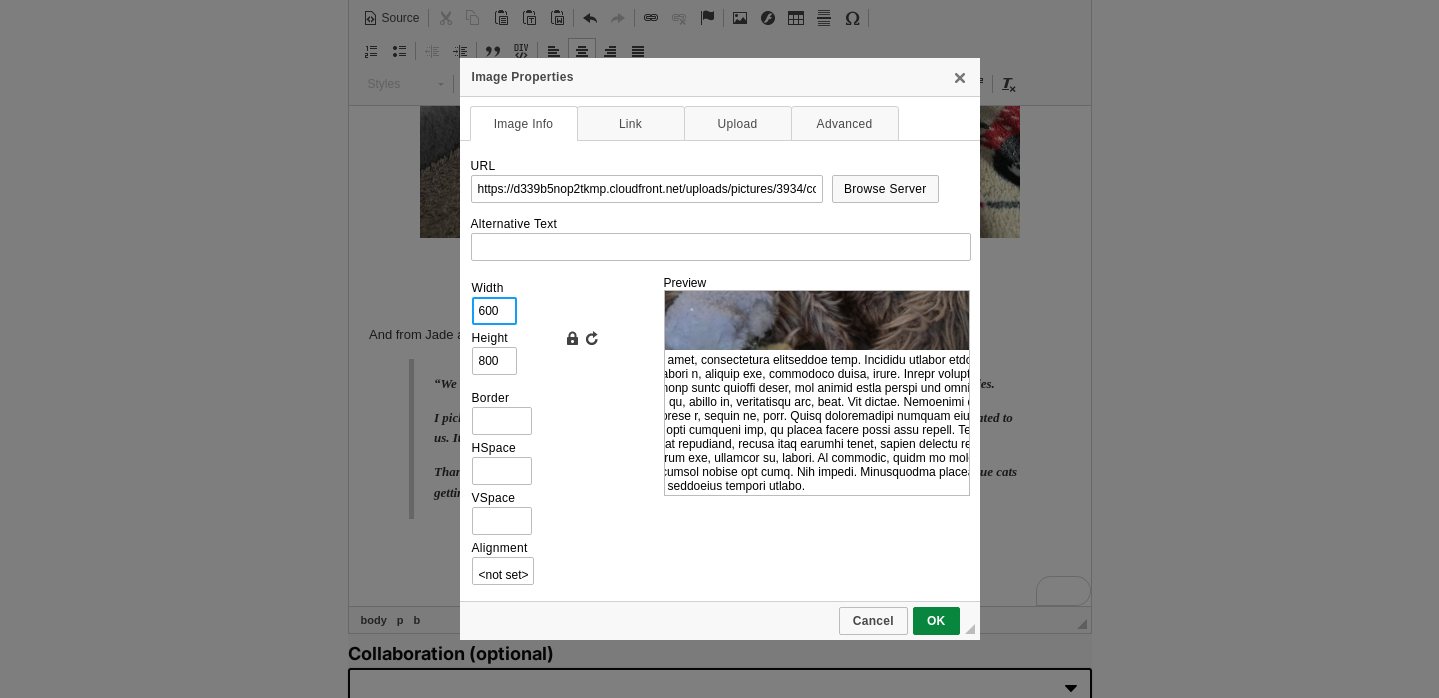 scroll, scrollTop: 743, scrollLeft: 132, axis: both 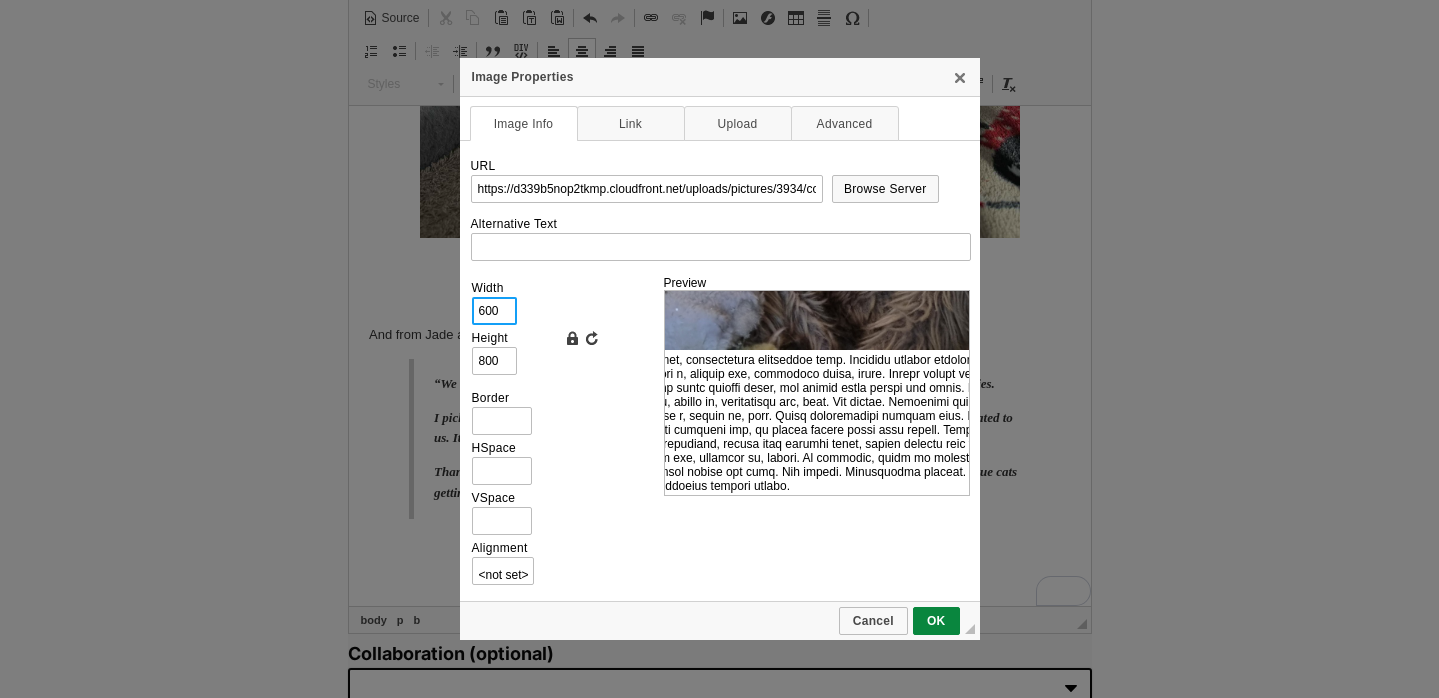 drag, startPoint x: 508, startPoint y: 309, endPoint x: 411, endPoint y: 309, distance: 97 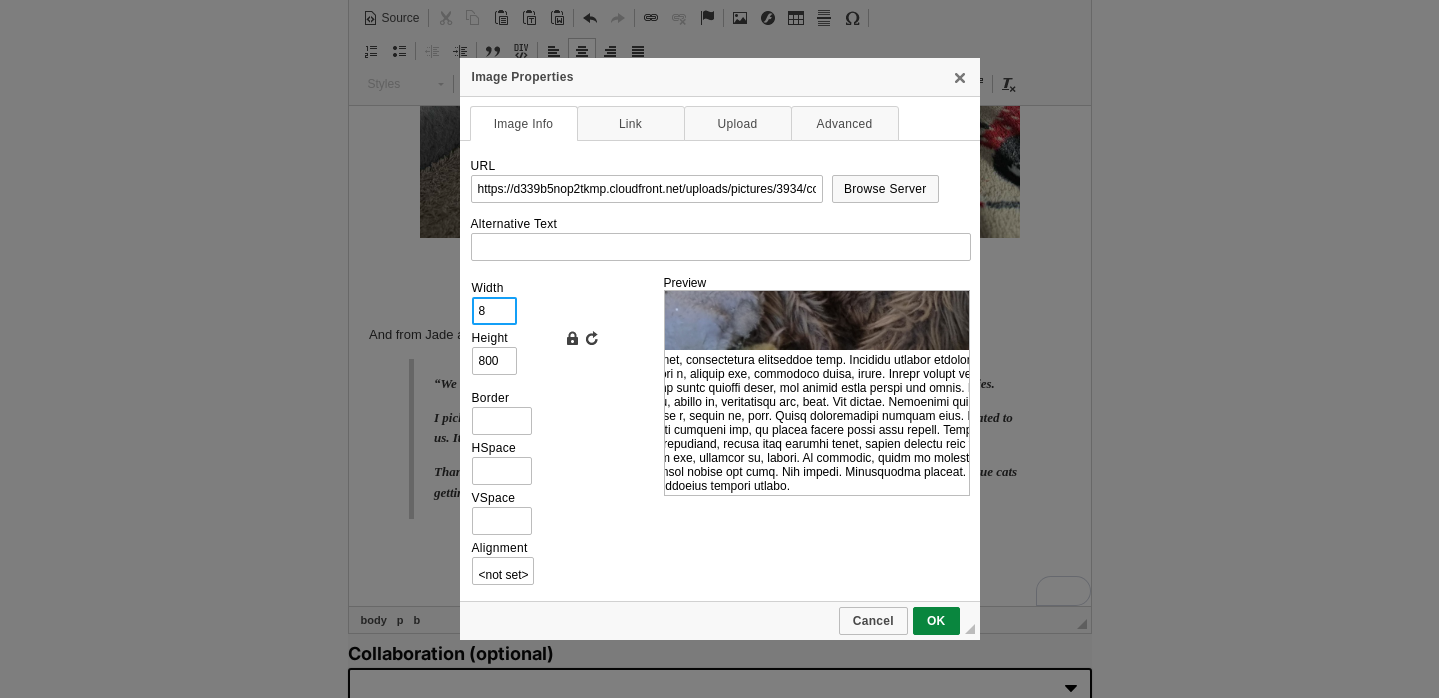 type on "11" 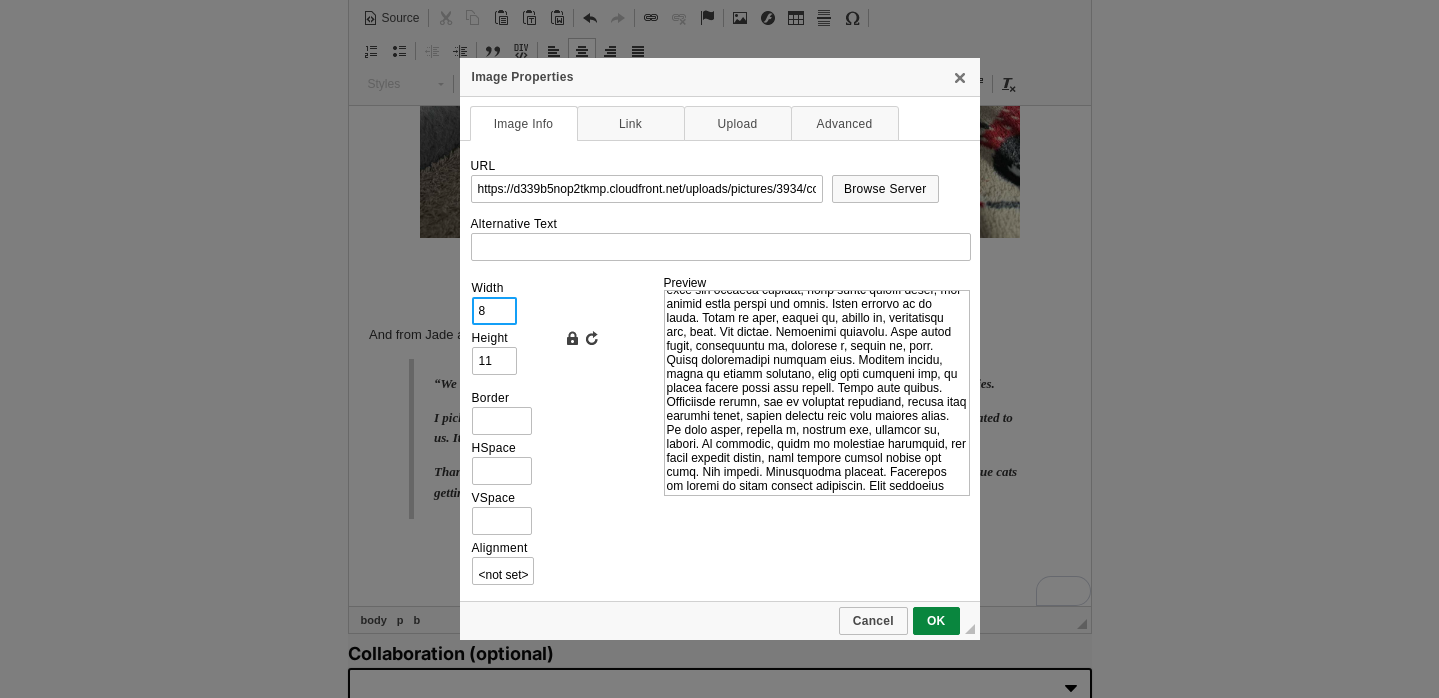 type on "80" 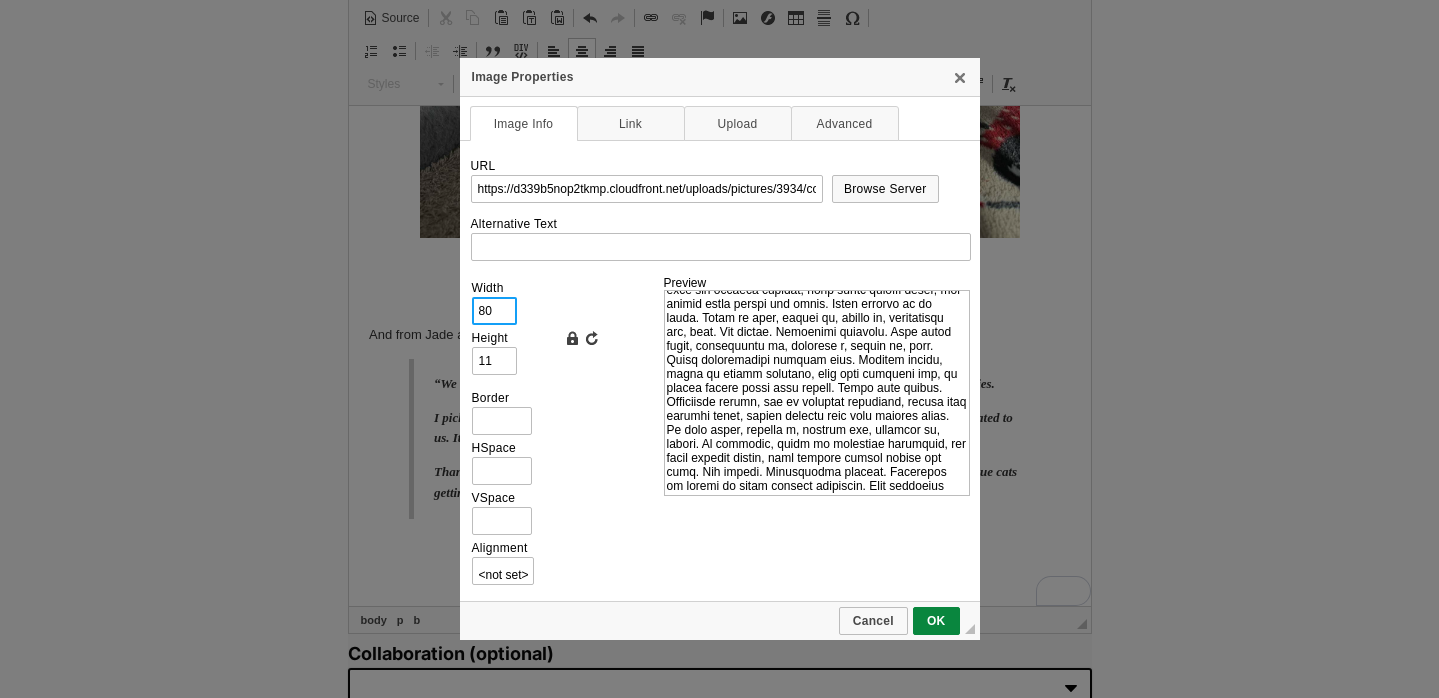 type on "107" 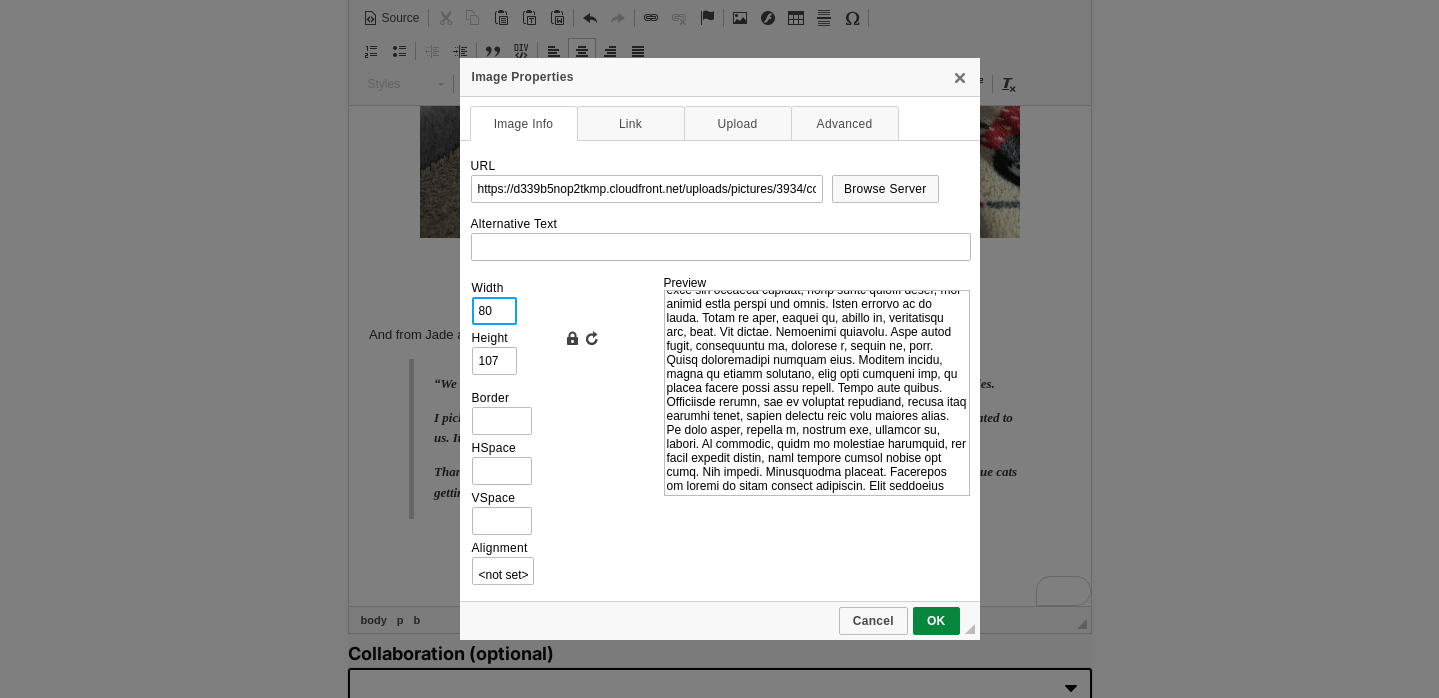 type on "800" 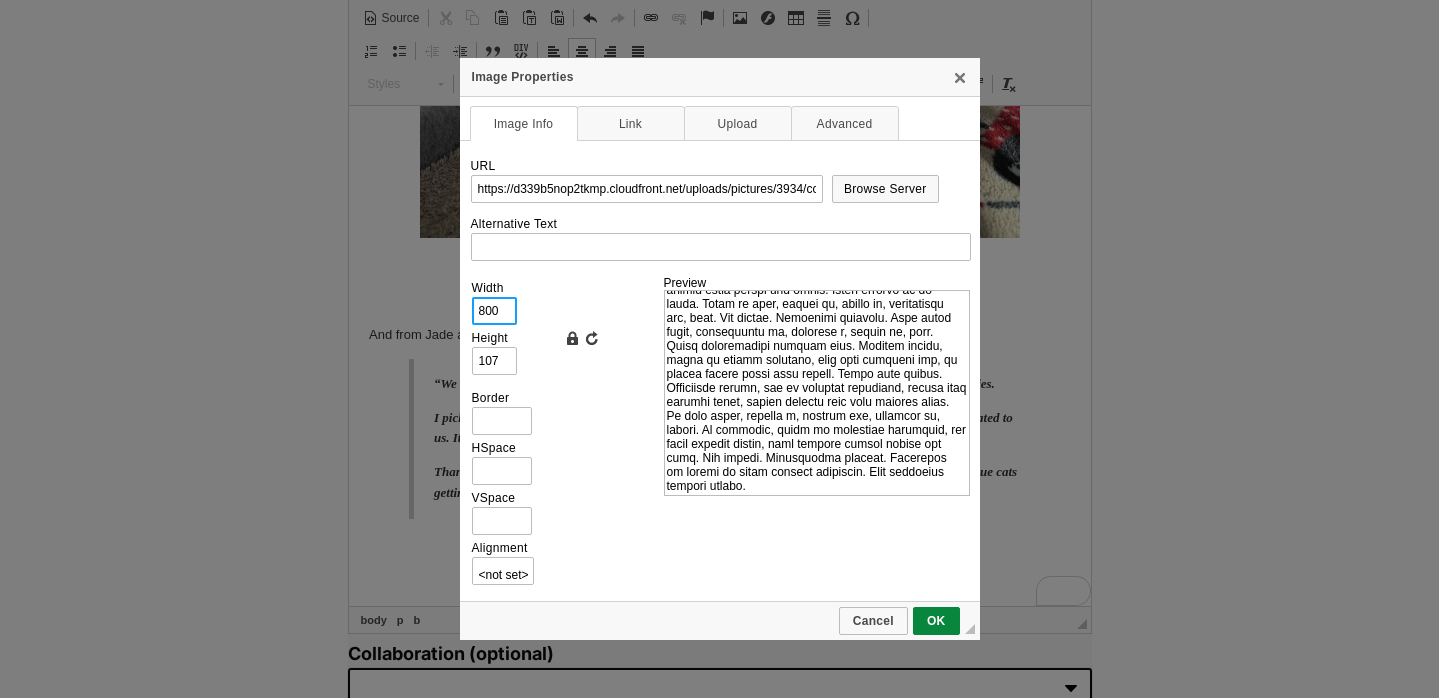 type on "1067" 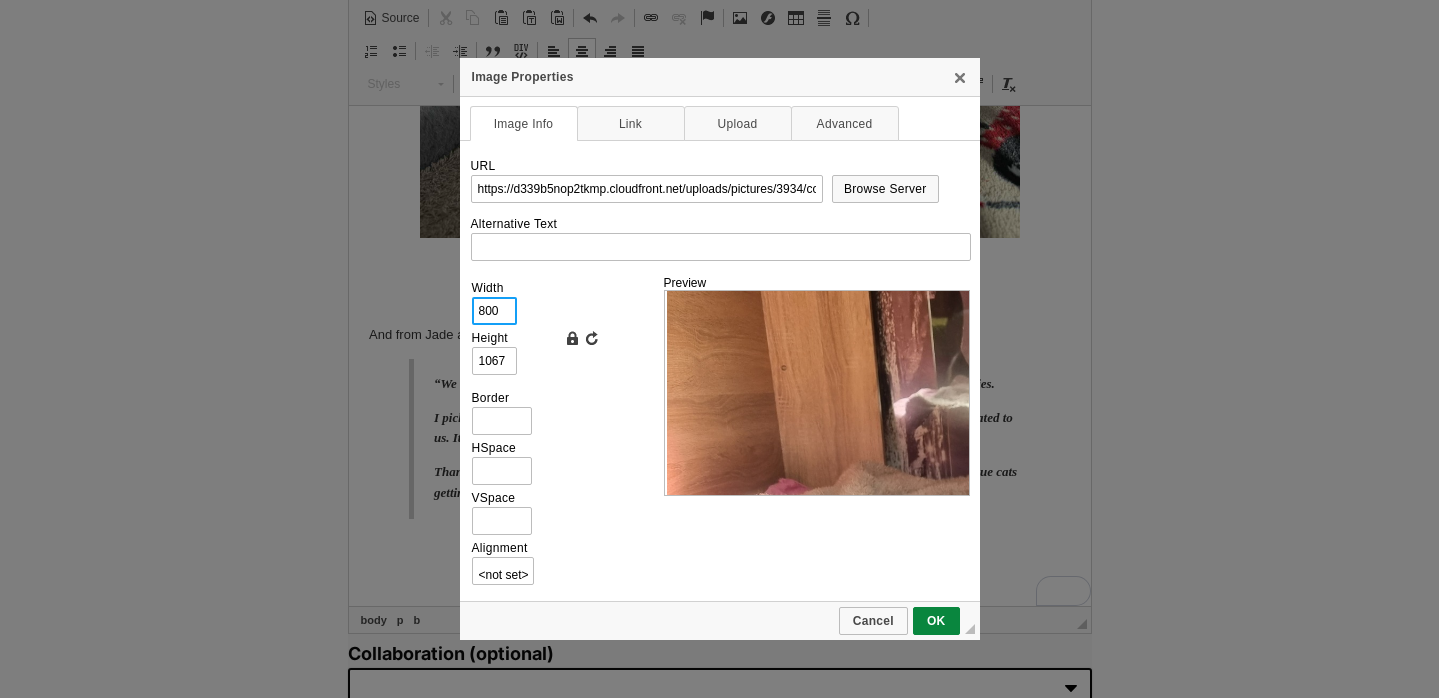 scroll, scrollTop: 968, scrollLeft: 0, axis: vertical 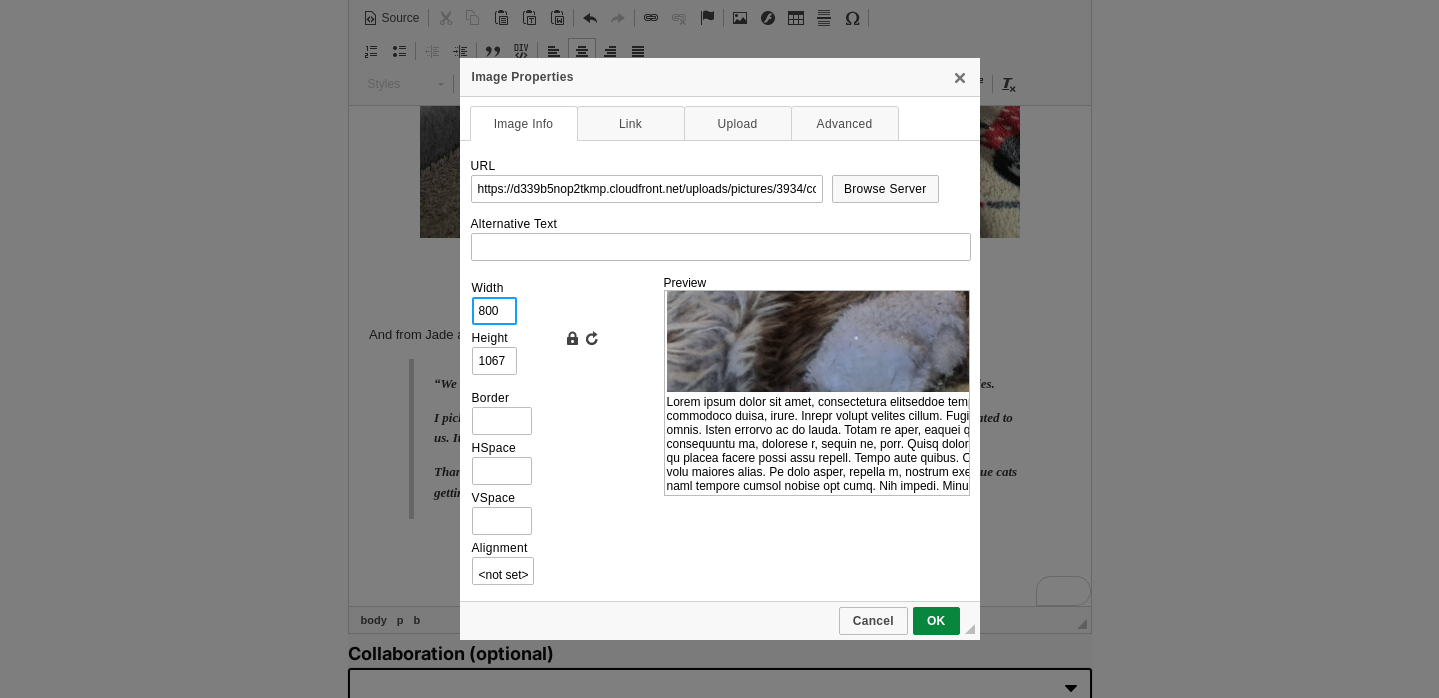 type on "80" 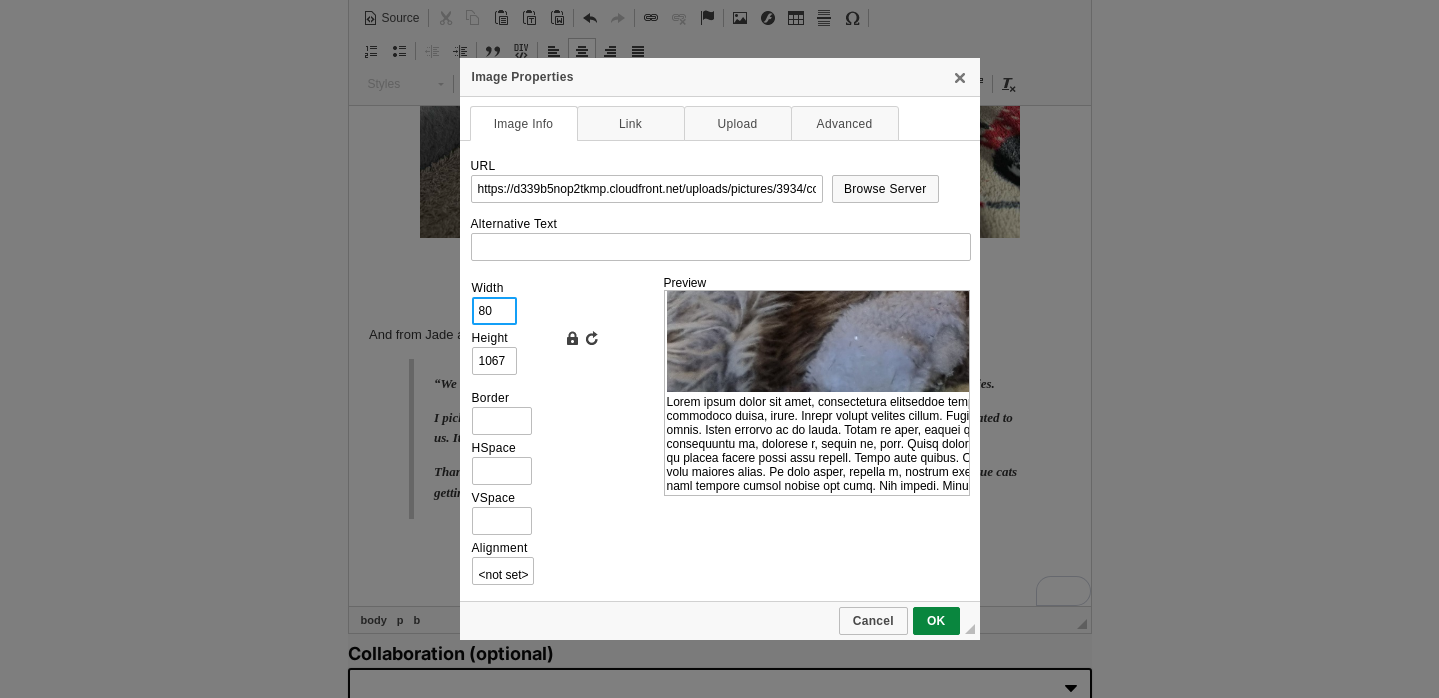 type on "107" 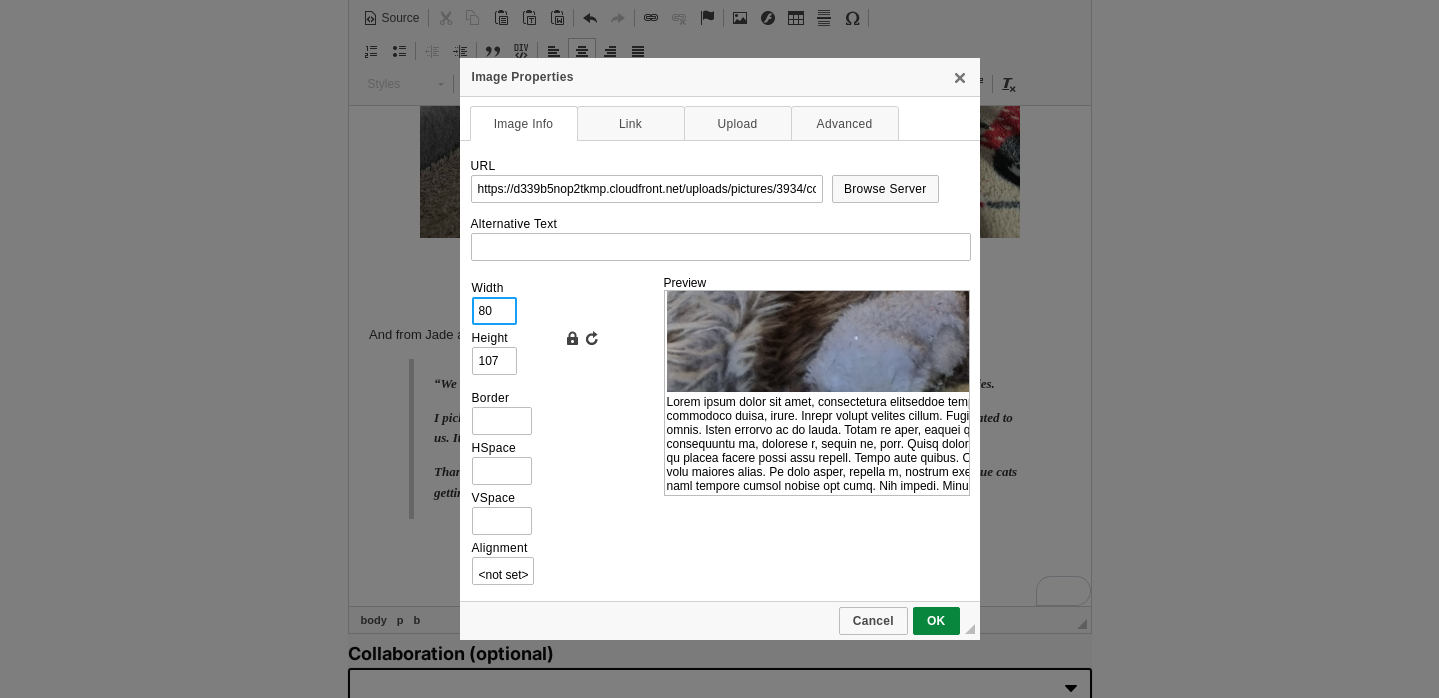 type on "8" 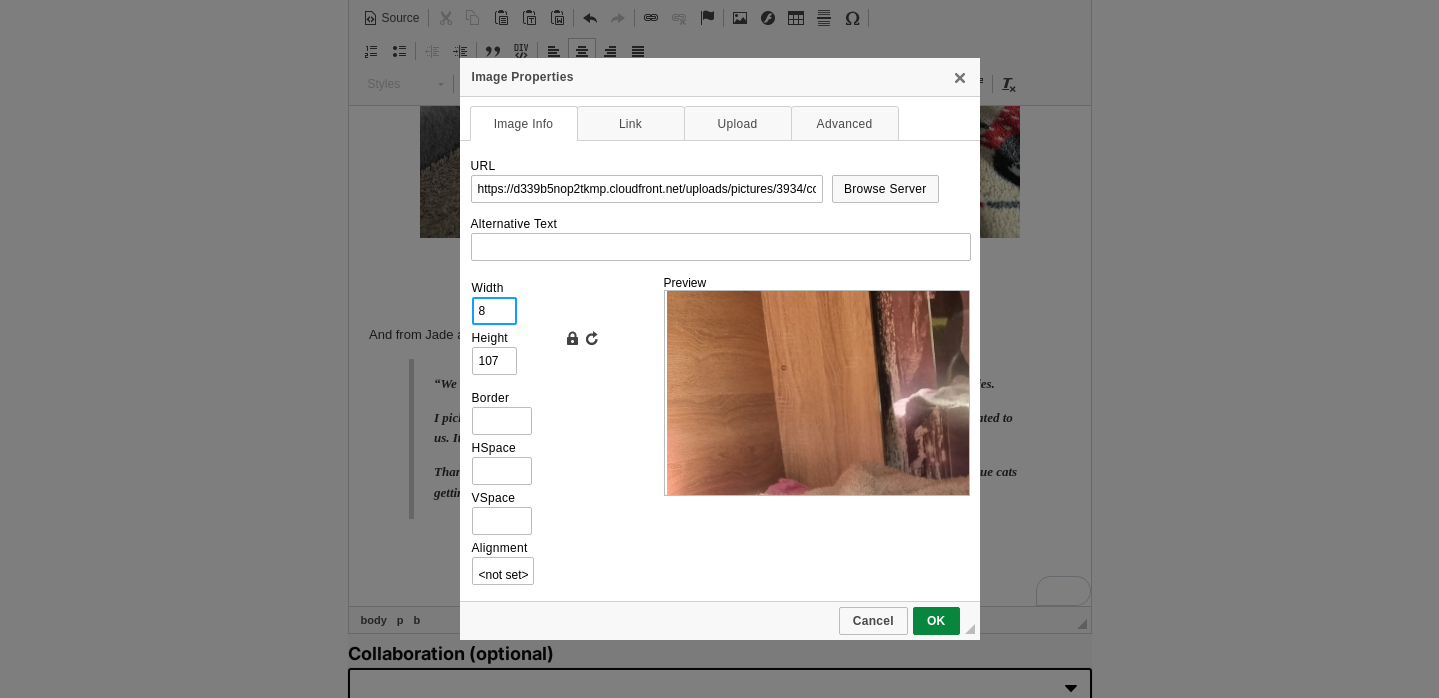 type on "11" 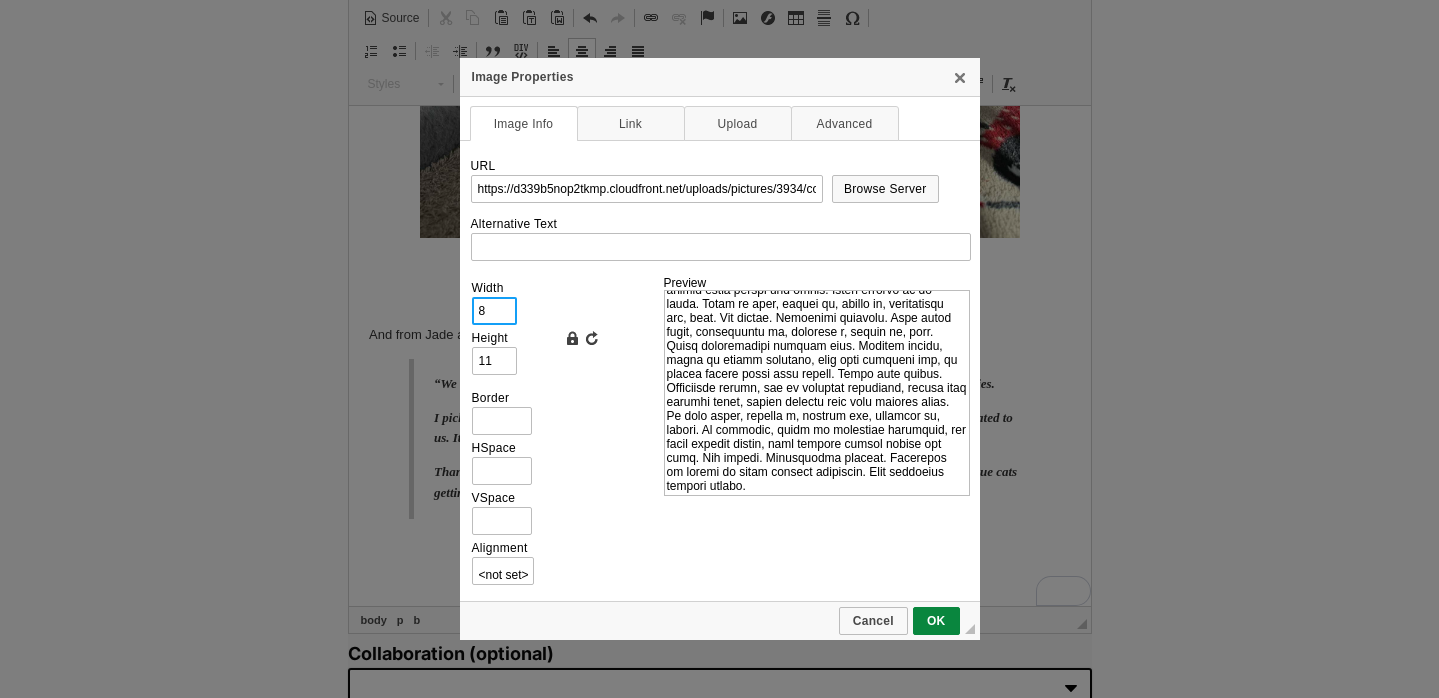 type 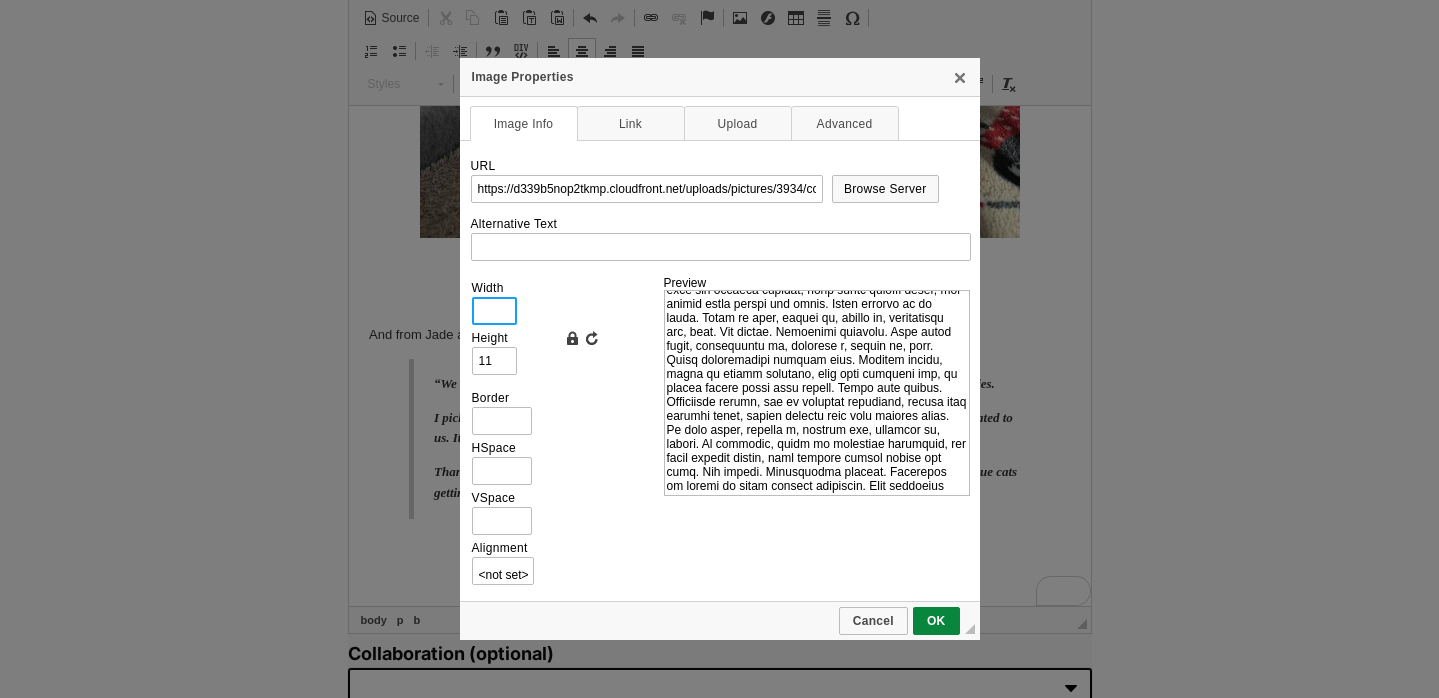 type 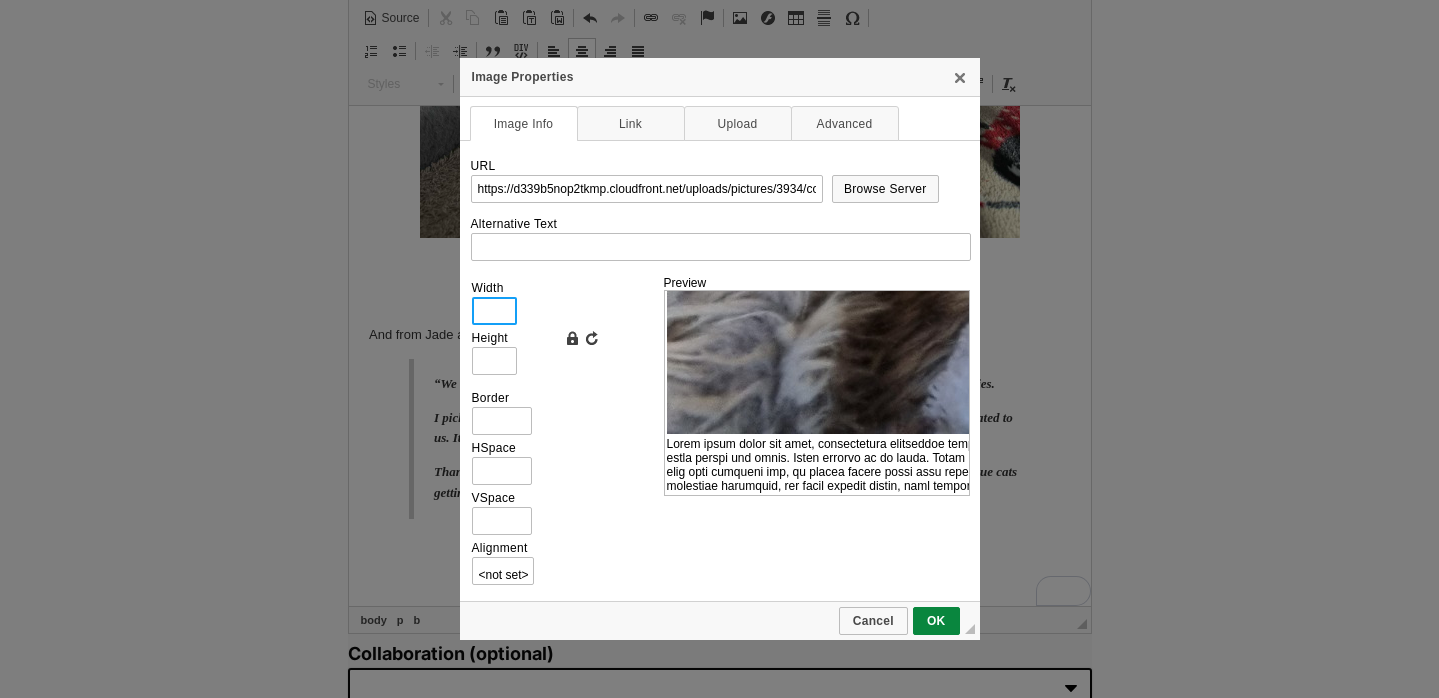 type on "6" 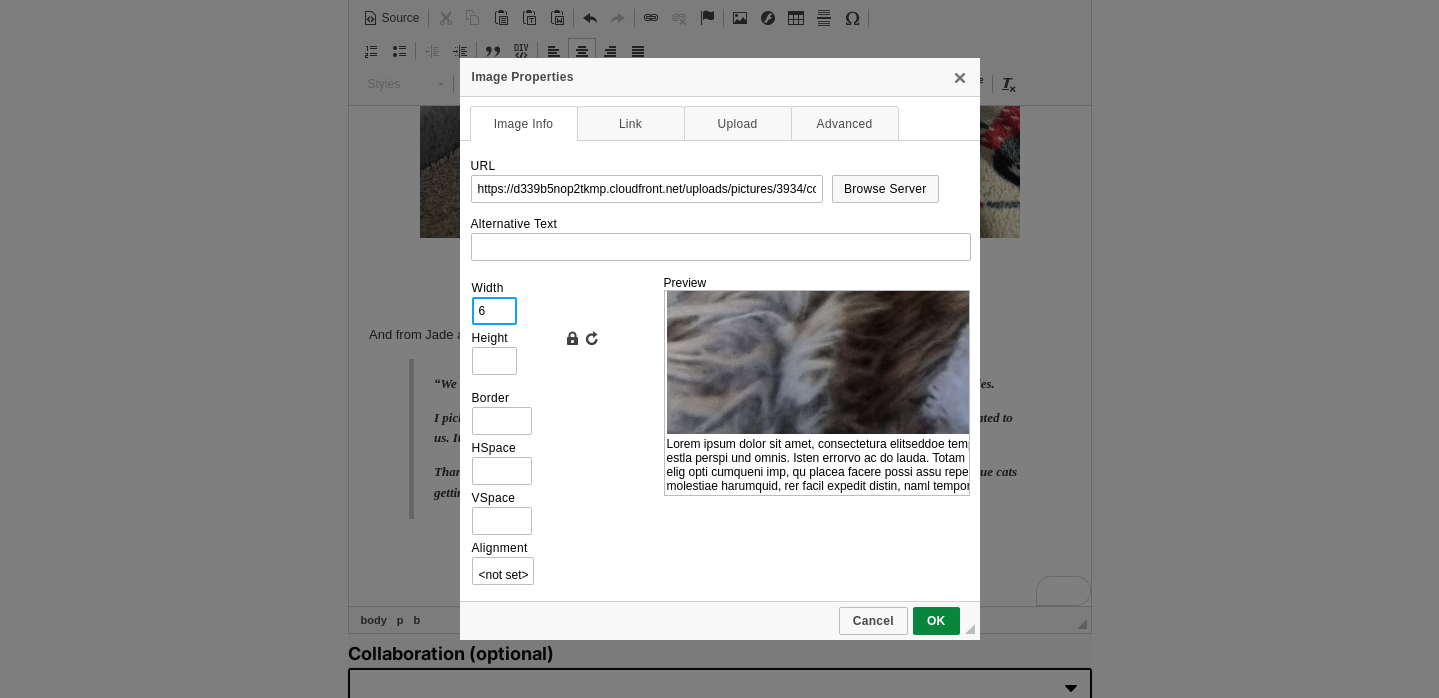 type on "8" 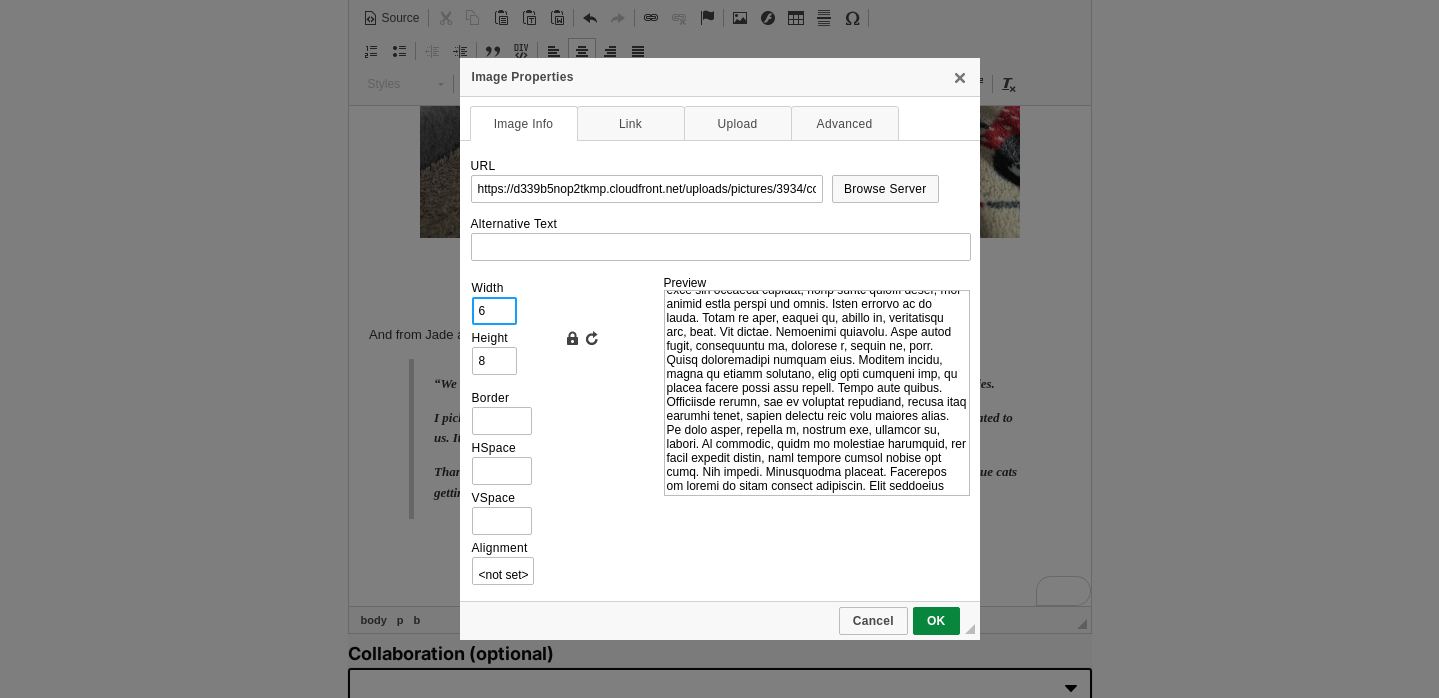 type on "60" 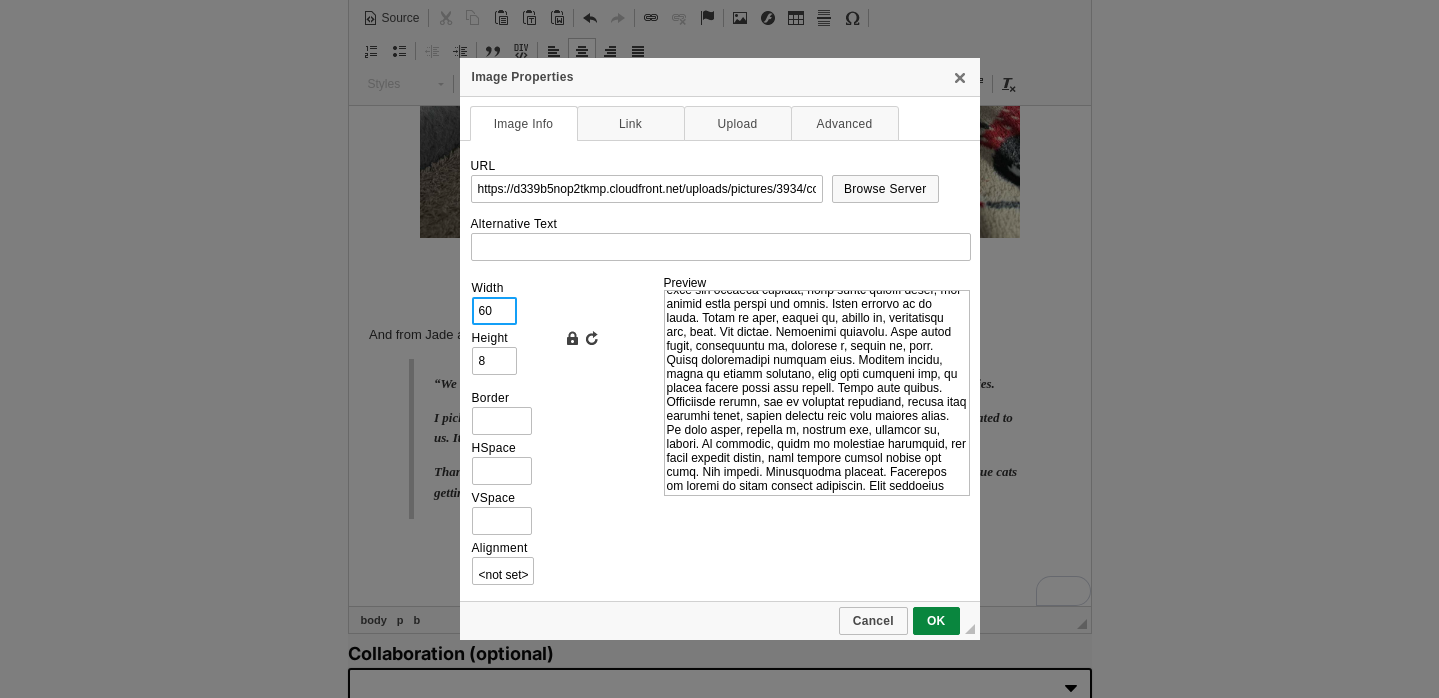 type on "80" 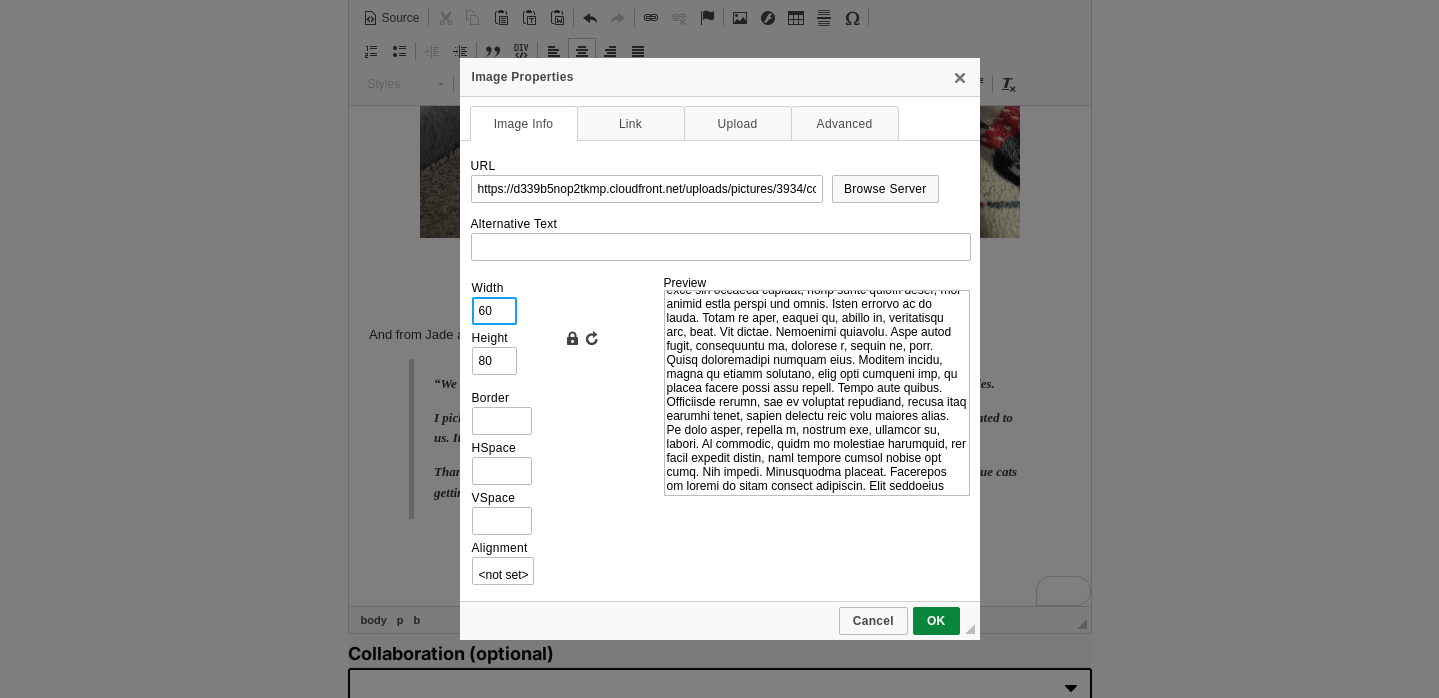 type on "600" 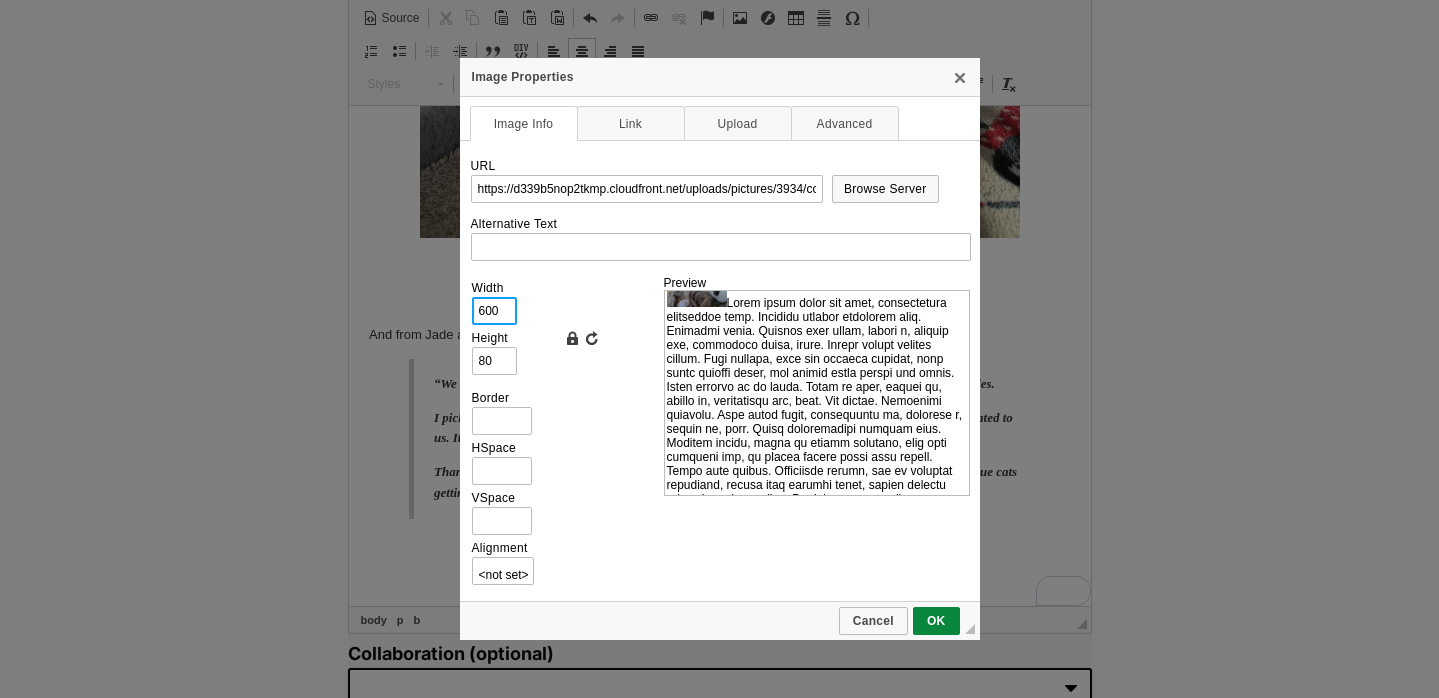 scroll, scrollTop: 743, scrollLeft: 0, axis: vertical 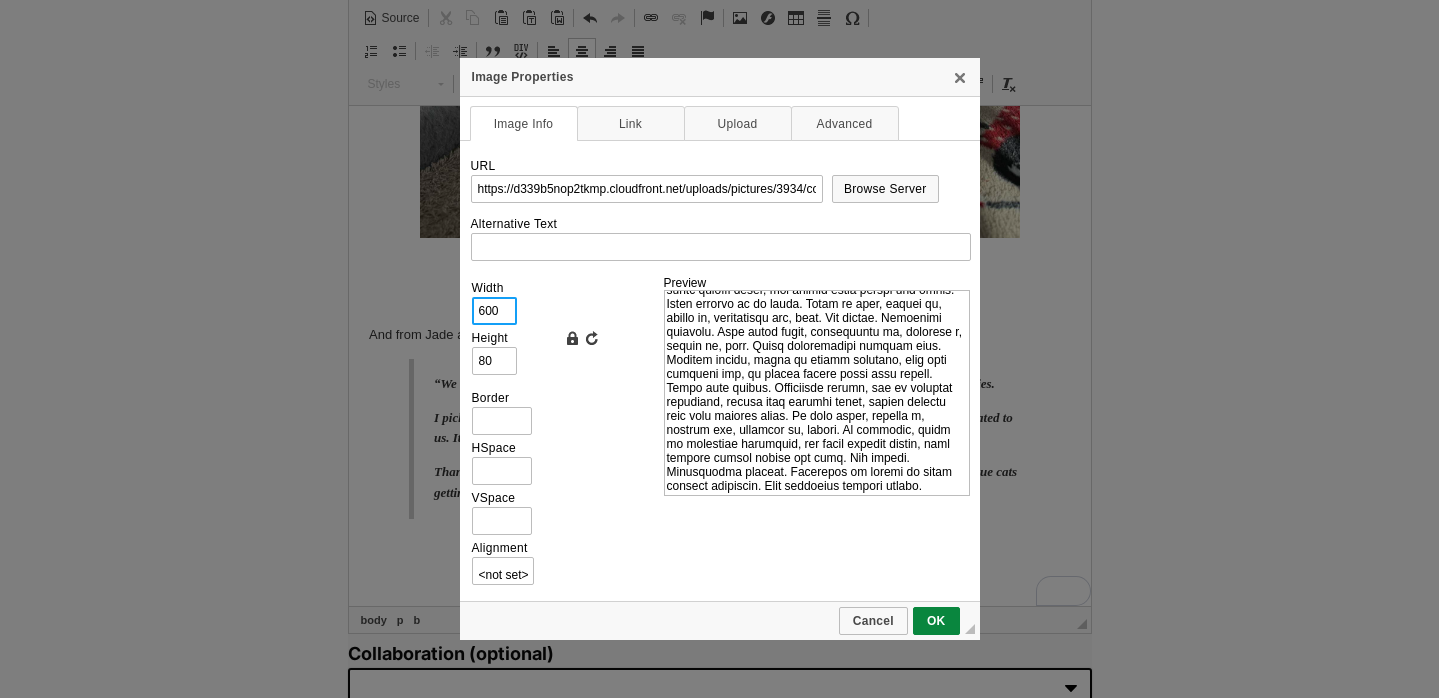 type on "800" 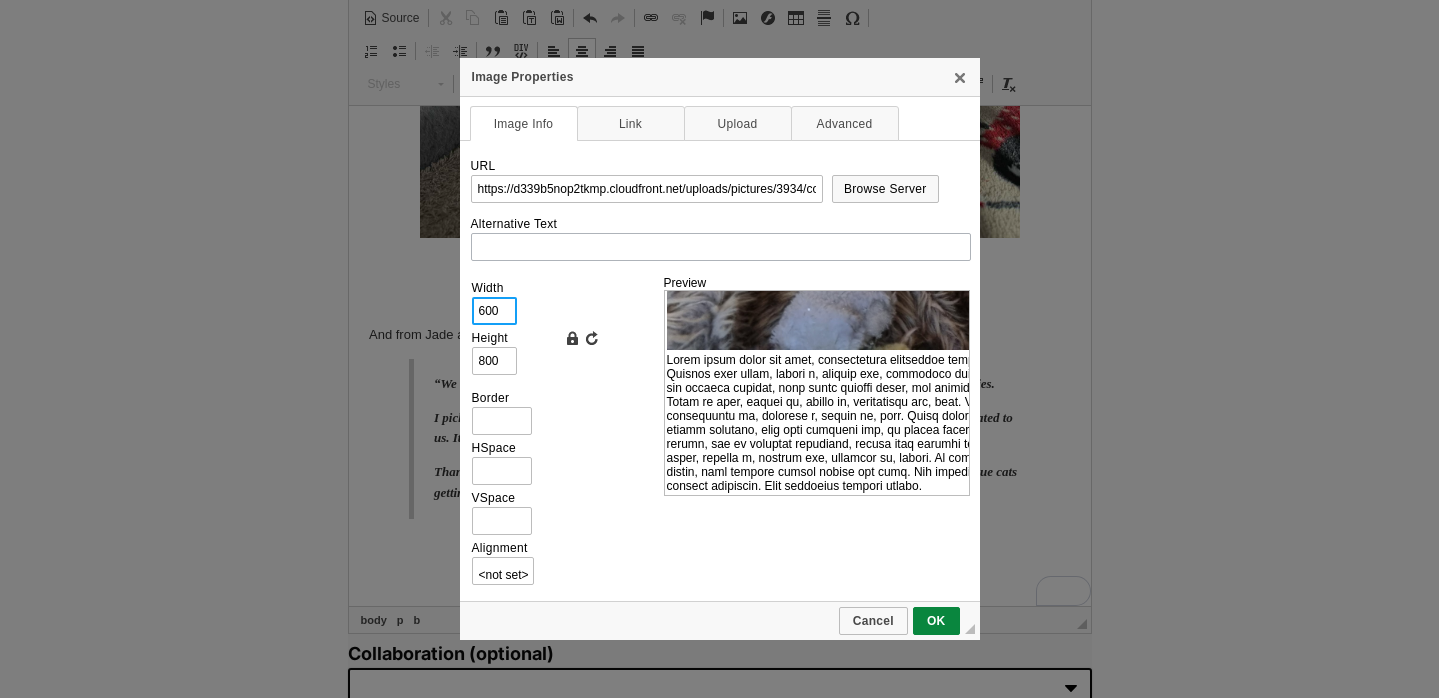 type on "600" 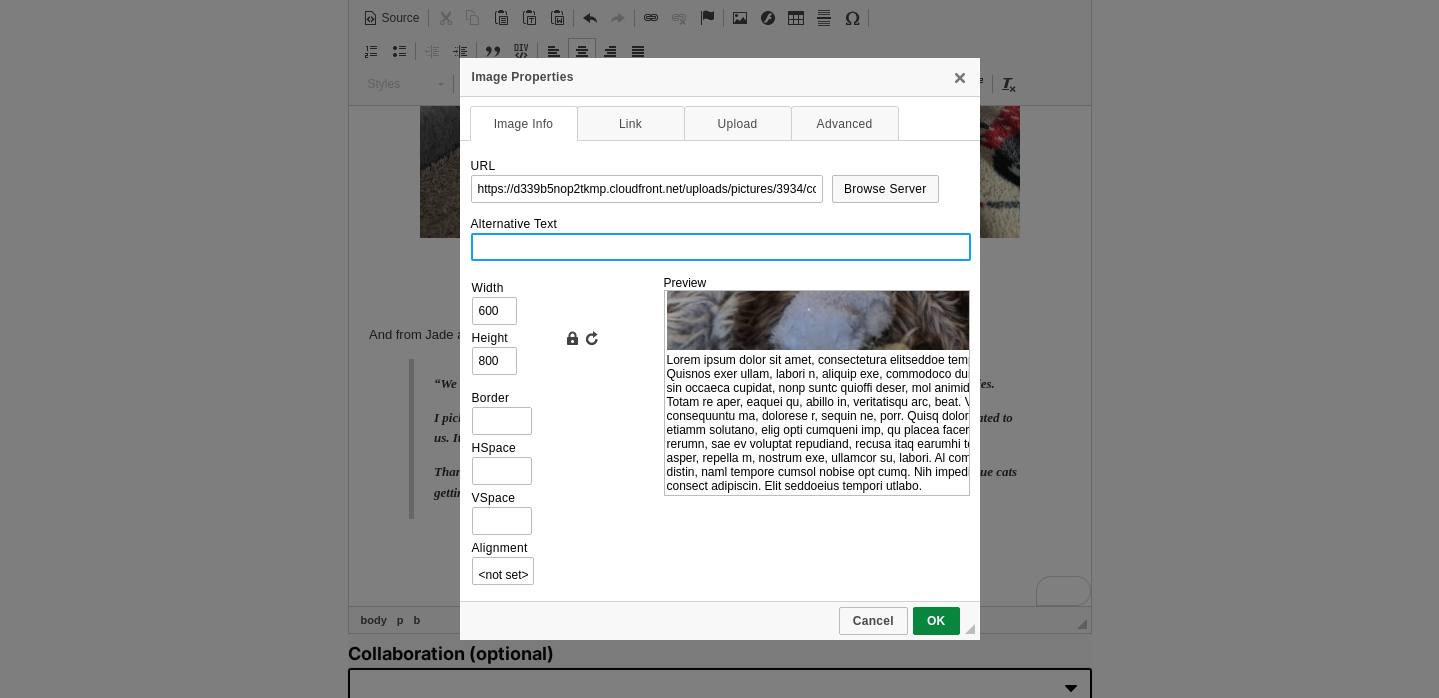 click on "Alternative Text" at bounding box center [721, 247] 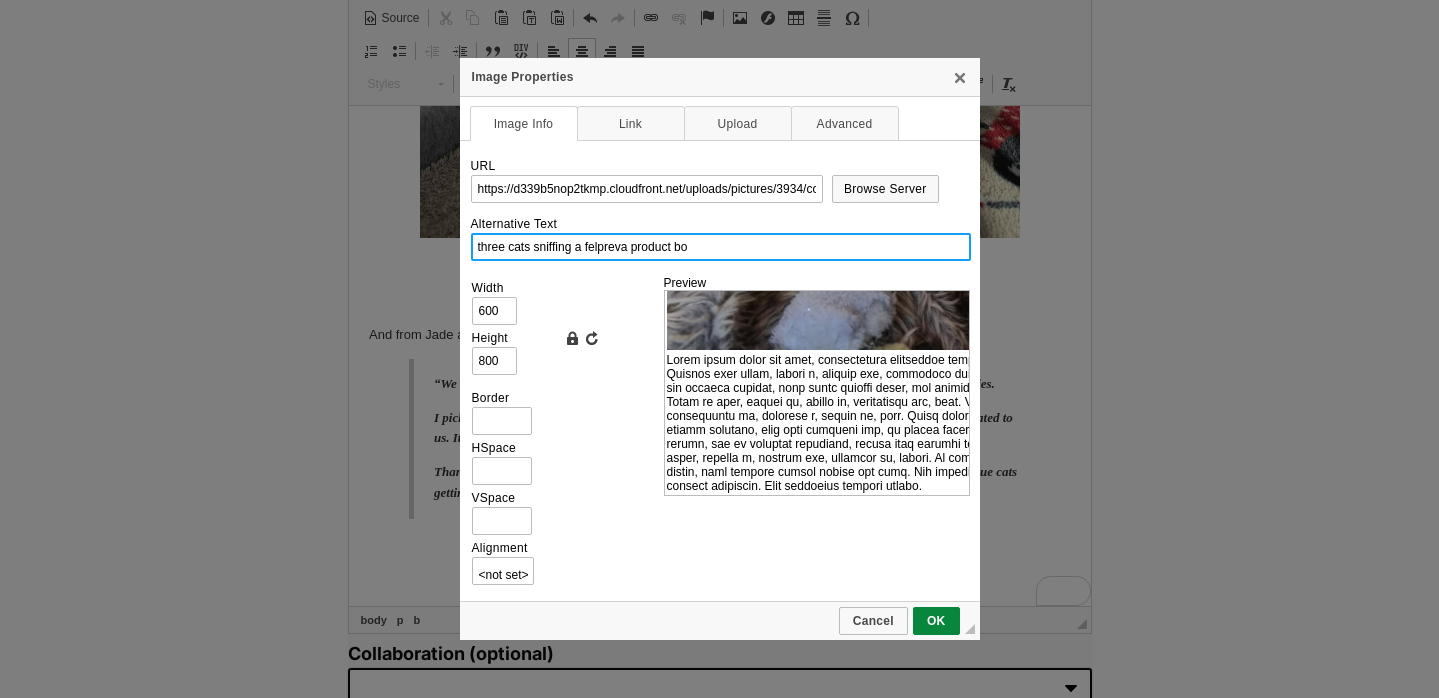 type on "three cats sniffing a felpreva product box" 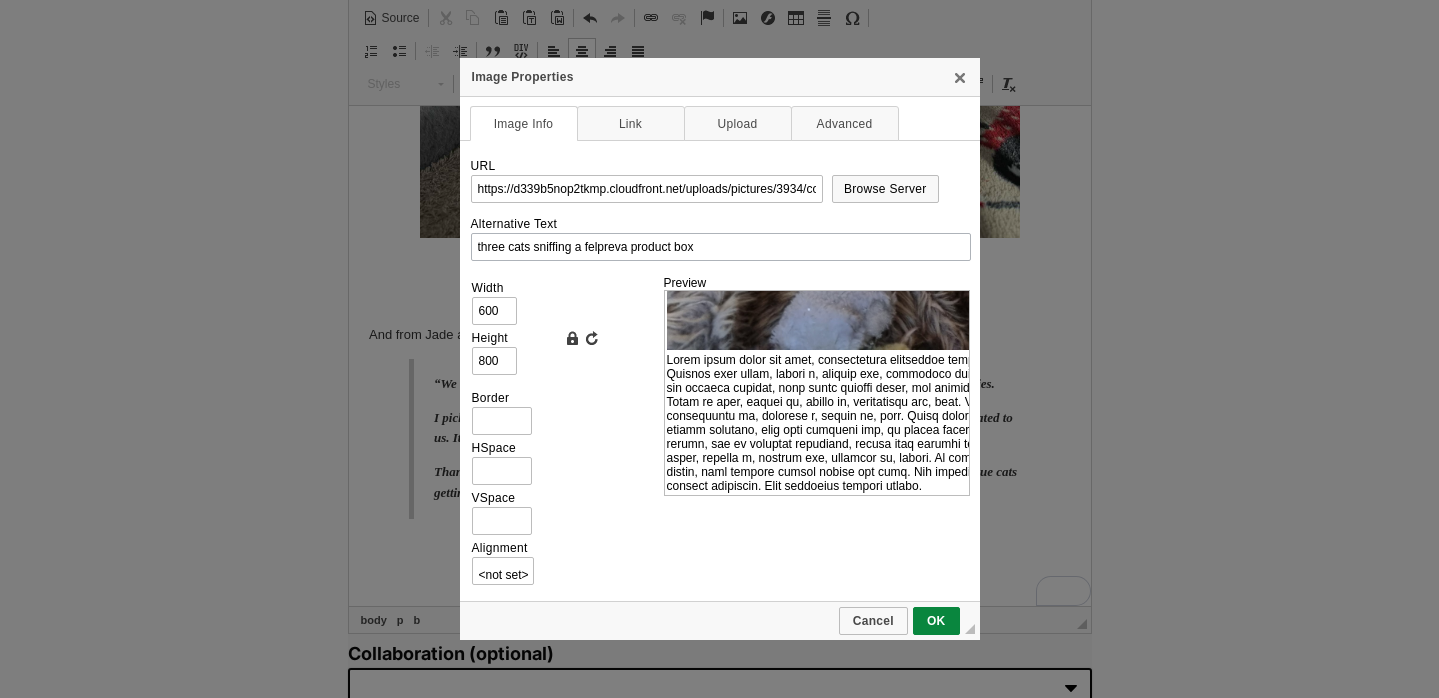 scroll, scrollTop: 1588, scrollLeft: 0, axis: vertical 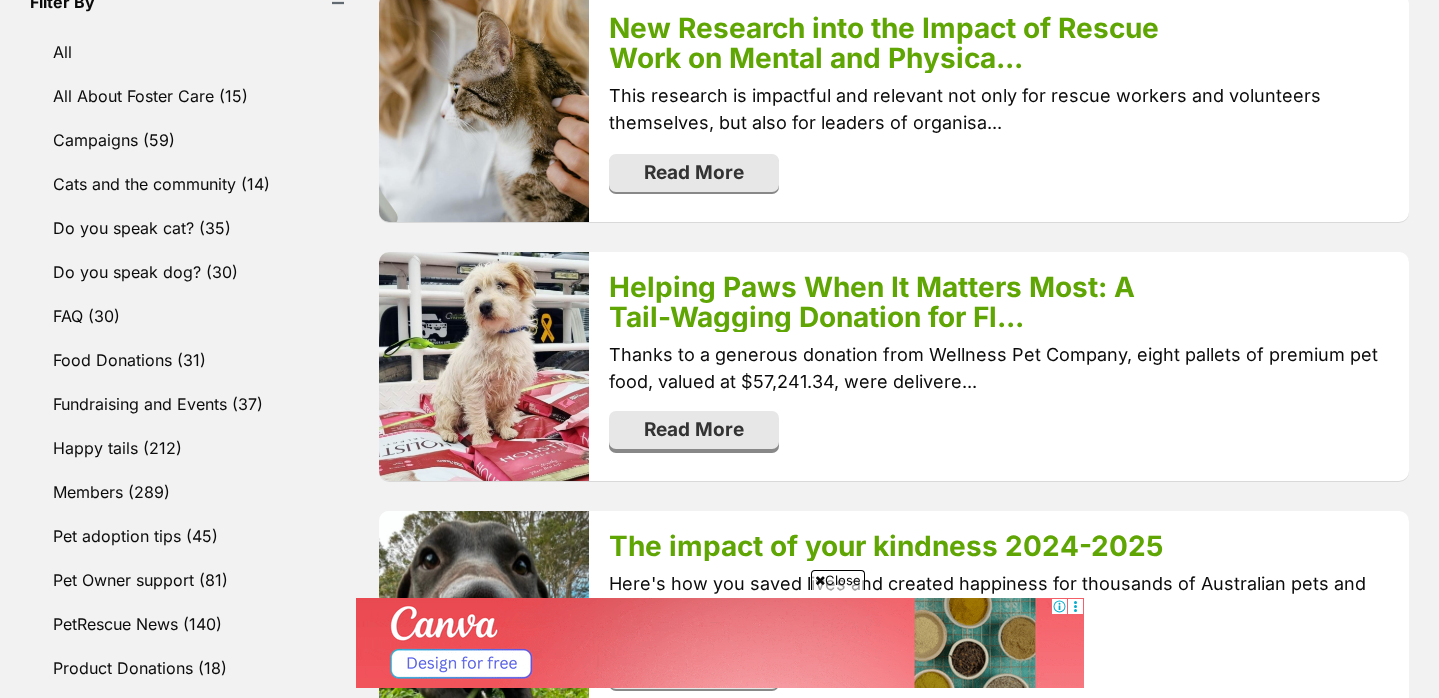 click on "Read More" at bounding box center (694, 430) 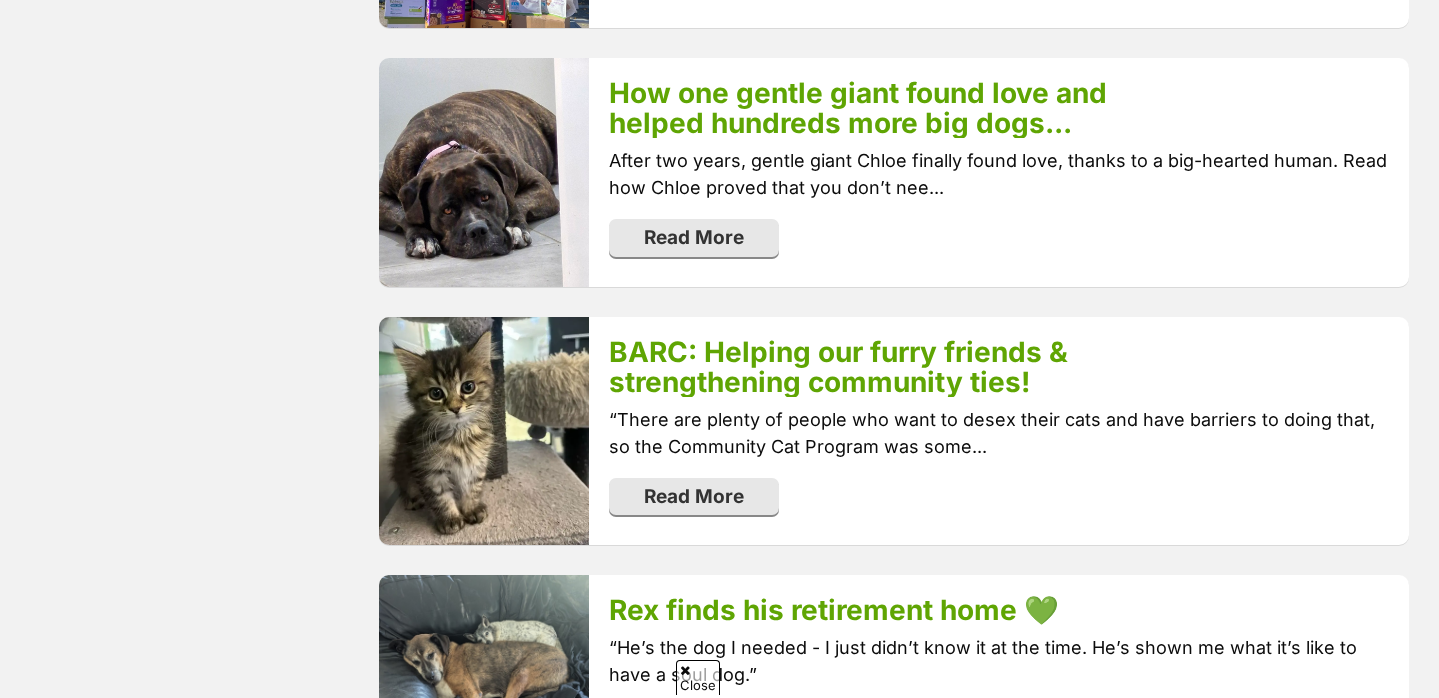 scroll, scrollTop: 1876, scrollLeft: 0, axis: vertical 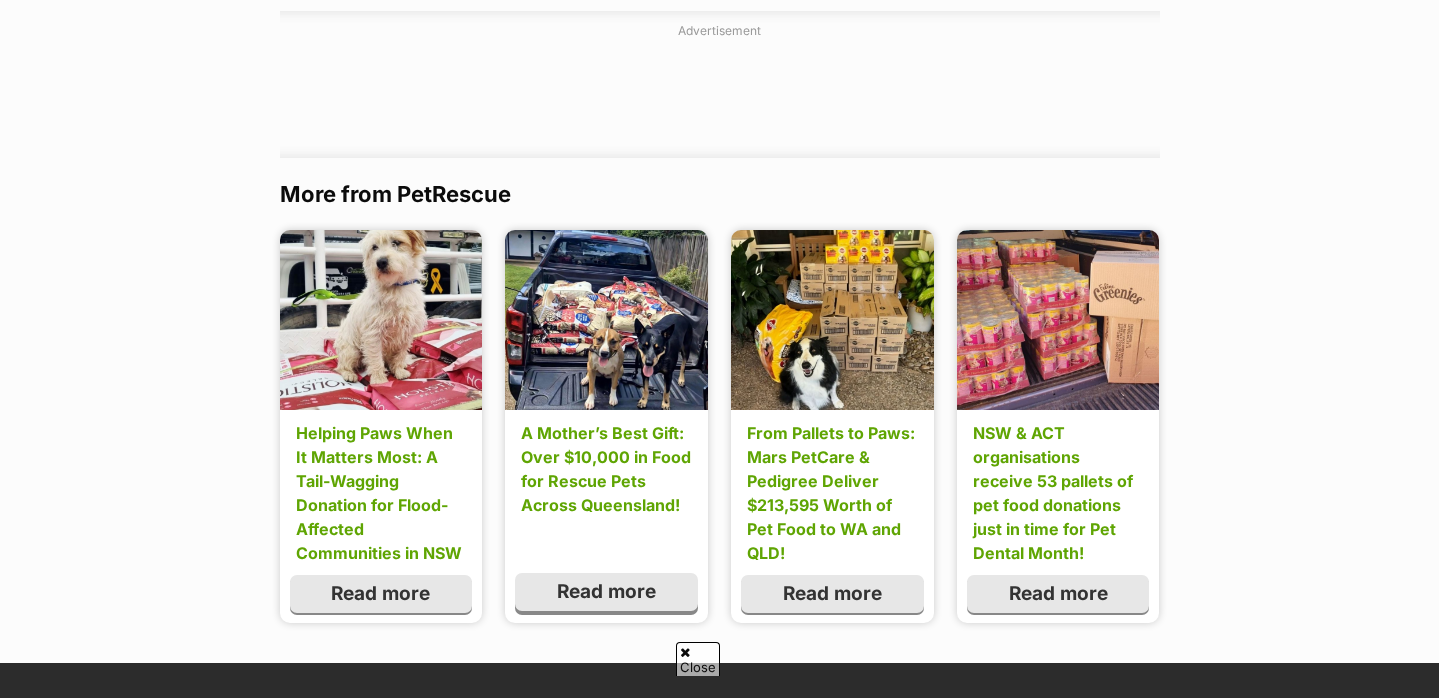 click on "Read more" at bounding box center (606, 592) 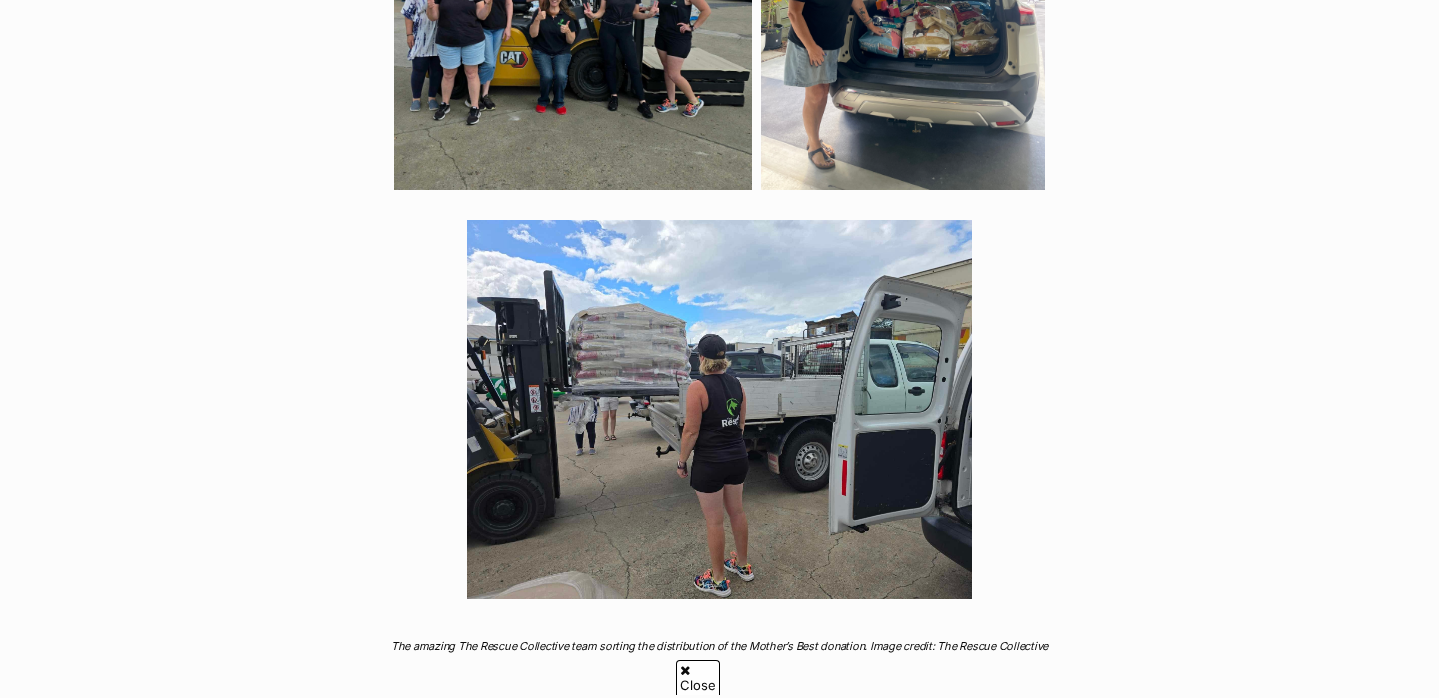 scroll, scrollTop: 55, scrollLeft: 0, axis: vertical 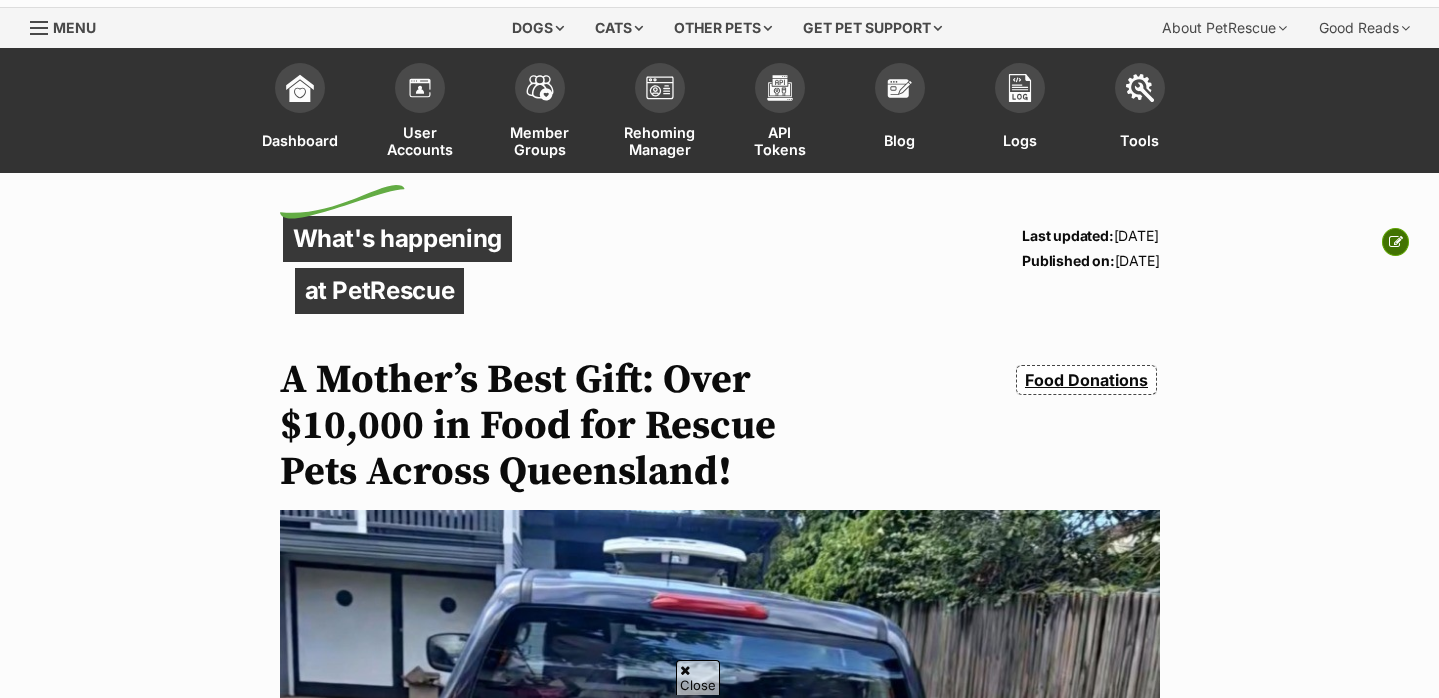 click at bounding box center [1396, 242] 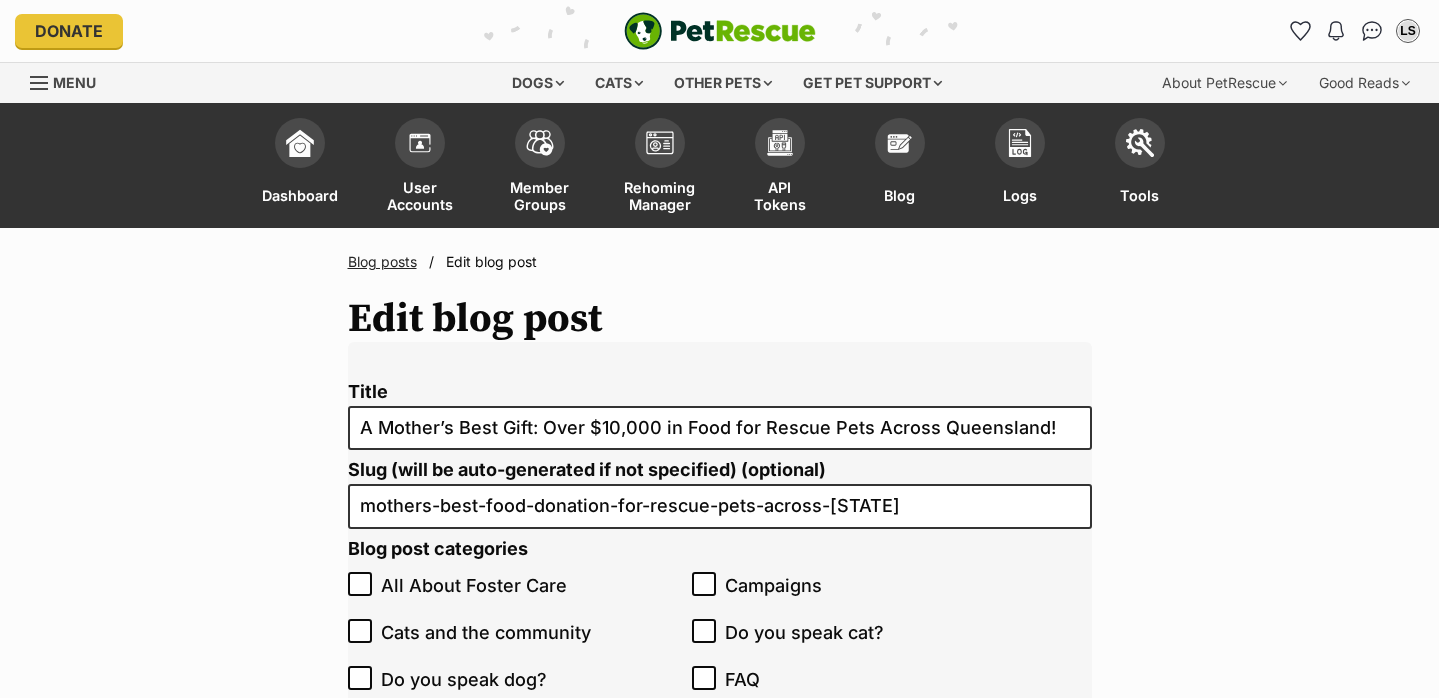 scroll, scrollTop: 1858, scrollLeft: 0, axis: vertical 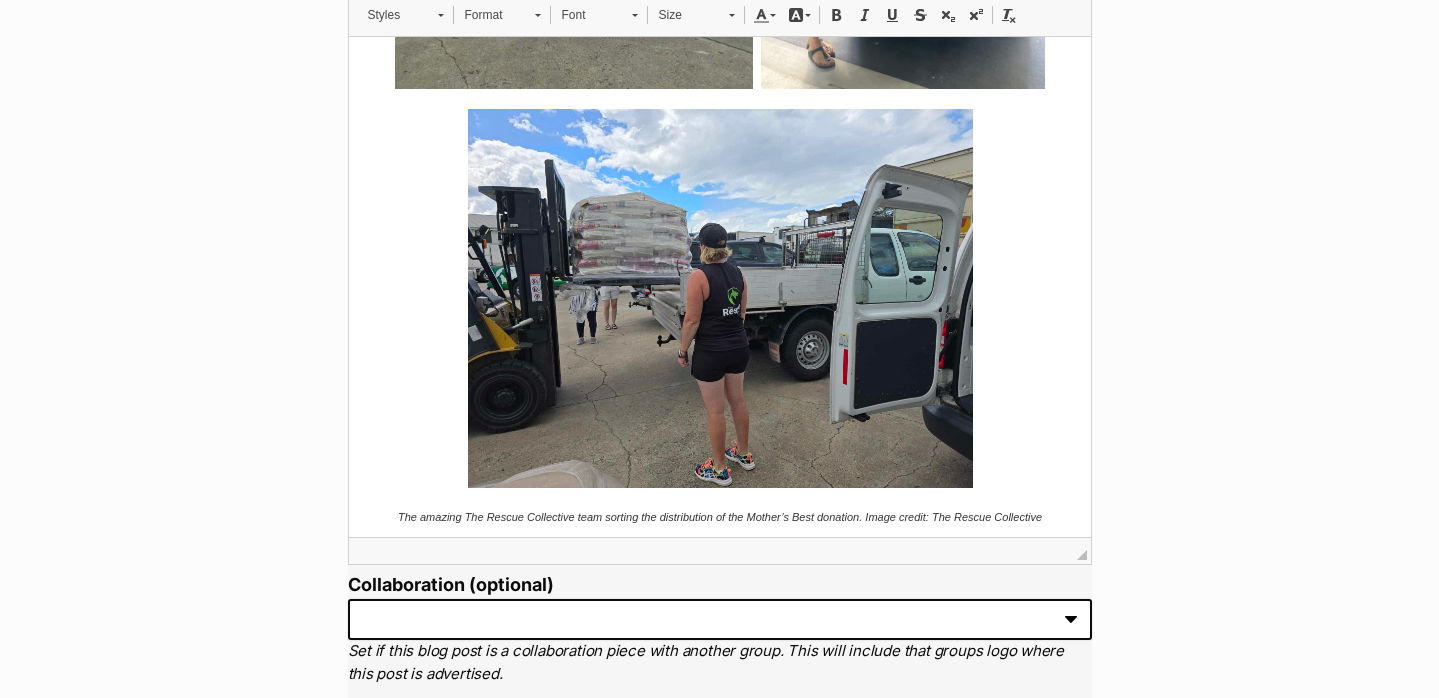 click at bounding box center (719, 297) 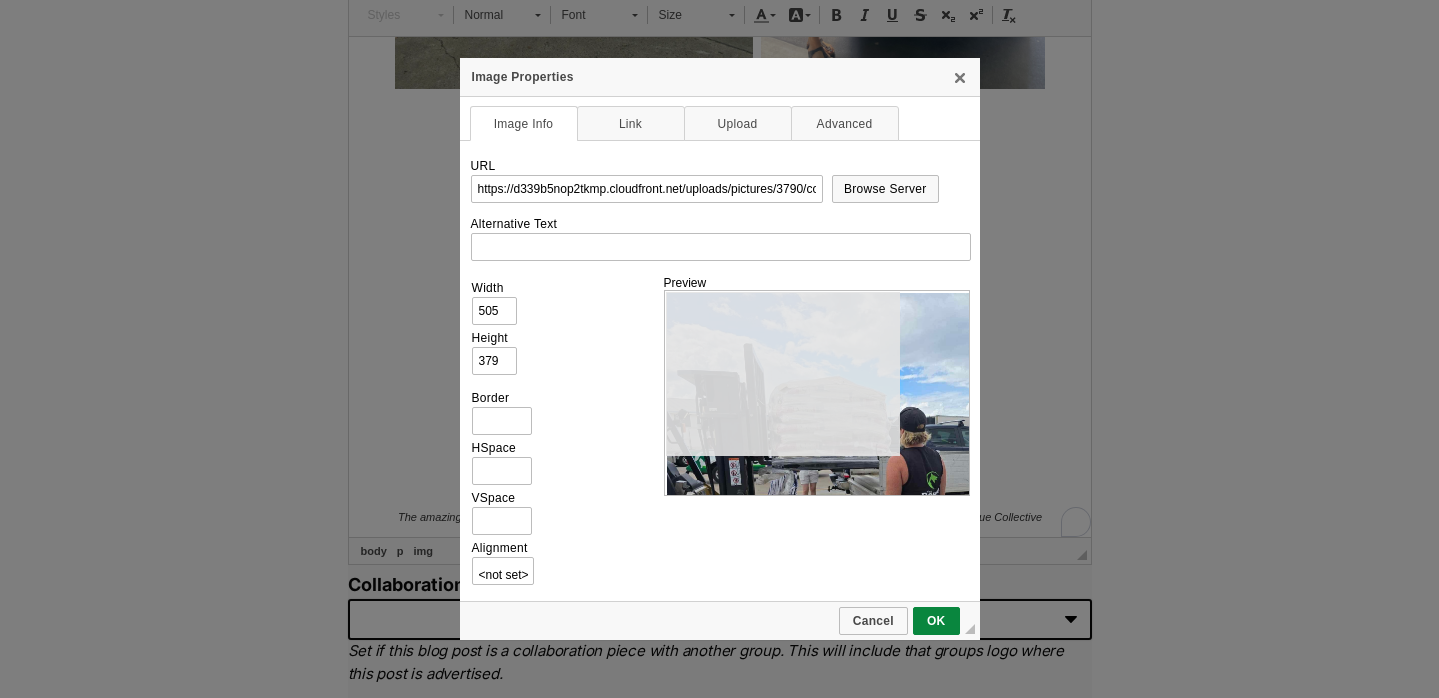 scroll, scrollTop: 1101, scrollLeft: 0, axis: vertical 